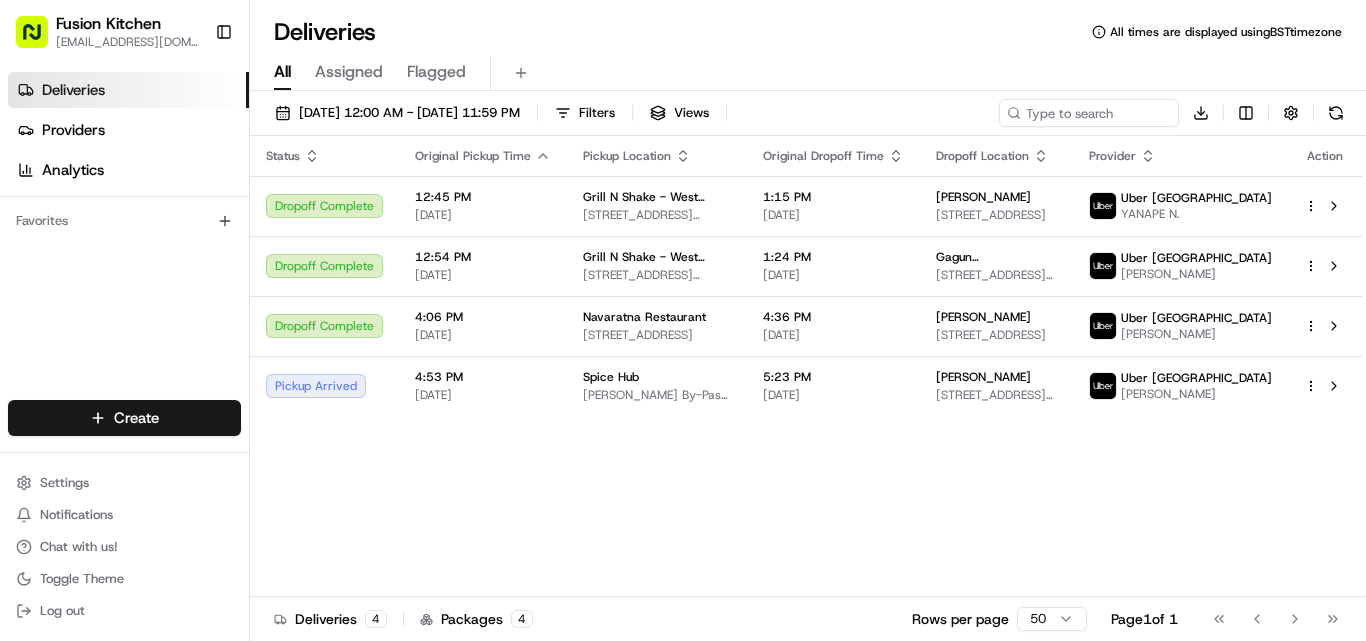 scroll, scrollTop: 0, scrollLeft: 0, axis: both 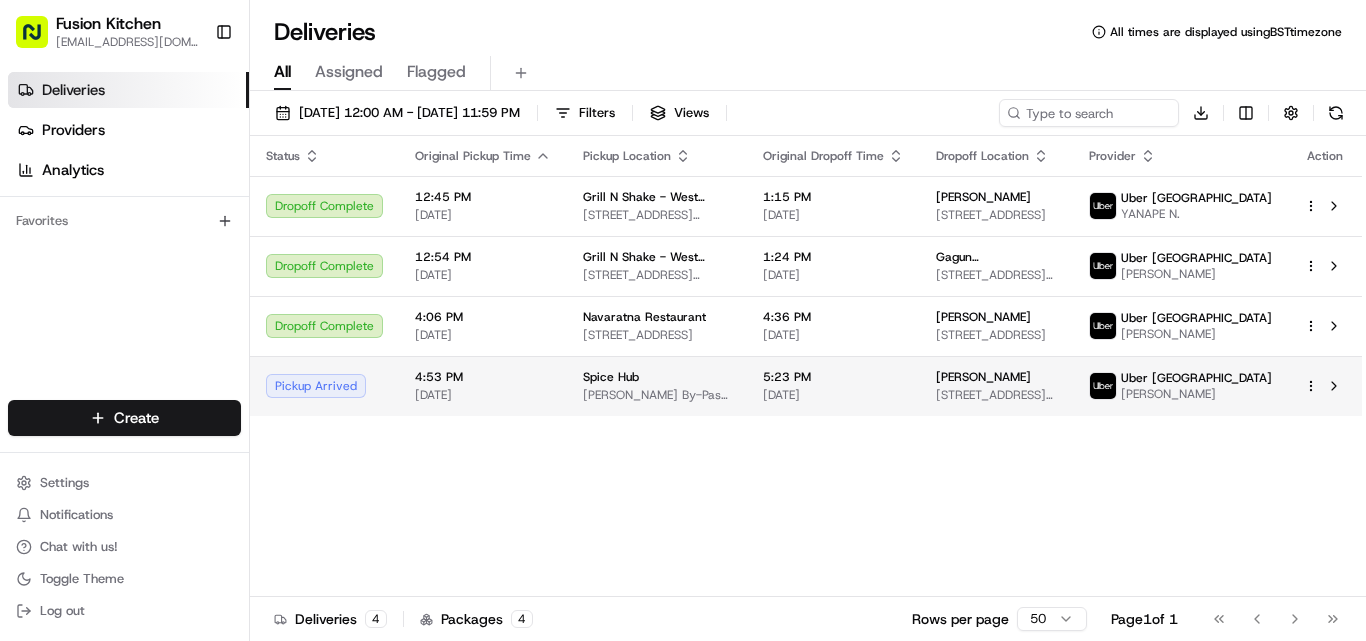 click on "Pickup Arrived" at bounding box center [324, 386] 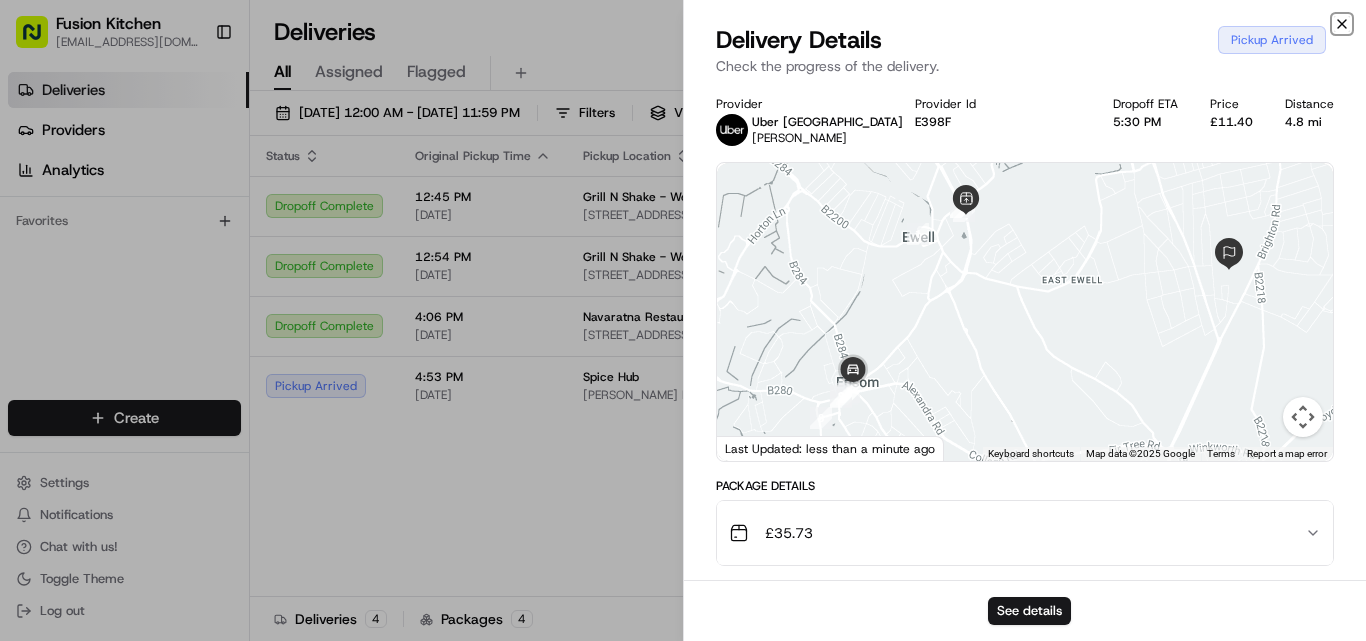click 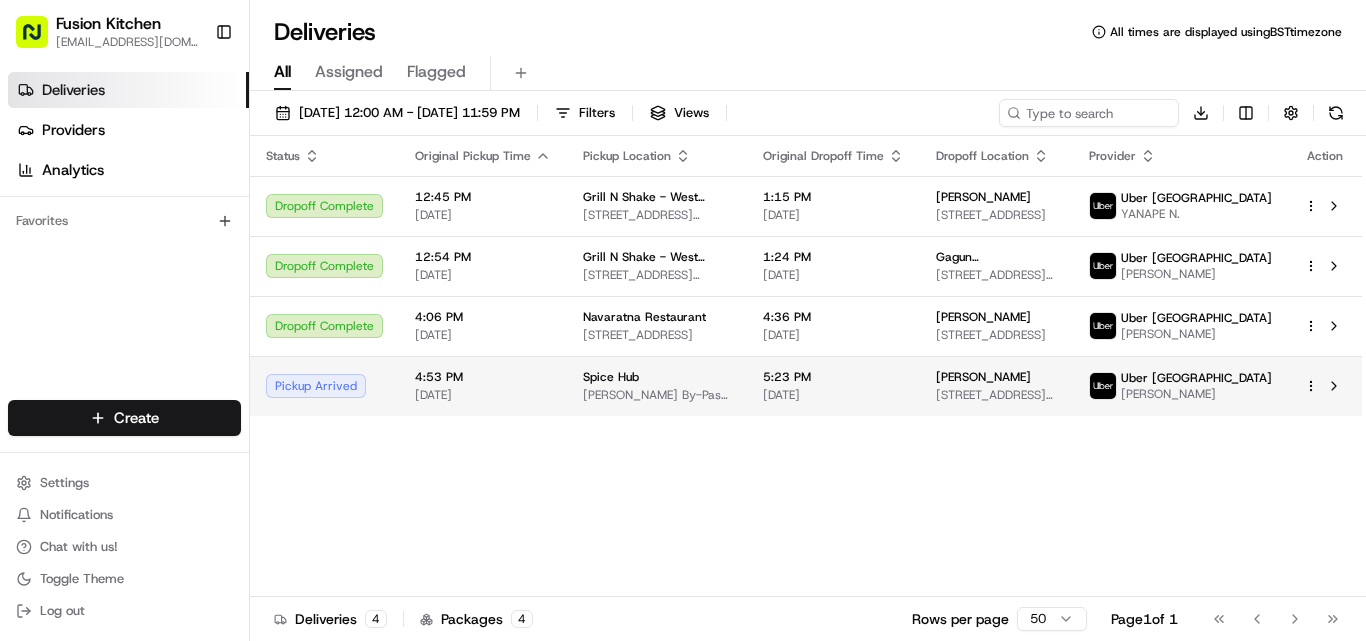 click on "4:53 PM [DATE]" at bounding box center (483, 386) 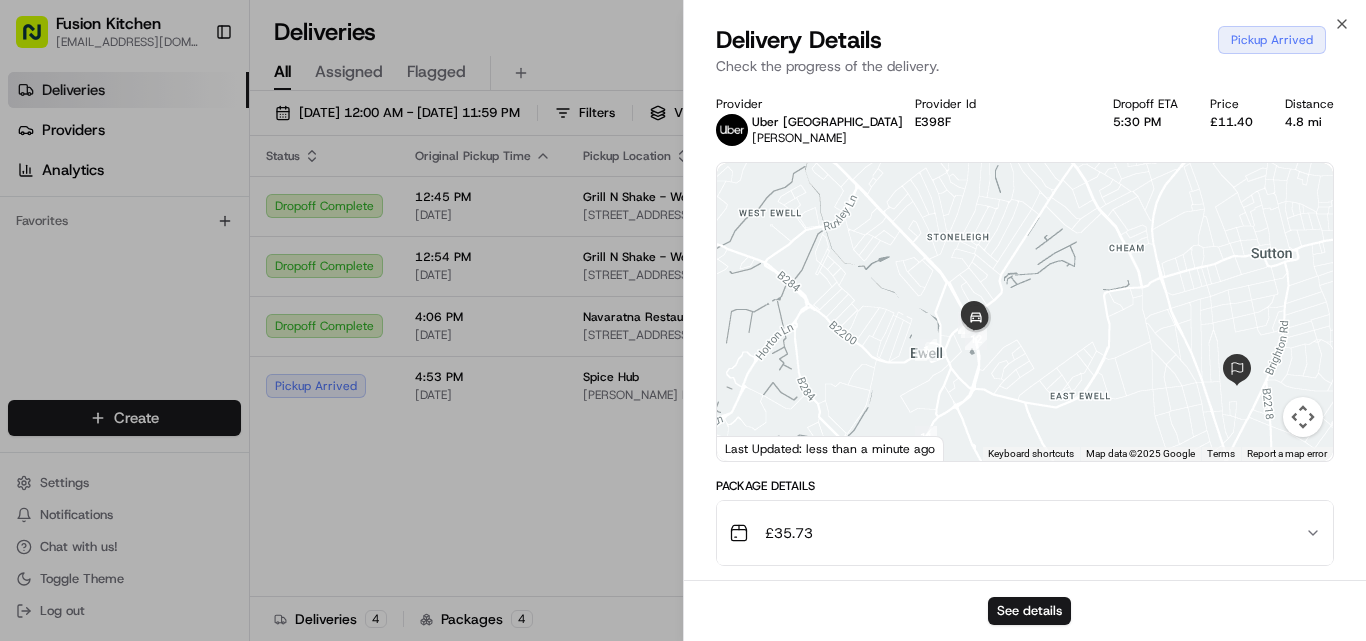 drag, startPoint x: 976, startPoint y: 274, endPoint x: 978, endPoint y: 407, distance: 133.01503 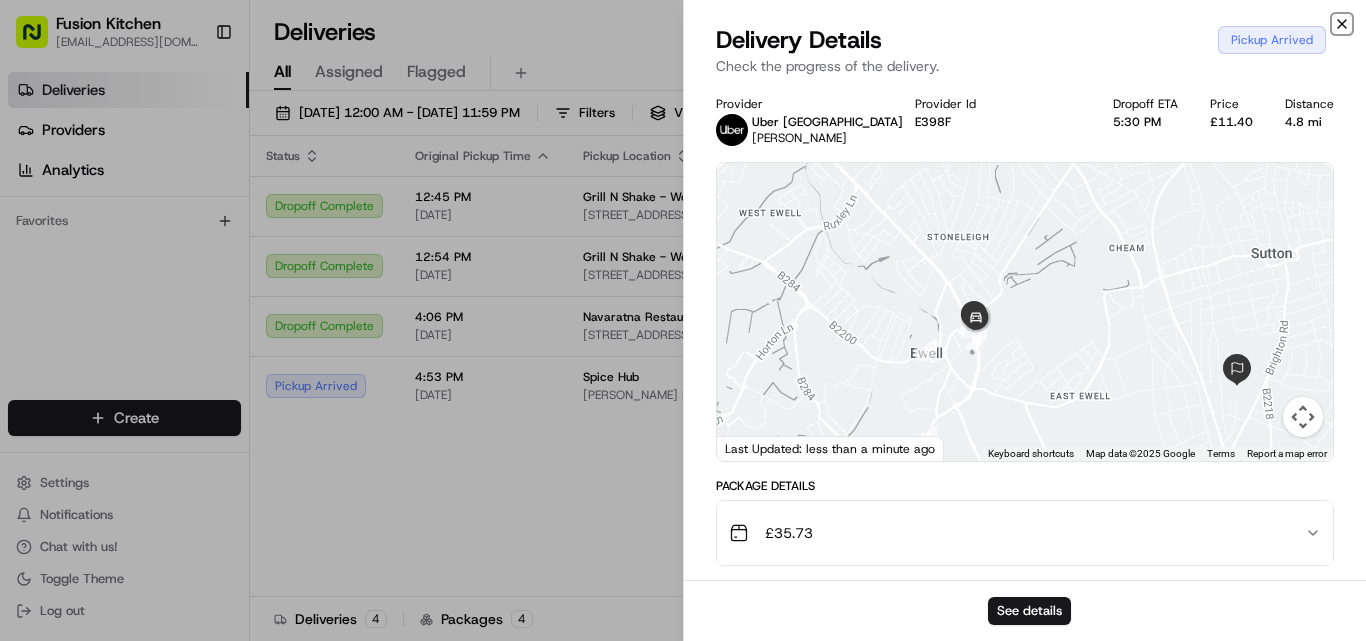 click 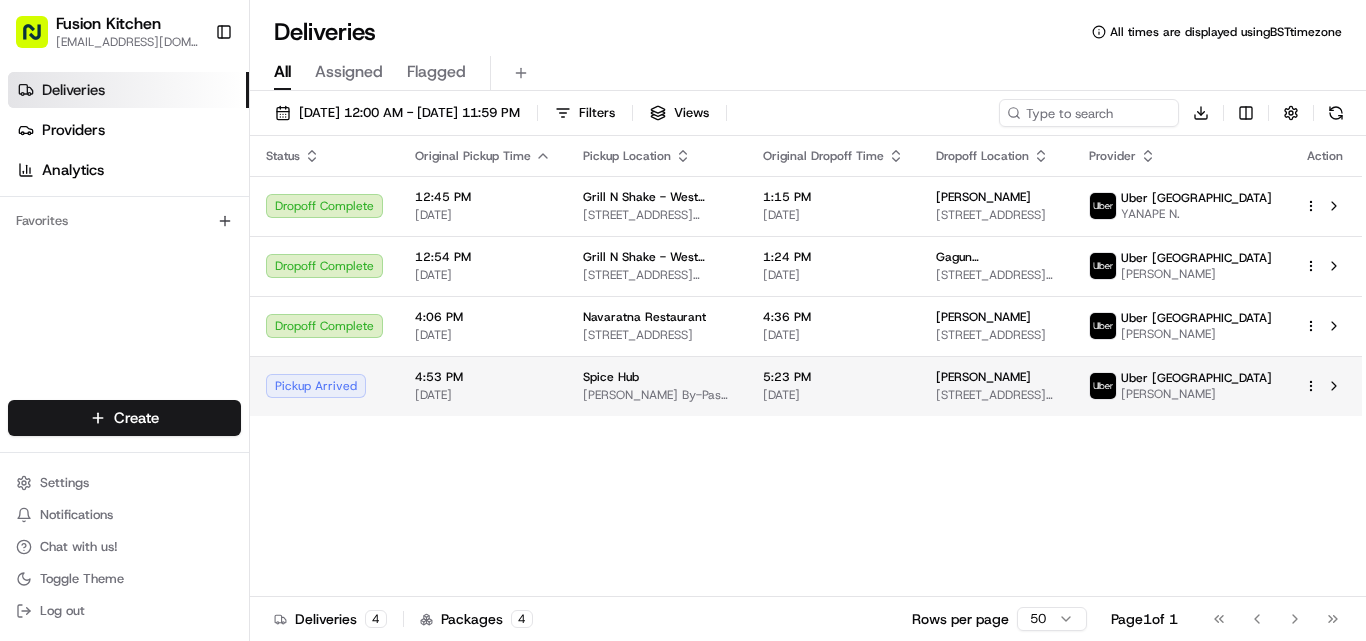 click on "Pickup Arrived" at bounding box center [324, 386] 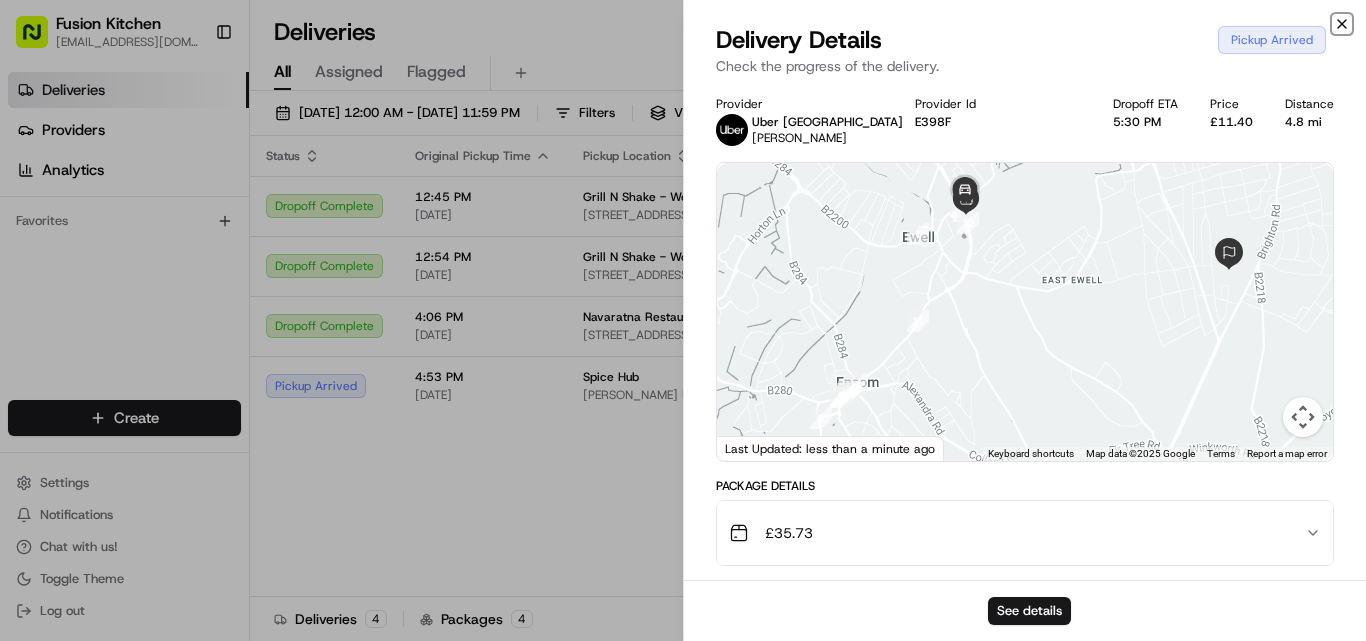 click 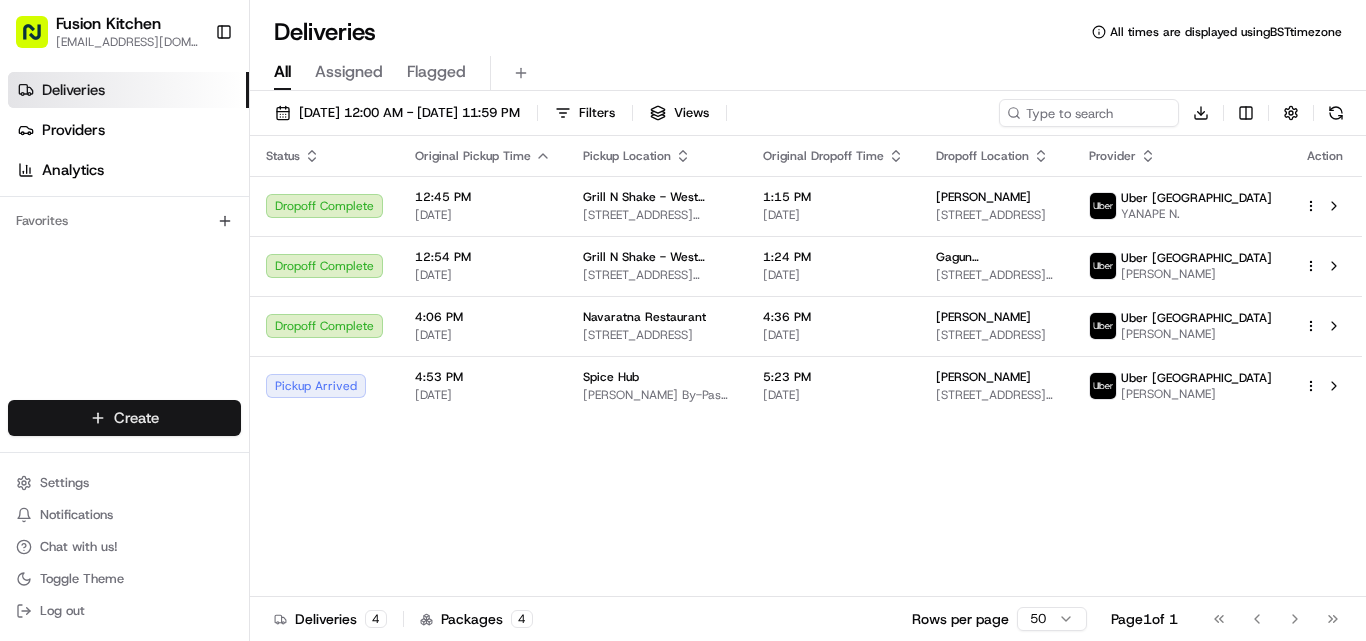 click on "Fusion Kitchen [EMAIL_ADDRESS][DOMAIN_NAME] Toggle Sidebar Deliveries Providers Analytics Favorites Main Menu Members & Organization Organization Users Roles Preferences Customization Tracking Orchestration Automations Dispatch Strategy Locations Pickup Locations Dropoff Locations Billing Billing Refund Requests Integrations Notification Triggers Webhooks API Keys Request Logs Create Settings Notifications Chat with us! Toggle Theme Log out Deliveries All times are displayed using  BST  timezone All Assigned Flagged [DATE] 12:00 AM - [DATE] 11:59 PM Filters Views Download Status Original Pickup Time Pickup Location Original Dropoff Time Dropoff Location Provider Action Dropoff Complete 12:45 PM [DATE] Grill N Shake - [GEOGRAPHIC_DATA] [STREET_ADDRESS][PERSON_NAME] 1:15 PM [DATE] [PERSON_NAME] [STREET_ADDRESS] Uber UK YANAPE N. Dropoff Complete 12:54 PM [DATE] Grill N Shake - West Bromwich [STREET_ADDRESS][PERSON_NAME] 1:24 PM [DATE] [GEOGRAPHIC_DATA] [GEOGRAPHIC_DATA]" at bounding box center [683, 320] 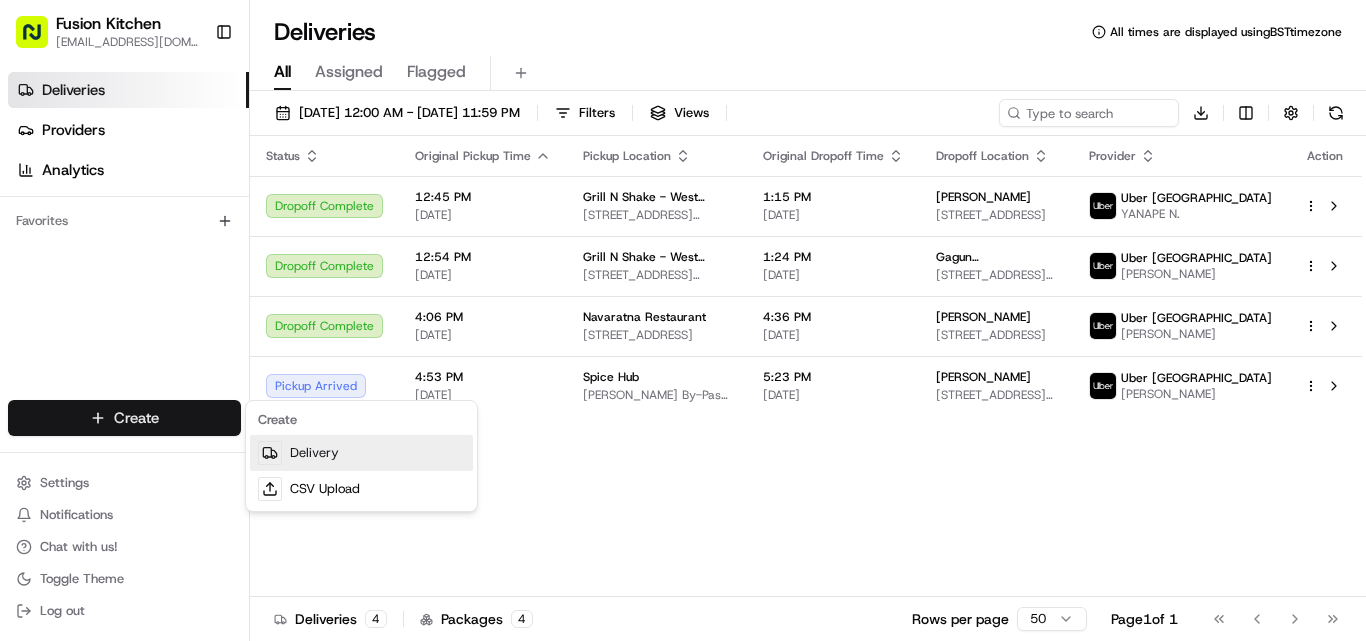 click on "Delivery" at bounding box center (361, 453) 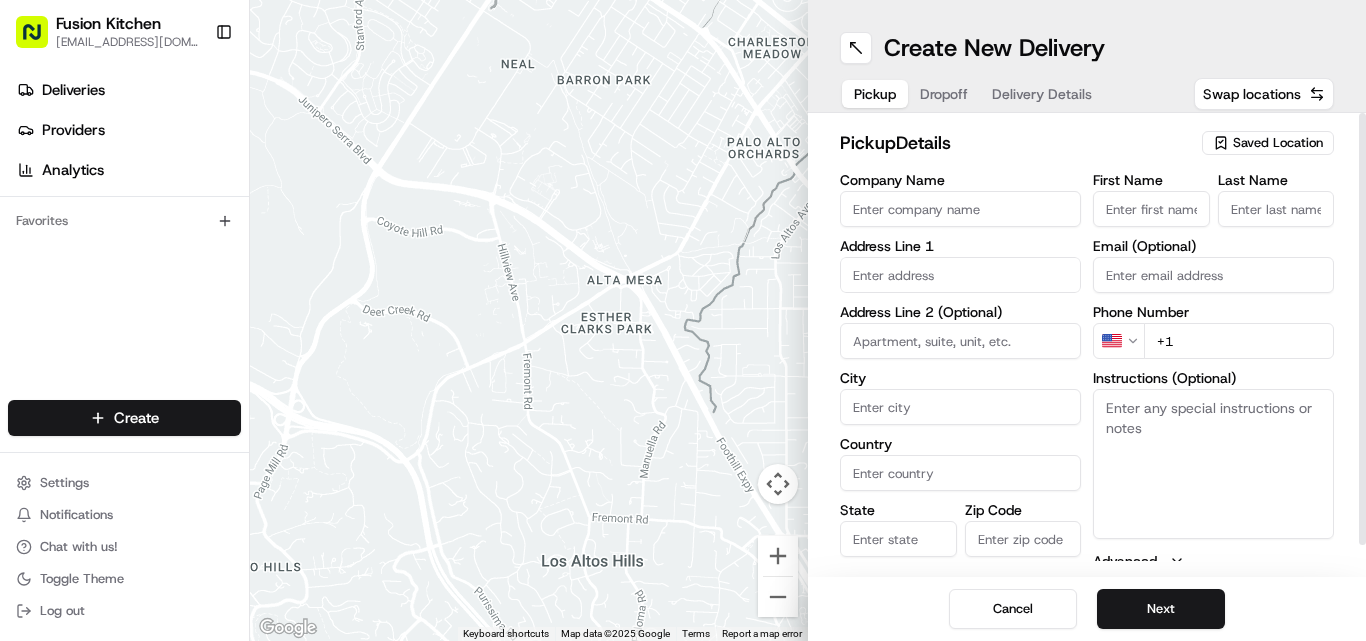 click on "Company Name" at bounding box center [960, 209] 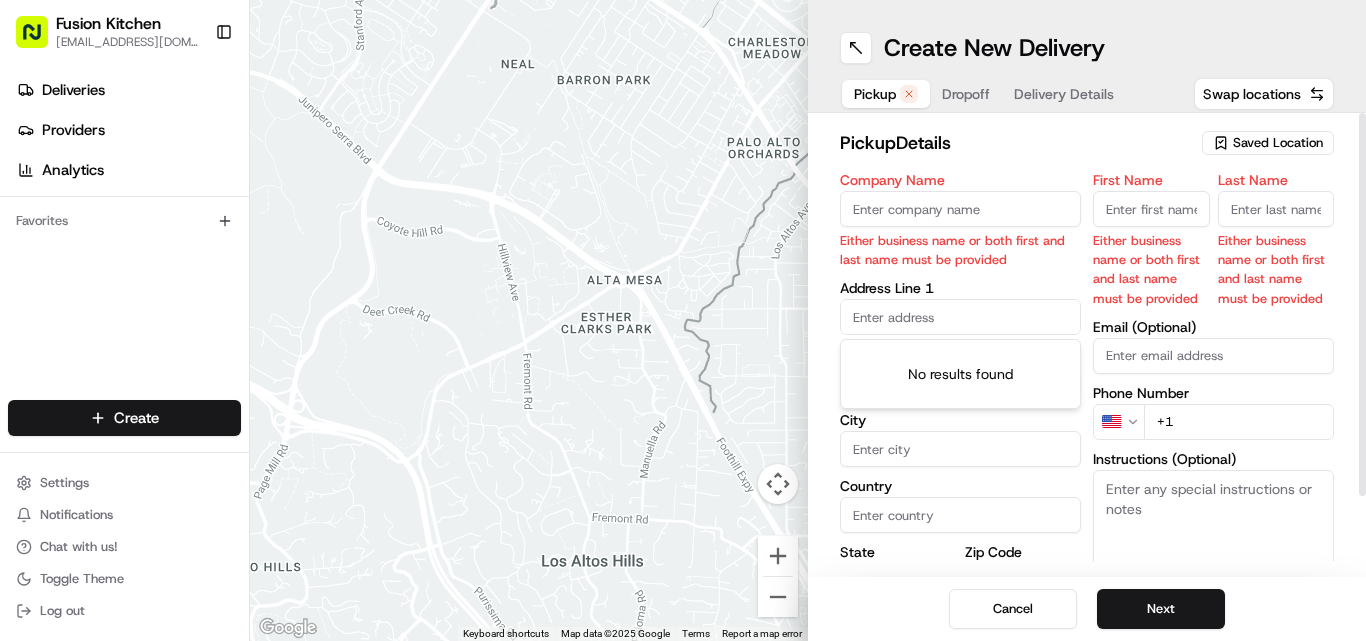 paste on "[STREET_ADDRESS]." 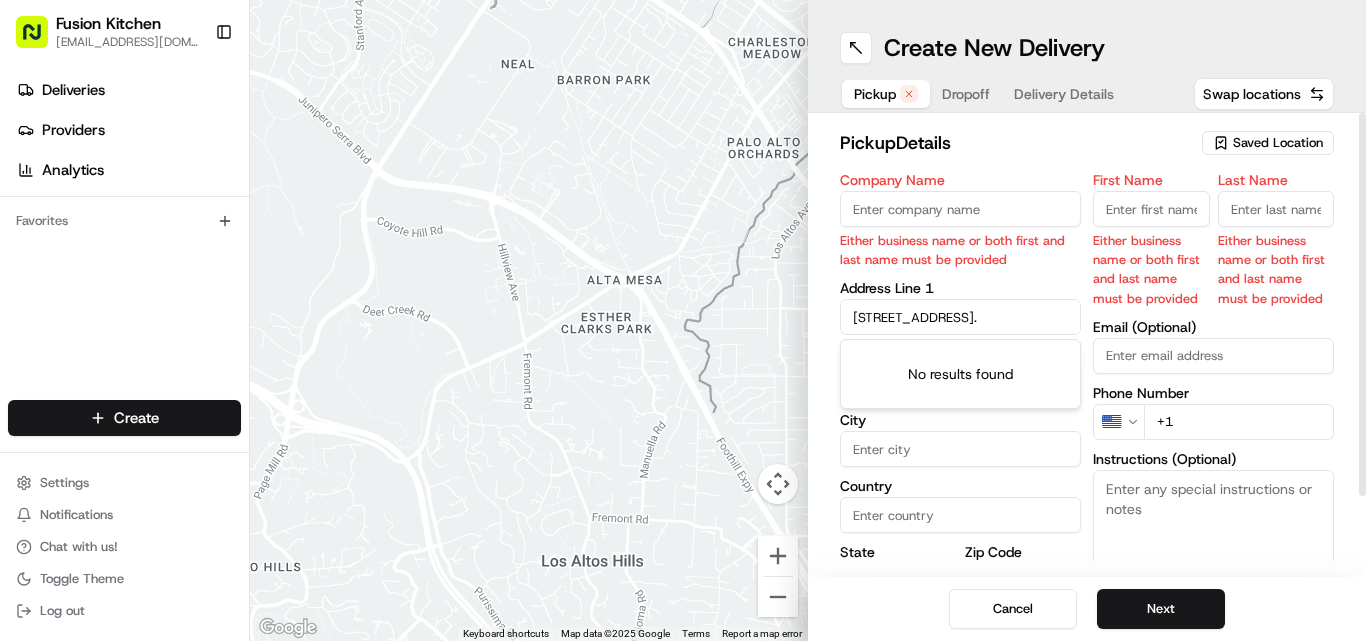scroll, scrollTop: 0, scrollLeft: 150, axis: horizontal 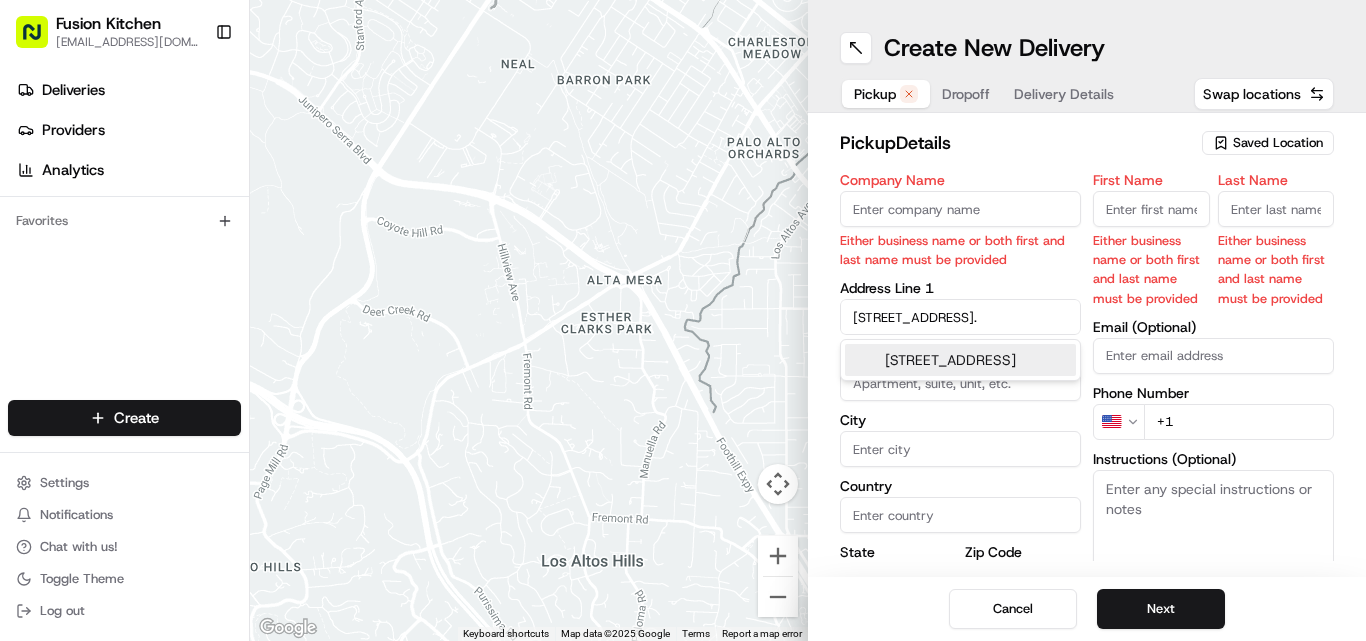 click on "[STREET_ADDRESS]" at bounding box center [960, 360] 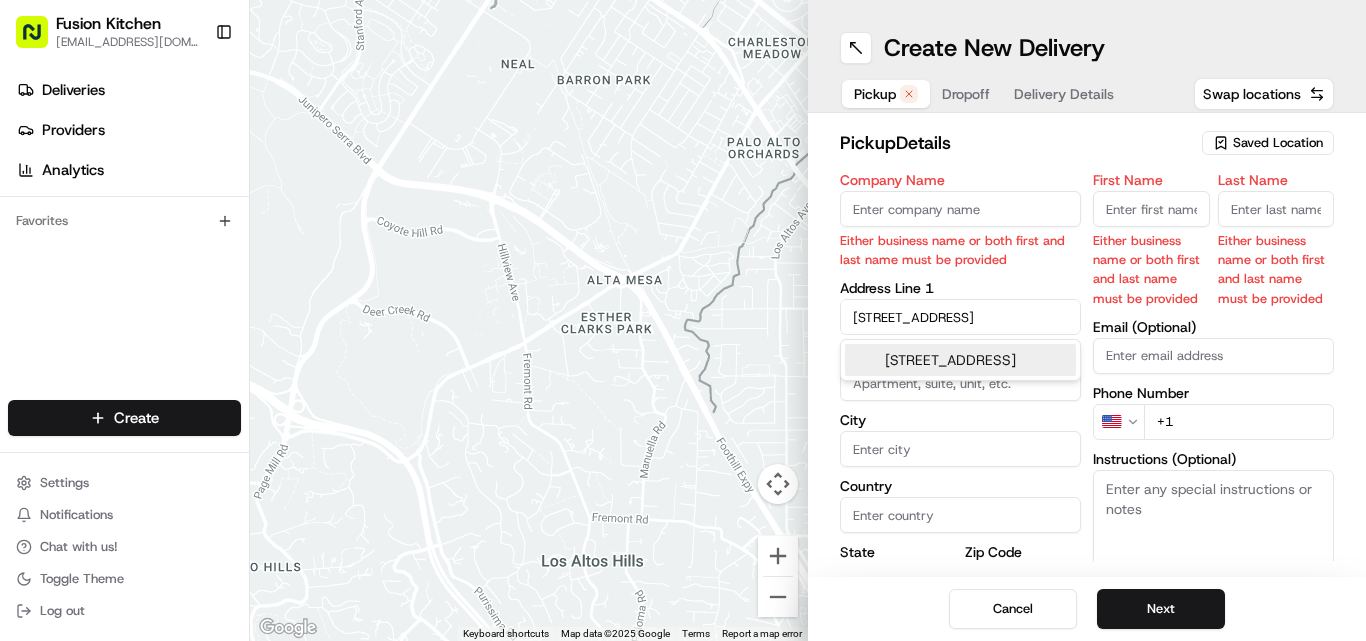 scroll, scrollTop: 0, scrollLeft: 142, axis: horizontal 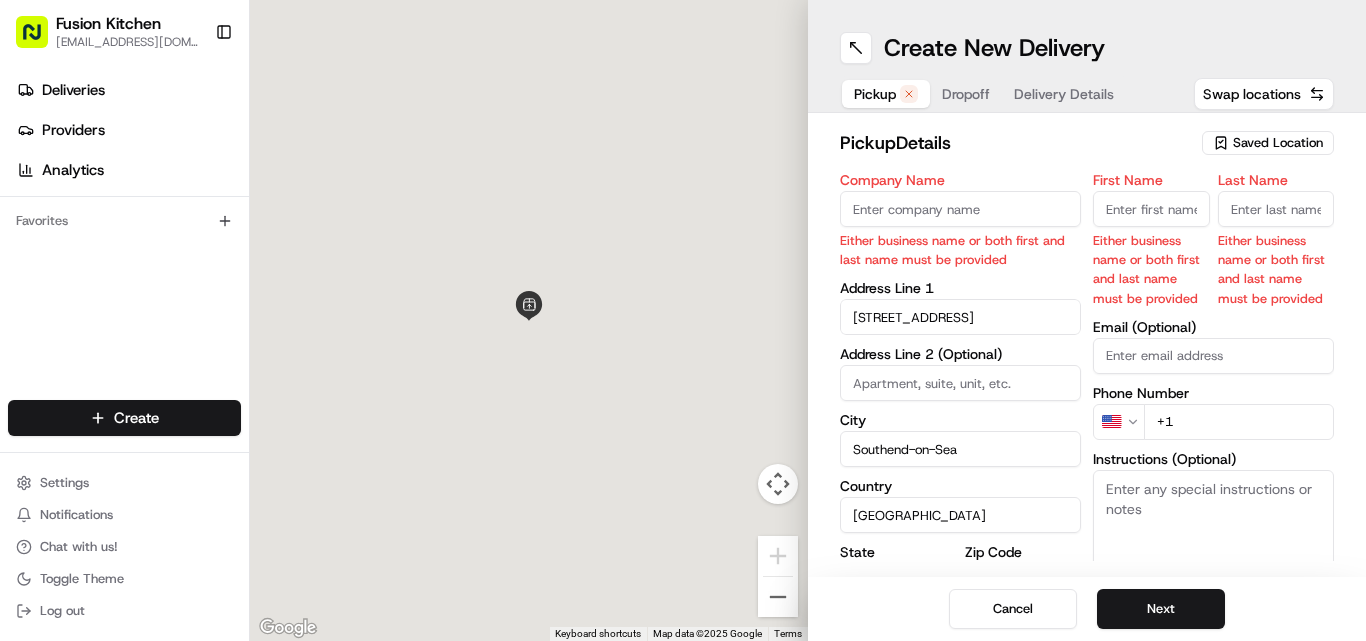 type on "[STREET_ADDRESS]" 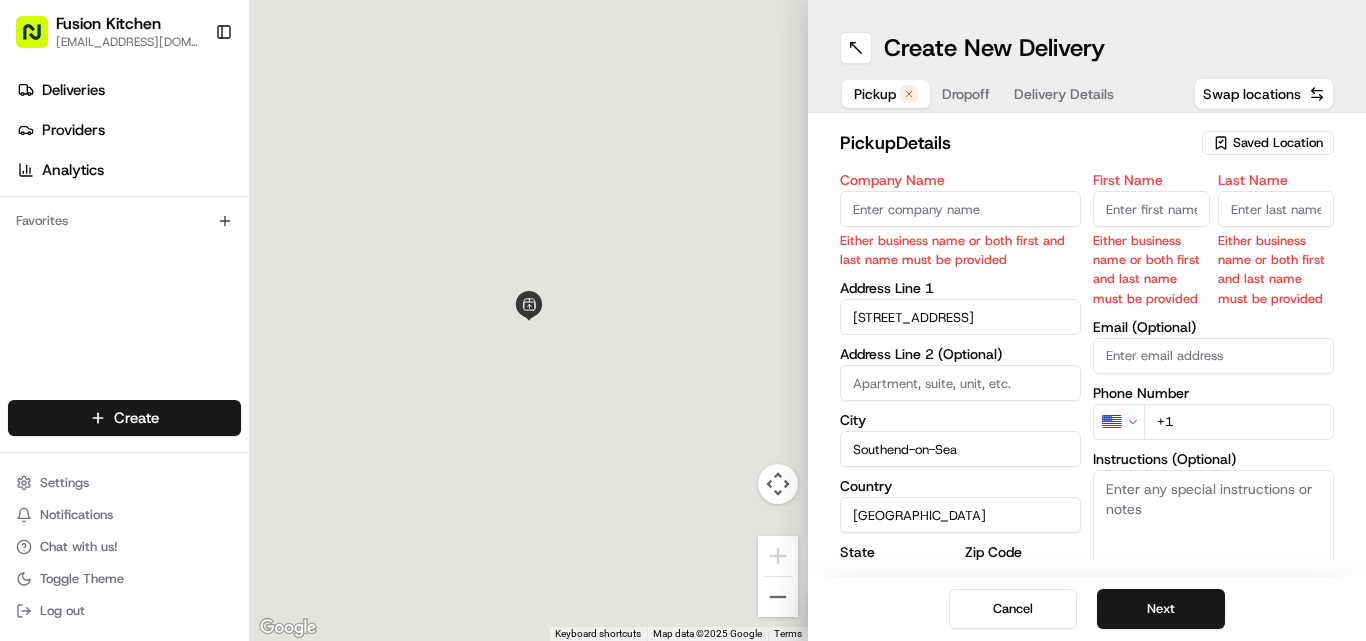 scroll, scrollTop: 0, scrollLeft: 0, axis: both 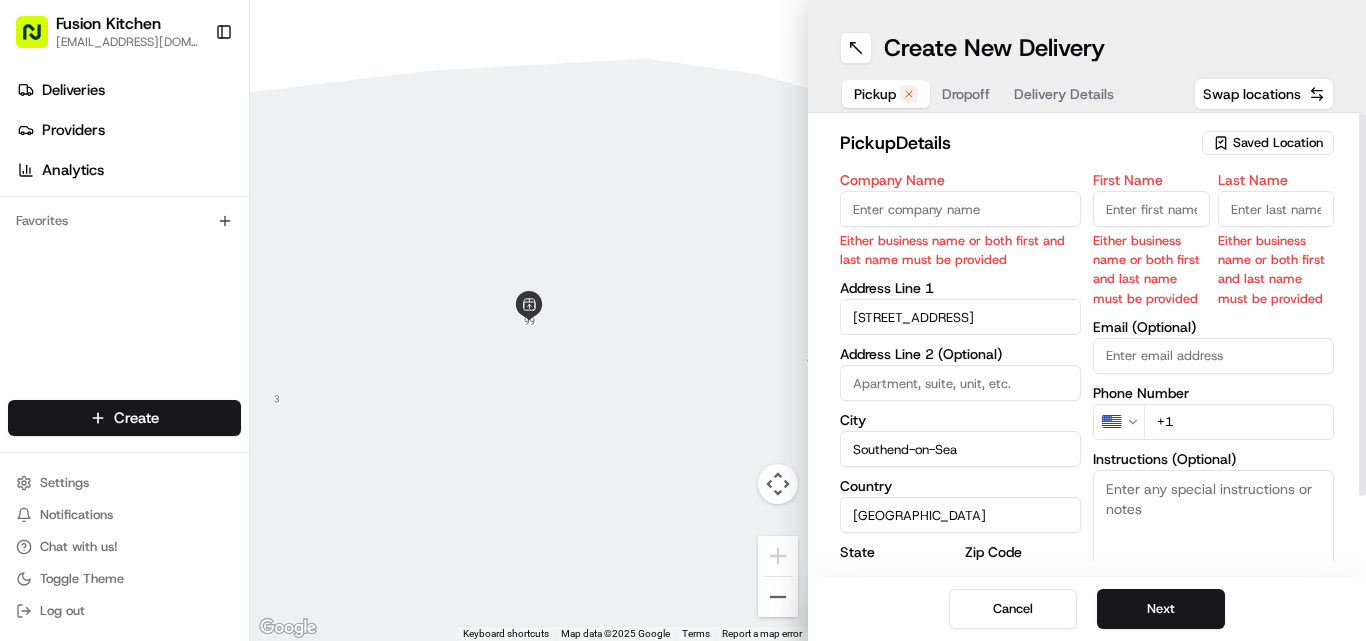 click on "Instructions (Optional)" at bounding box center [1213, 545] 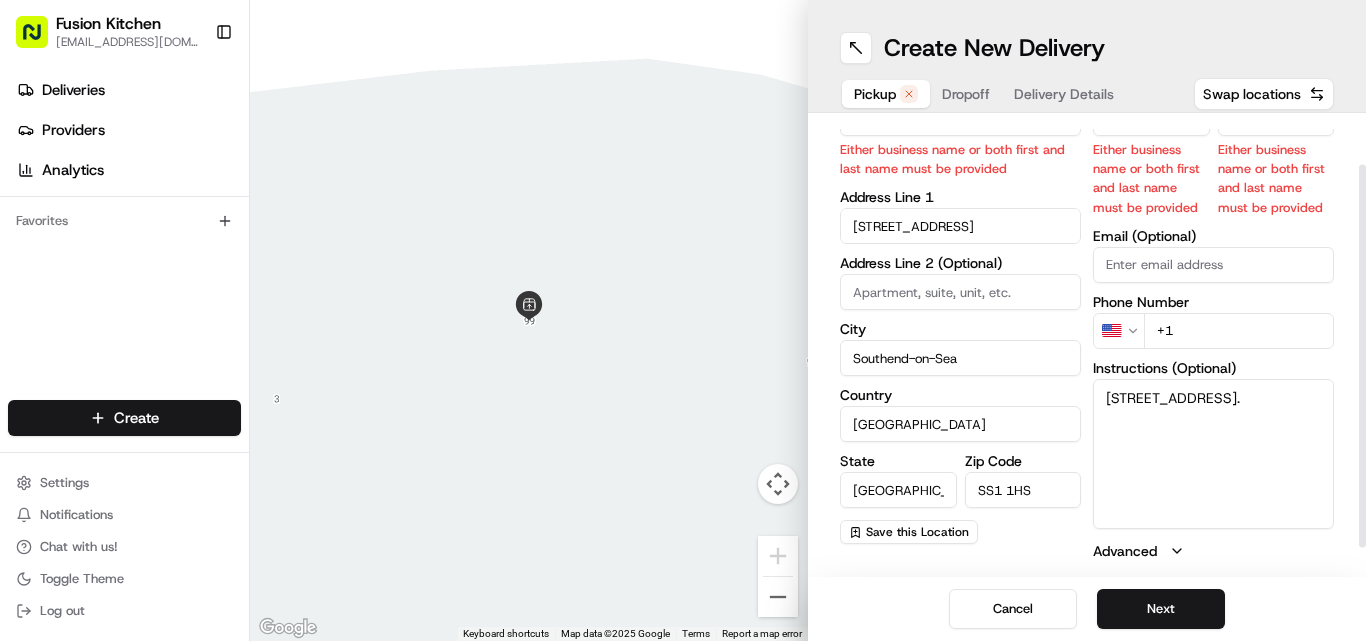 scroll, scrollTop: 0, scrollLeft: 0, axis: both 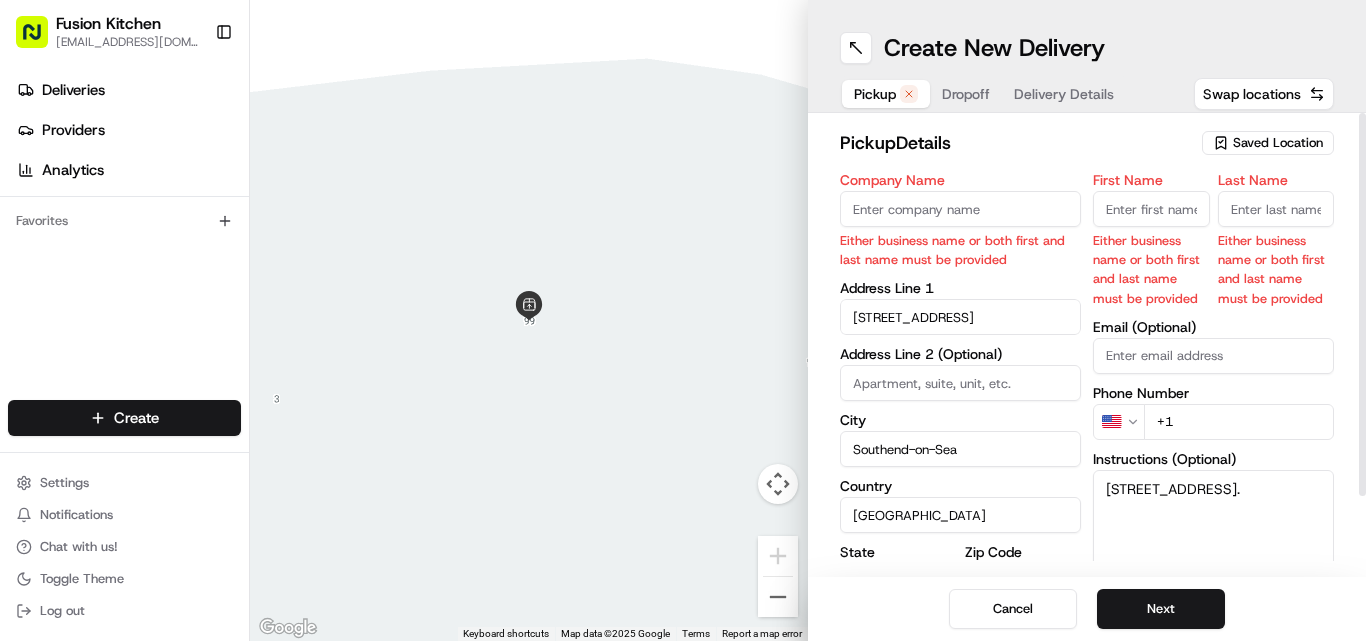 type on "[STREET_ADDRESS]." 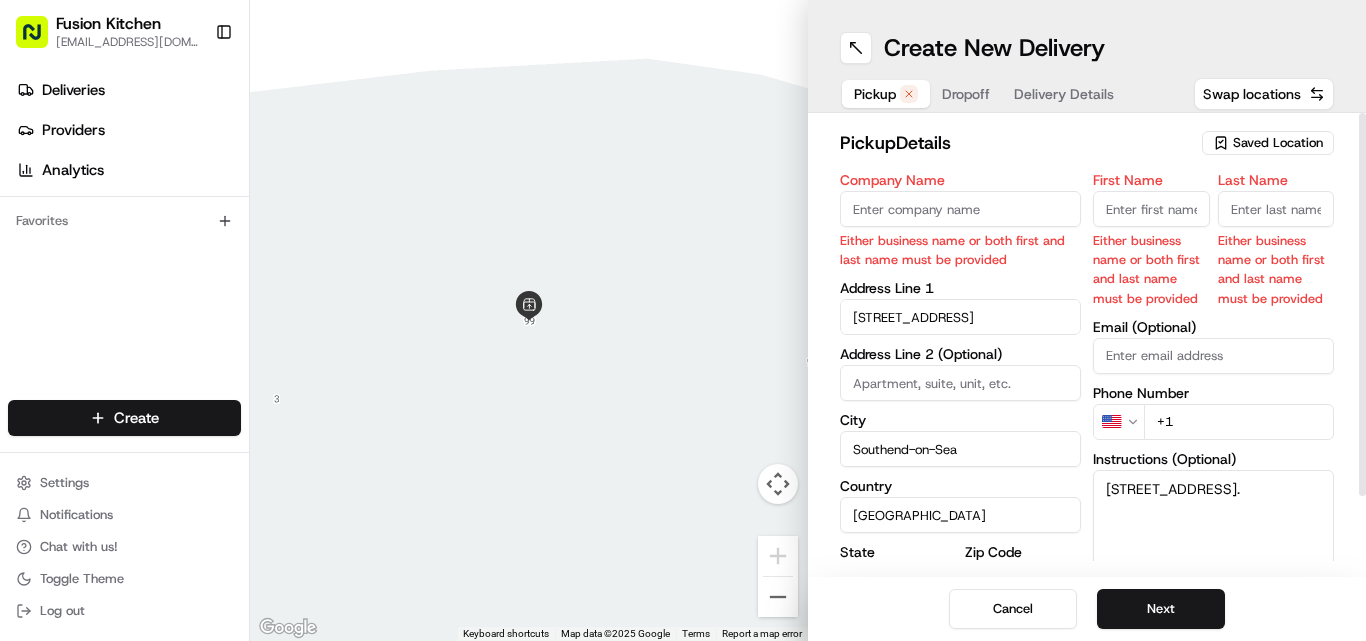 click on "Fusion Kitchen [EMAIL_ADDRESS][DOMAIN_NAME] Toggle Sidebar Deliveries Providers Analytics Favorites Main Menu Members & Organization Organization Users Roles Preferences Customization Tracking Orchestration Automations Dispatch Strategy Locations Pickup Locations Dropoff Locations Billing Billing Refund Requests Integrations Notification Triggers Webhooks API Keys Request Logs Create Settings Notifications Chat with us! Toggle Theme Log out ← Move left → Move right ↑ Move up ↓ Move down + Zoom in - Zoom out Home Jump left by 75% End Jump right by 75% Page Up Jump up by 75% Page Down Jump down by 75% Keyboard shortcuts Map Data Map data ©2025 Google Map data ©2025 Google 1 m  Click to toggle between metric and imperial units Terms Report a map error Create New Delivery Pickup Dropoff Delivery Details Swap locations pickup  Details Saved Location Company Name Either business name or both first and last name must be provided Address Line [GEOGRAPHIC_DATA] Address Line 2 (Optional) City Country [GEOGRAPHIC_DATA]" at bounding box center (683, 320) 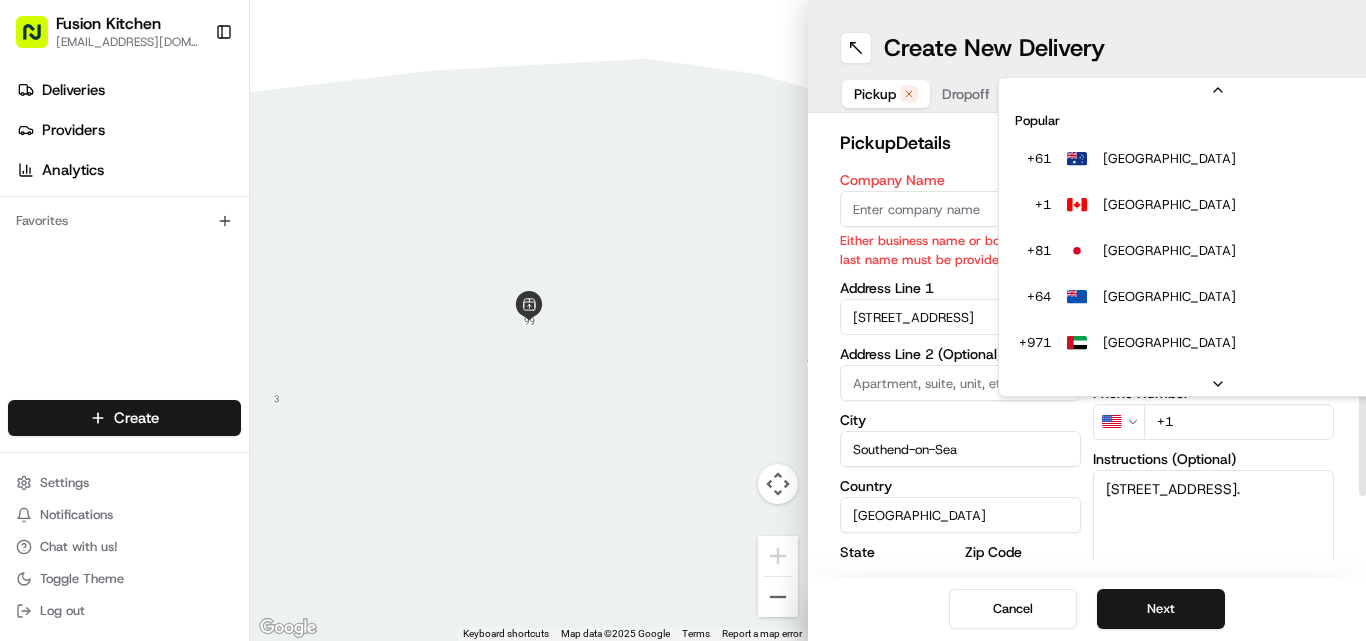 scroll, scrollTop: 86, scrollLeft: 0, axis: vertical 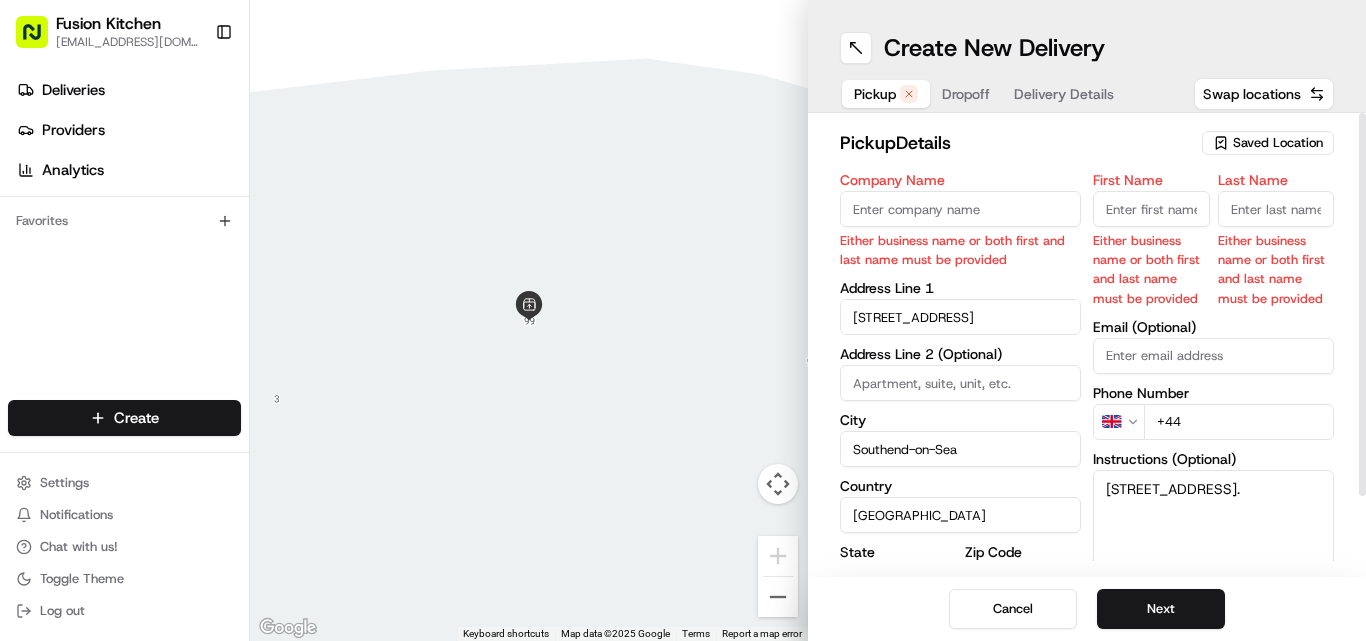 click on "+44" at bounding box center [1239, 422] 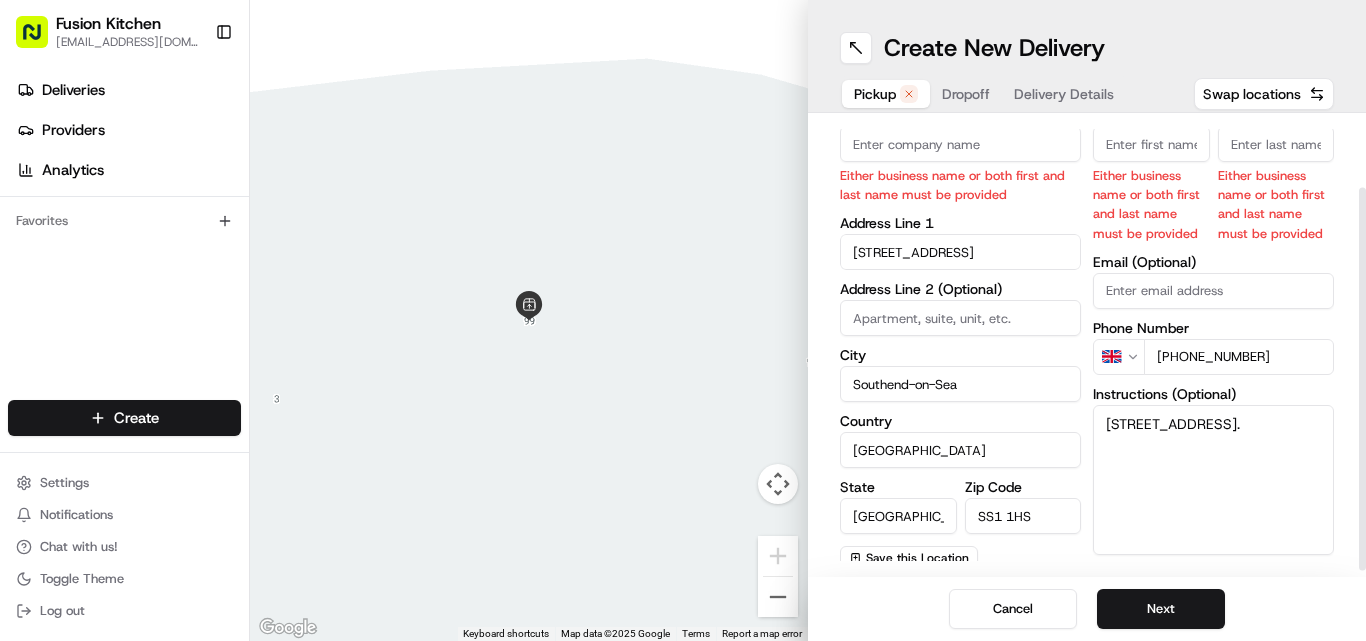 scroll, scrollTop: 91, scrollLeft: 0, axis: vertical 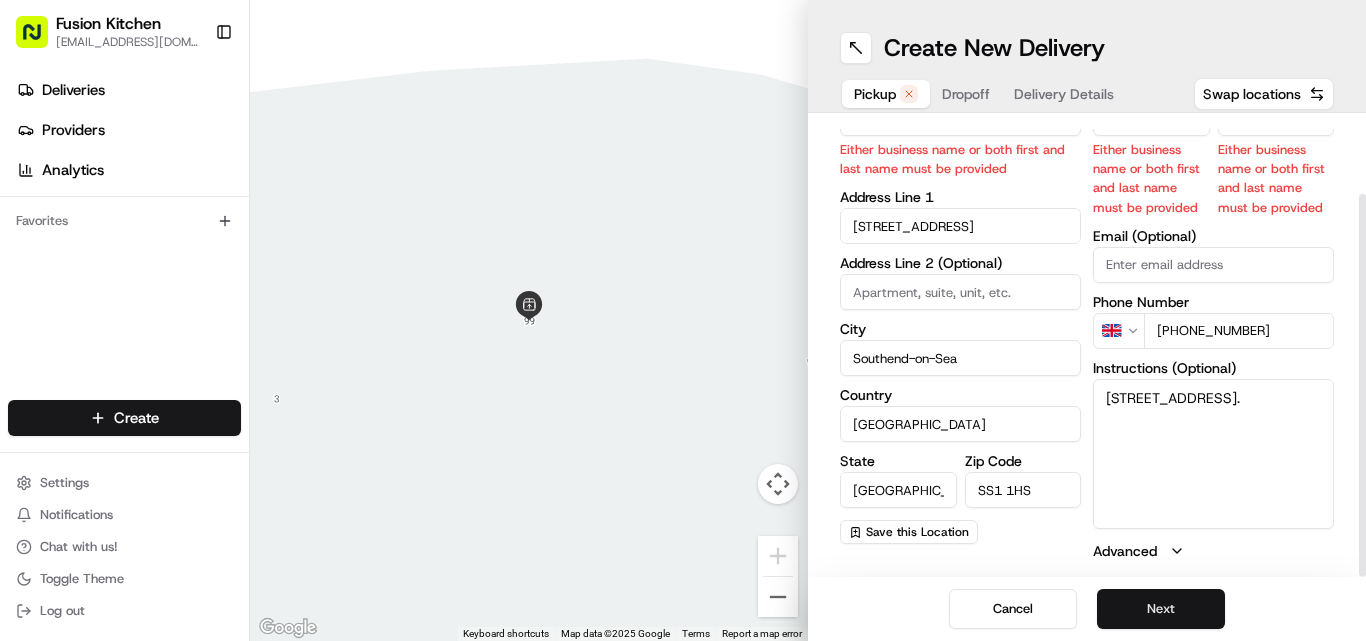 type on "[PHONE_NUMBER]" 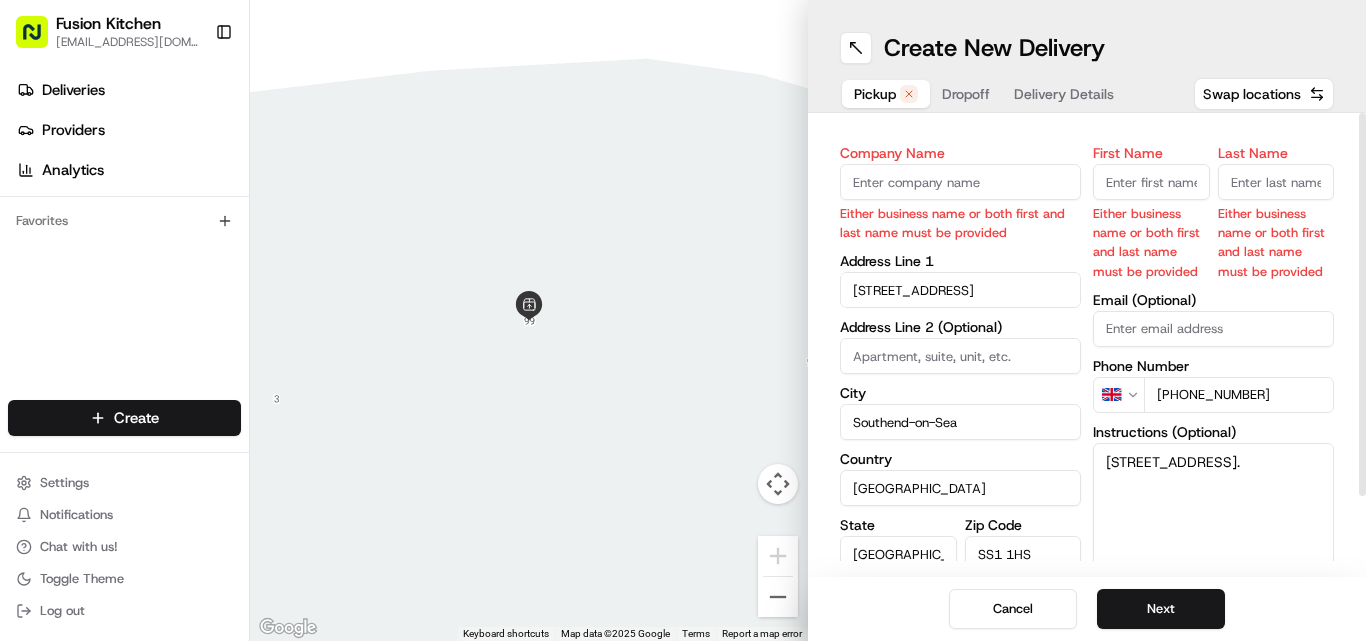 scroll, scrollTop: 0, scrollLeft: 0, axis: both 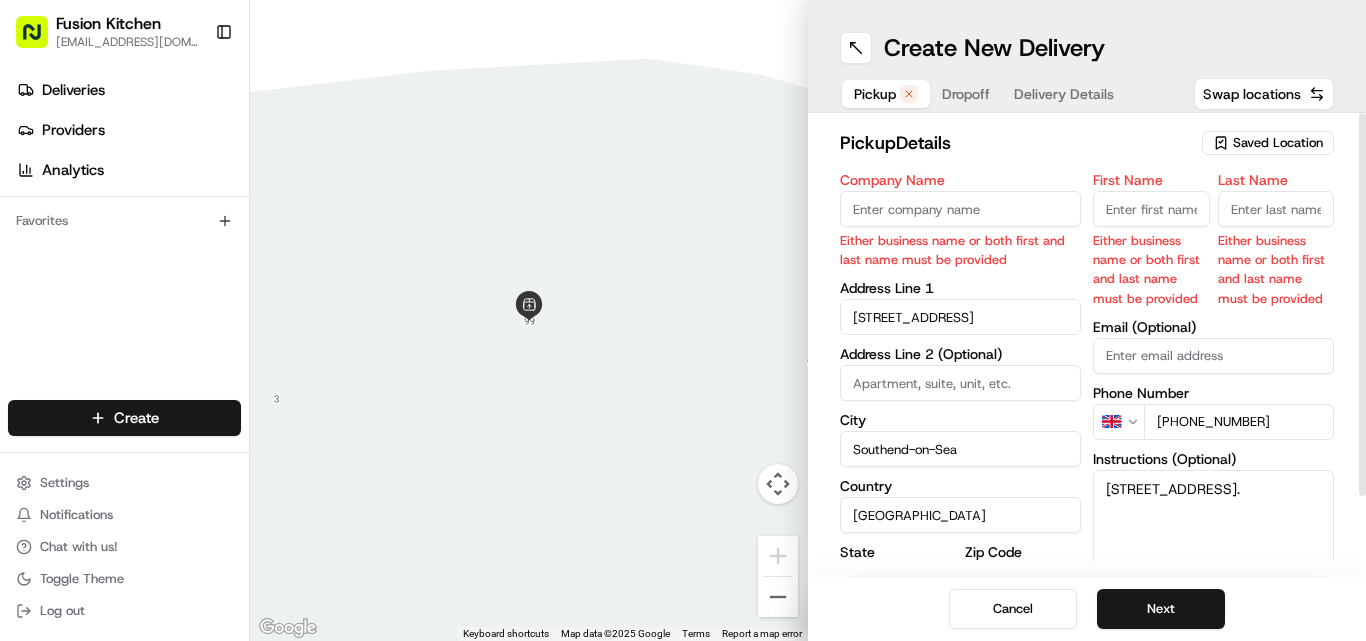 click on "Company Name Either business name or both first and last name must be provided" at bounding box center (960, 221) 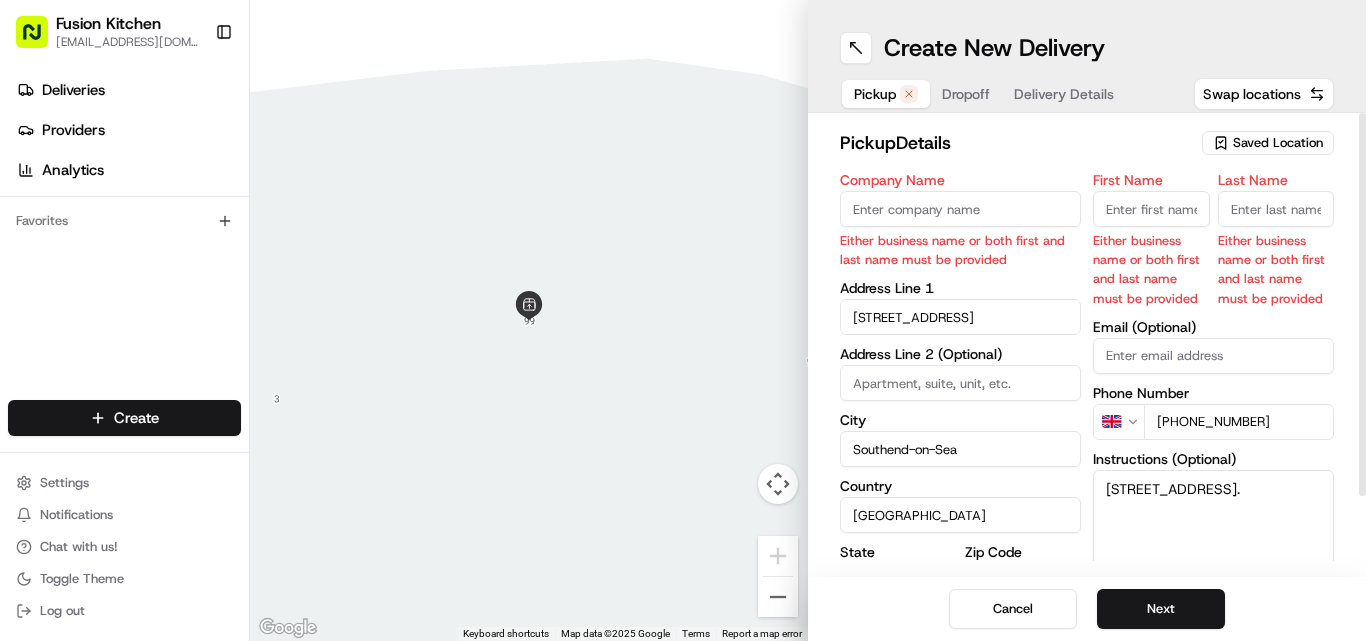 paste on "SIZZLES" 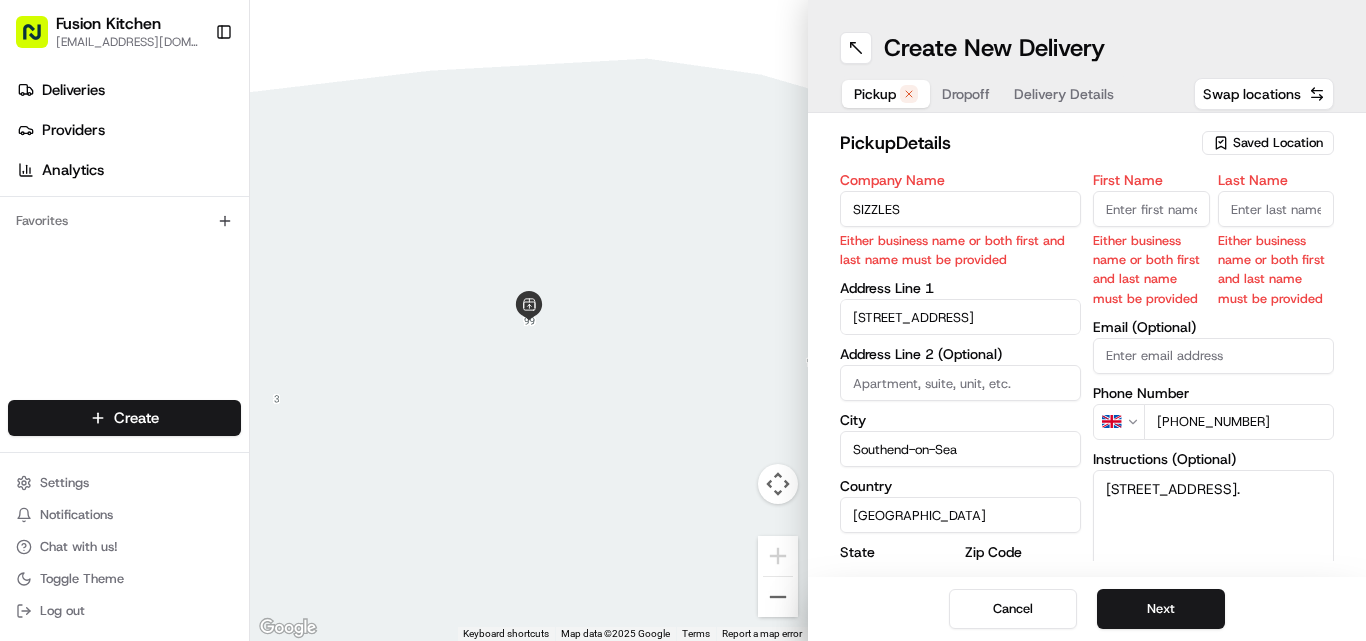 type on "SIZZLES" 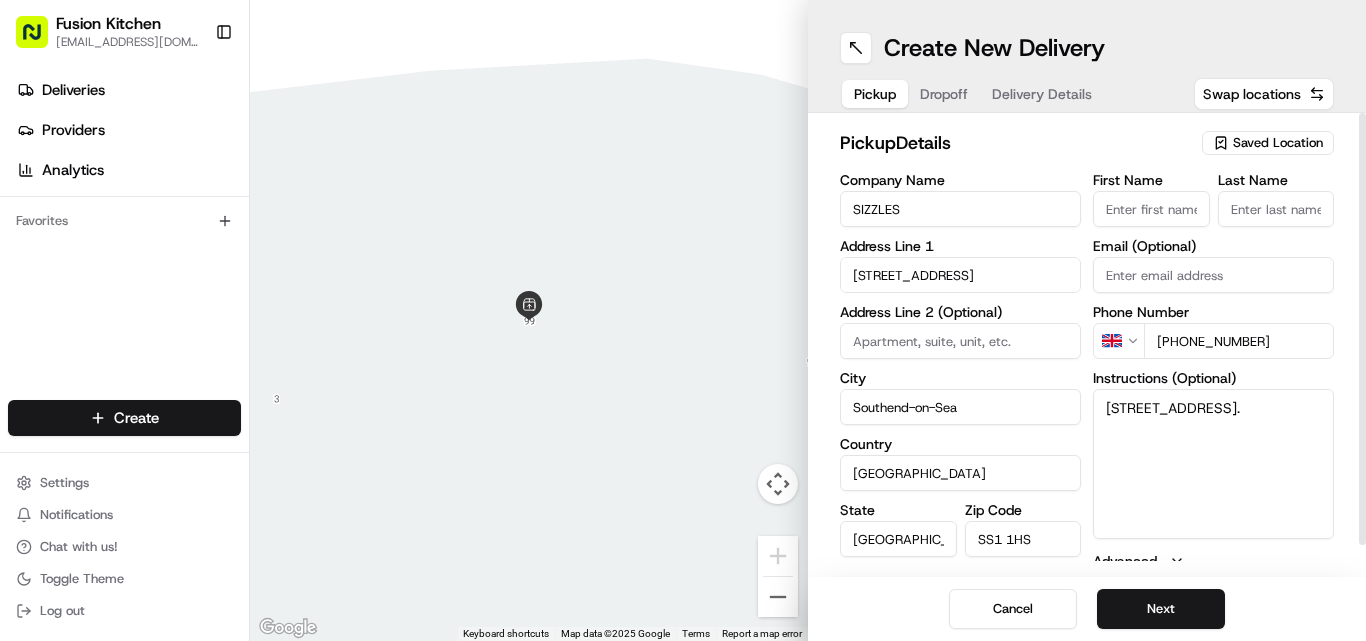 click on "First Name" at bounding box center [1151, 209] 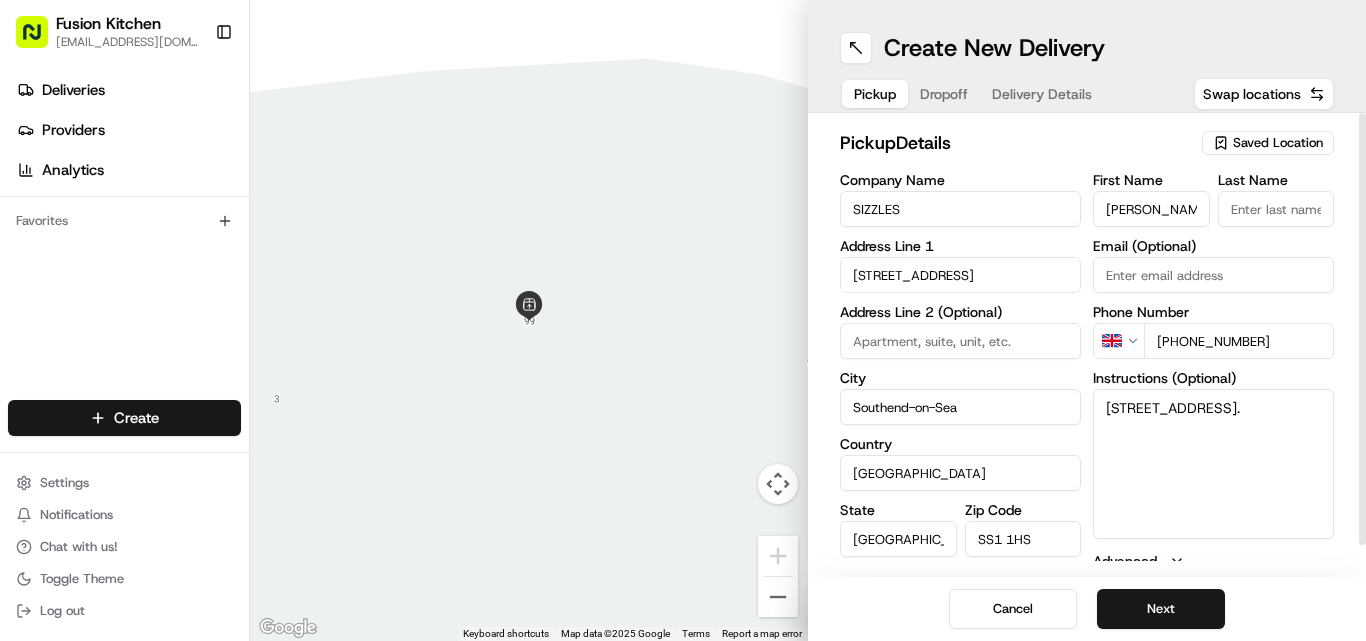 scroll, scrollTop: 0, scrollLeft: 47, axis: horizontal 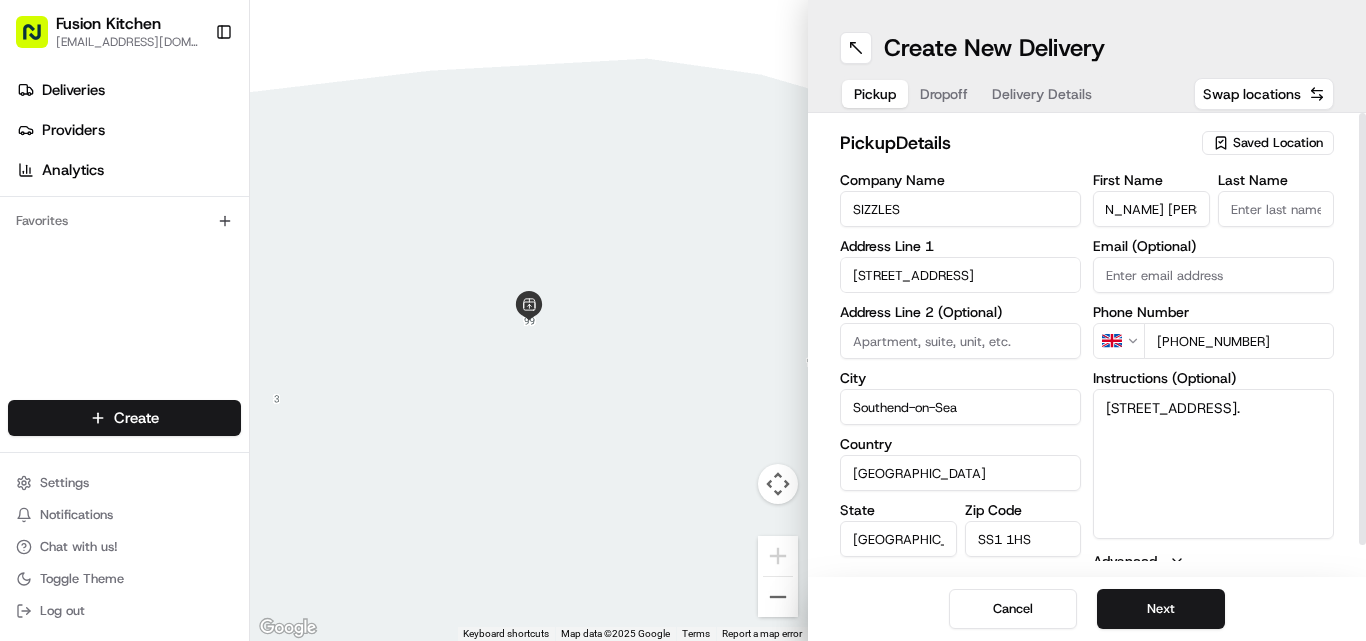 click on "[PERSON_NAME] [PERSON_NAME]" at bounding box center [1151, 209] 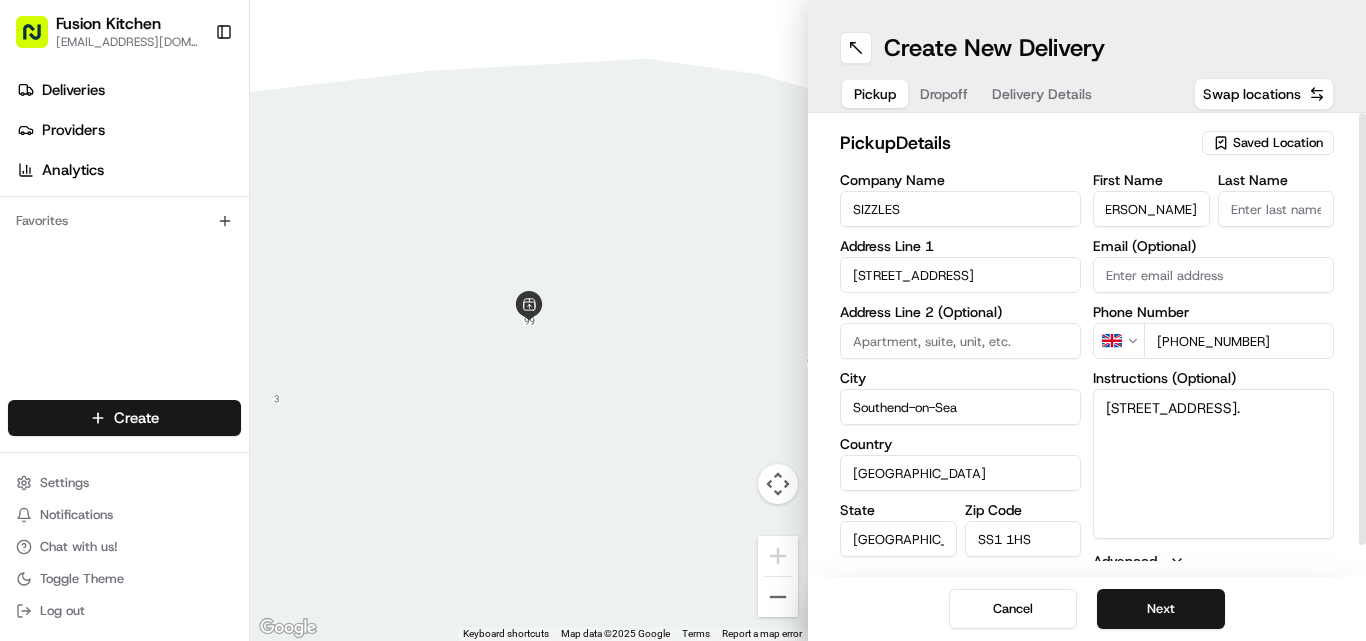 scroll, scrollTop: 0, scrollLeft: 11, axis: horizontal 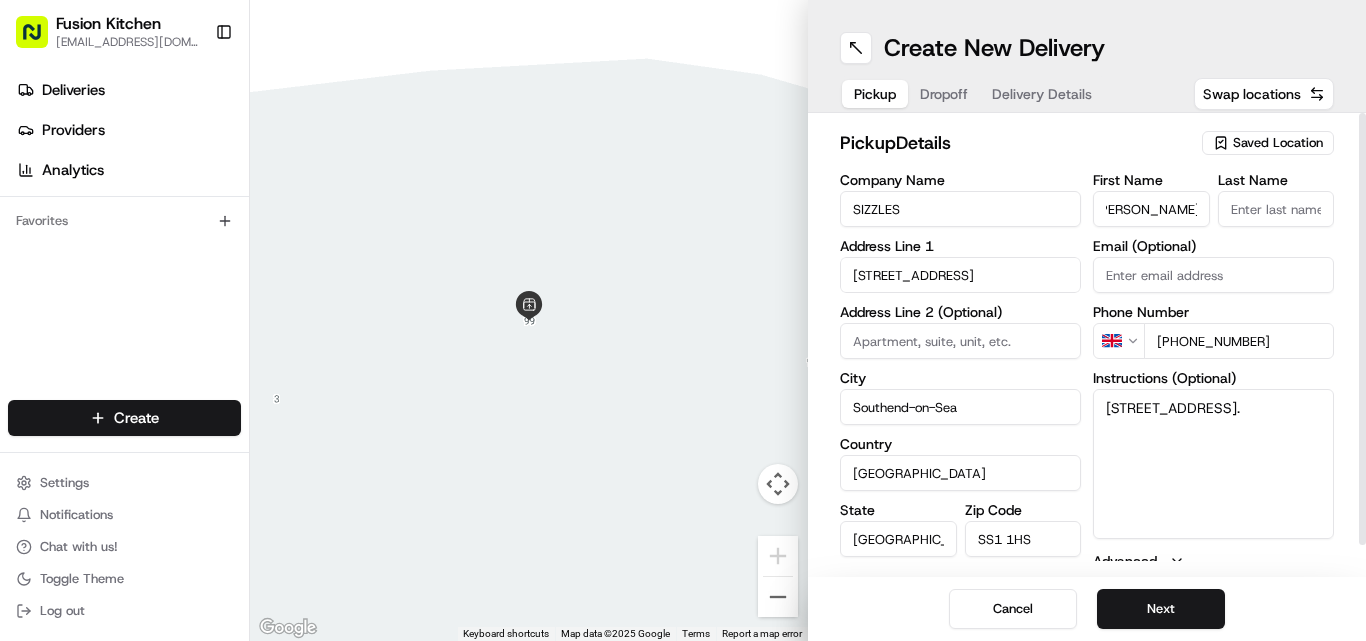 type on "[PERSON_NAME]" 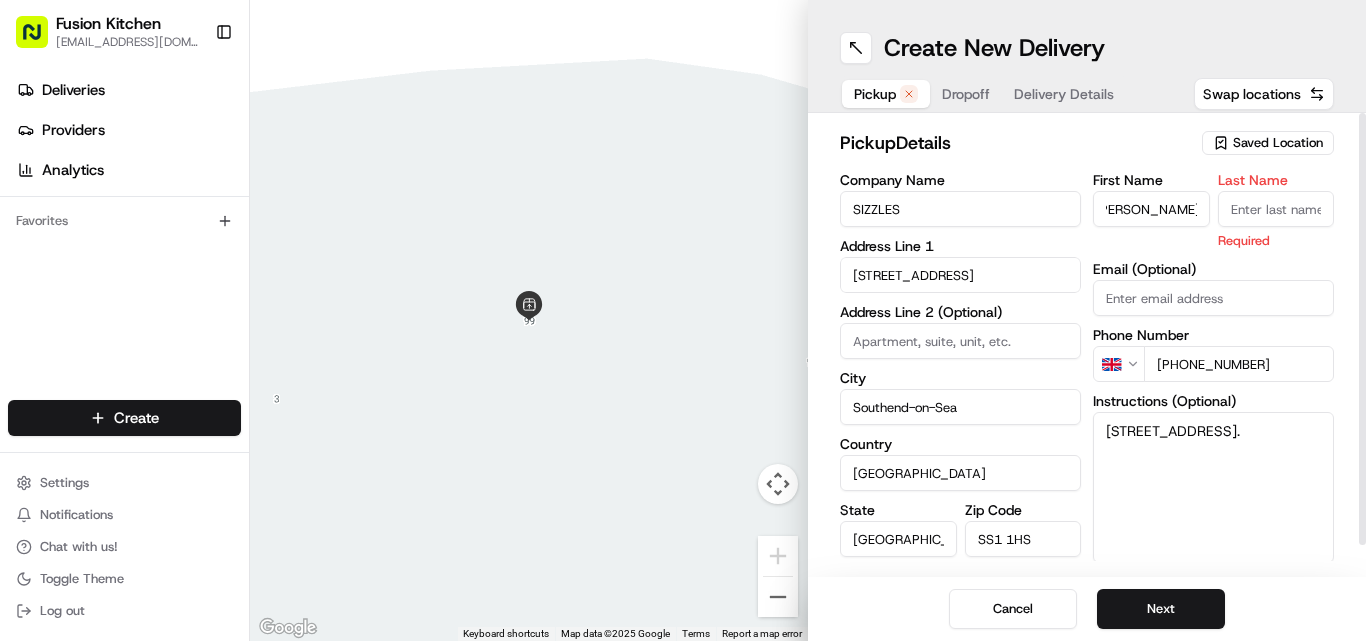 scroll, scrollTop: 0, scrollLeft: 0, axis: both 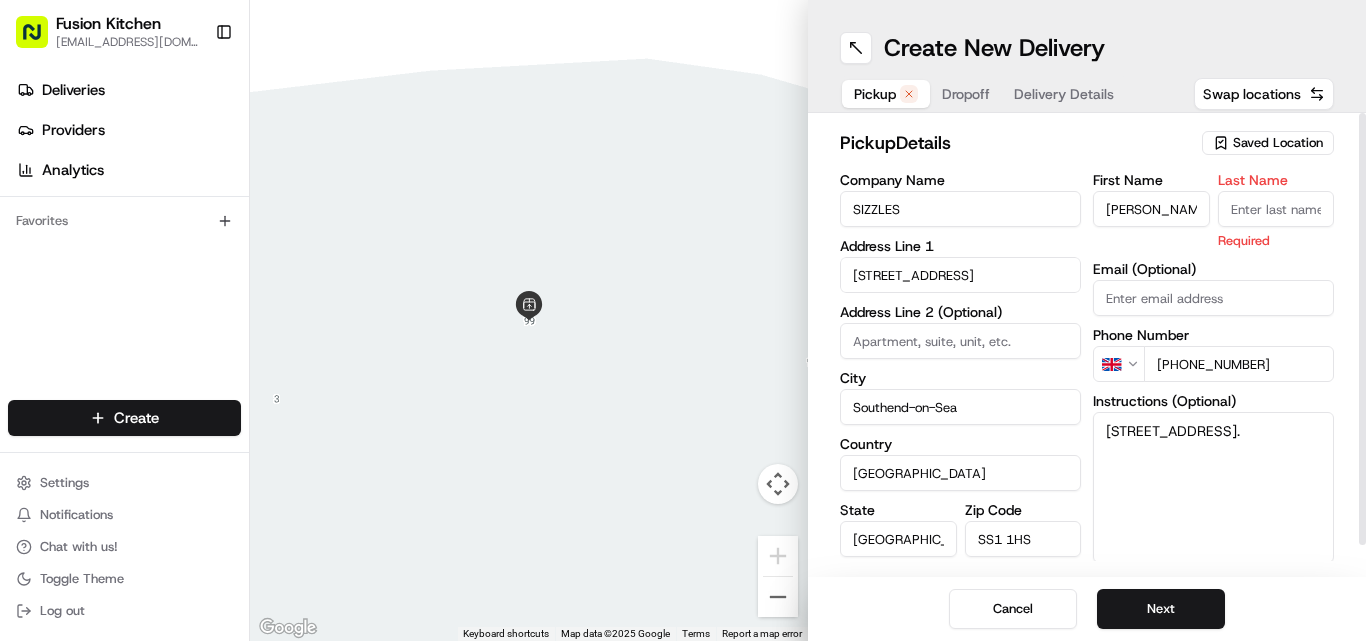 click on "Last Name" at bounding box center [1276, 209] 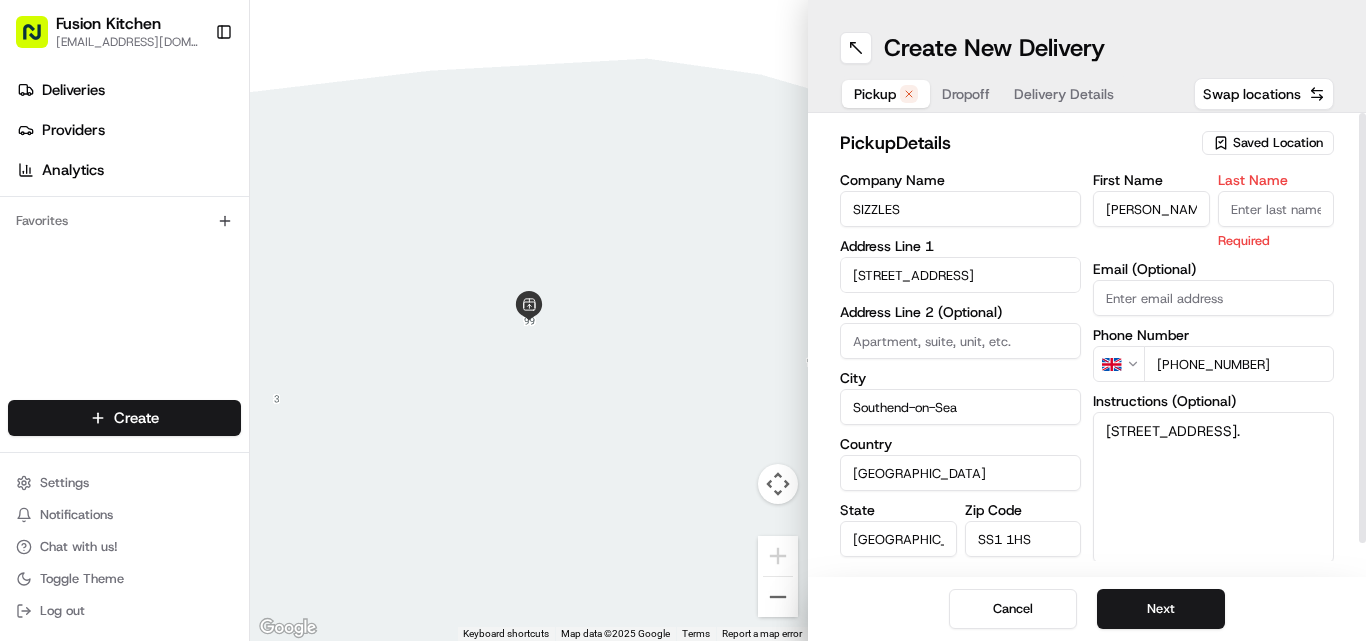 paste on "[PERSON_NAME]" 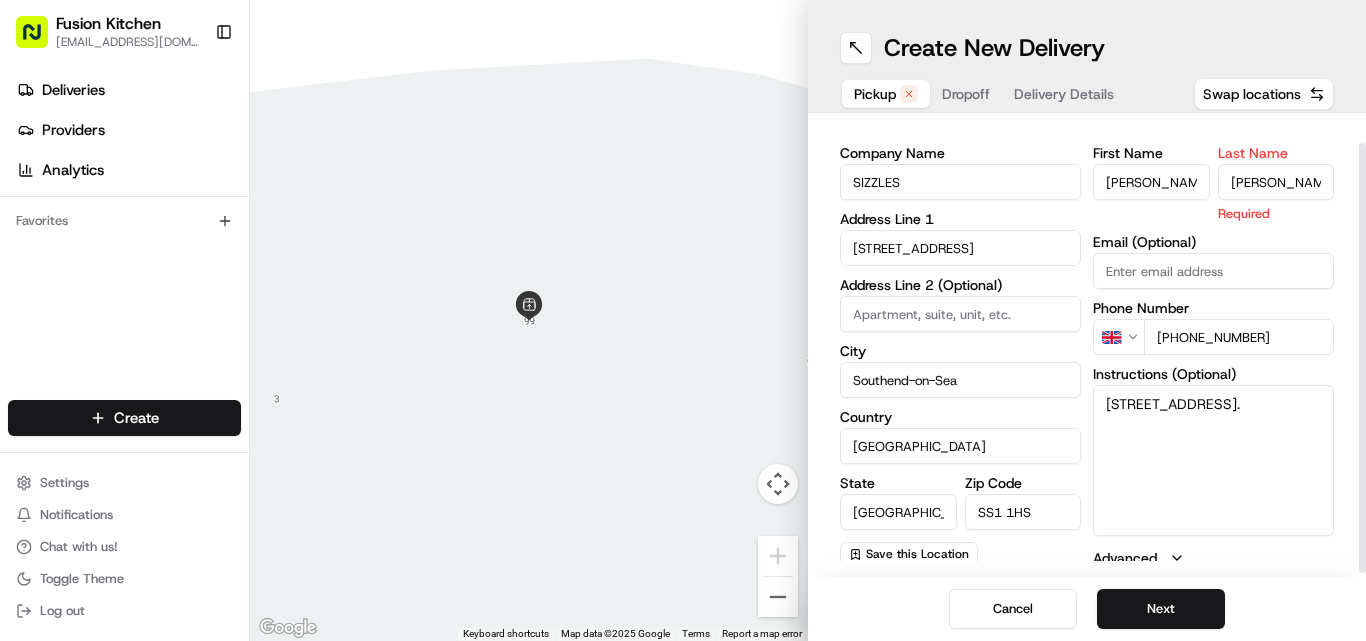 scroll, scrollTop: 34, scrollLeft: 0, axis: vertical 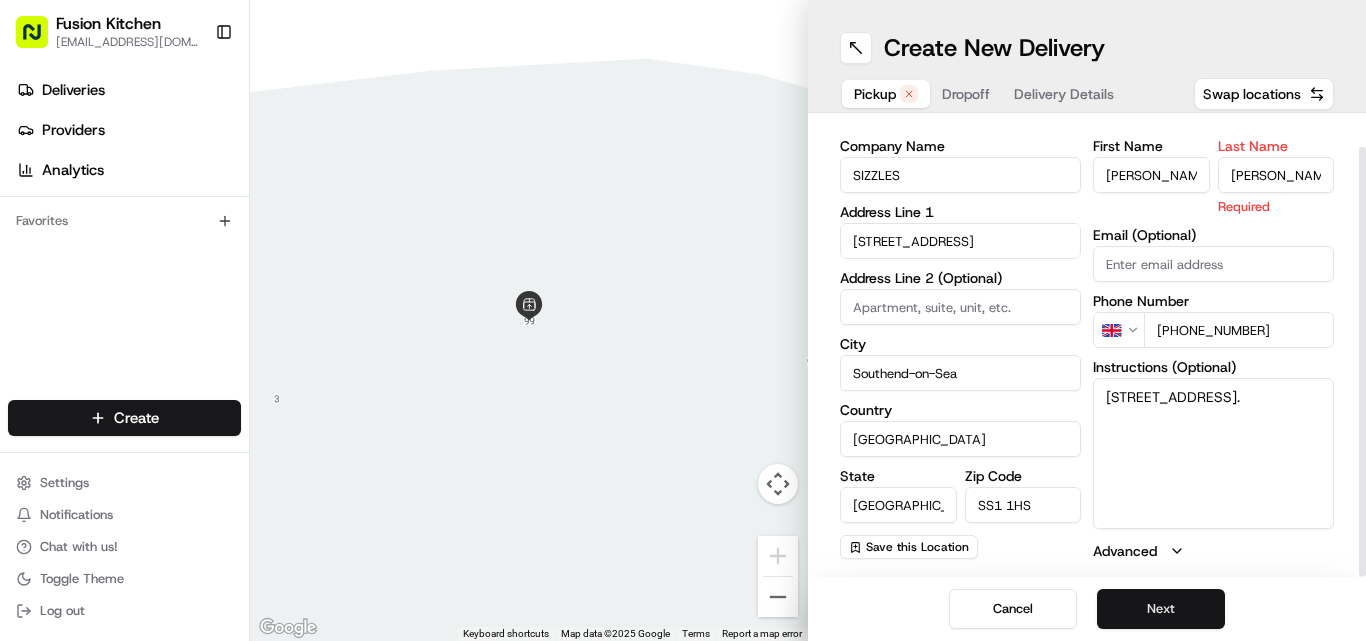 type on "[PERSON_NAME]" 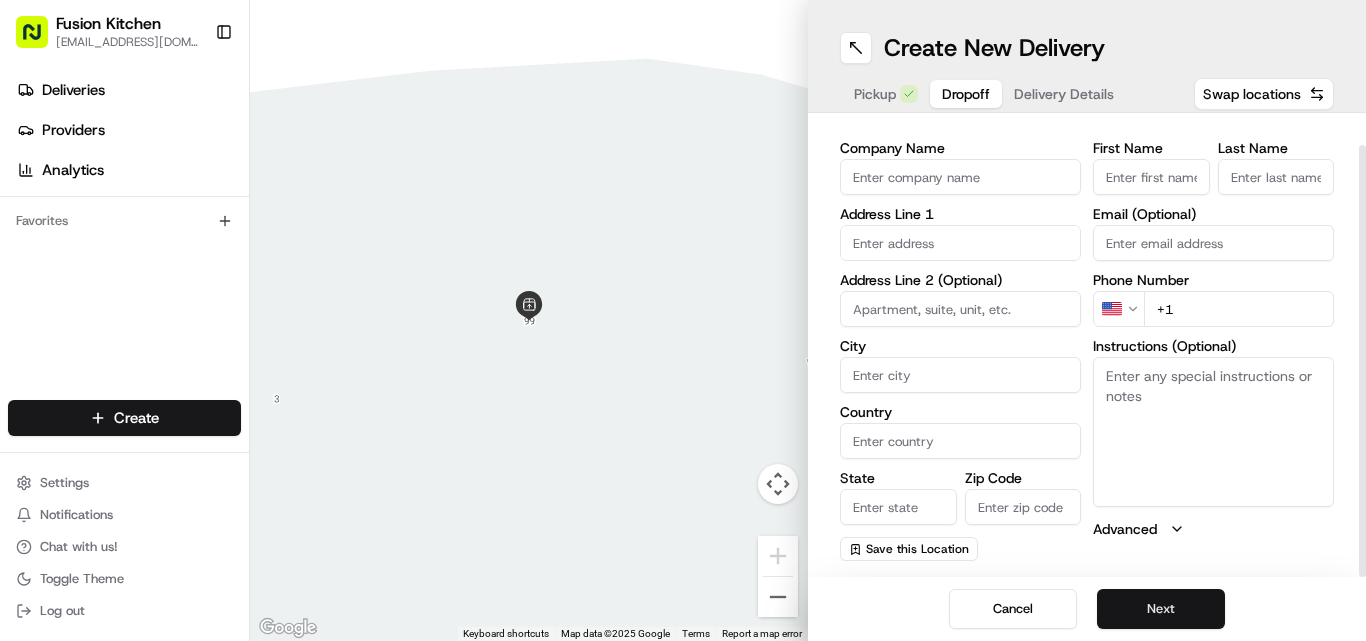 scroll, scrollTop: 32, scrollLeft: 0, axis: vertical 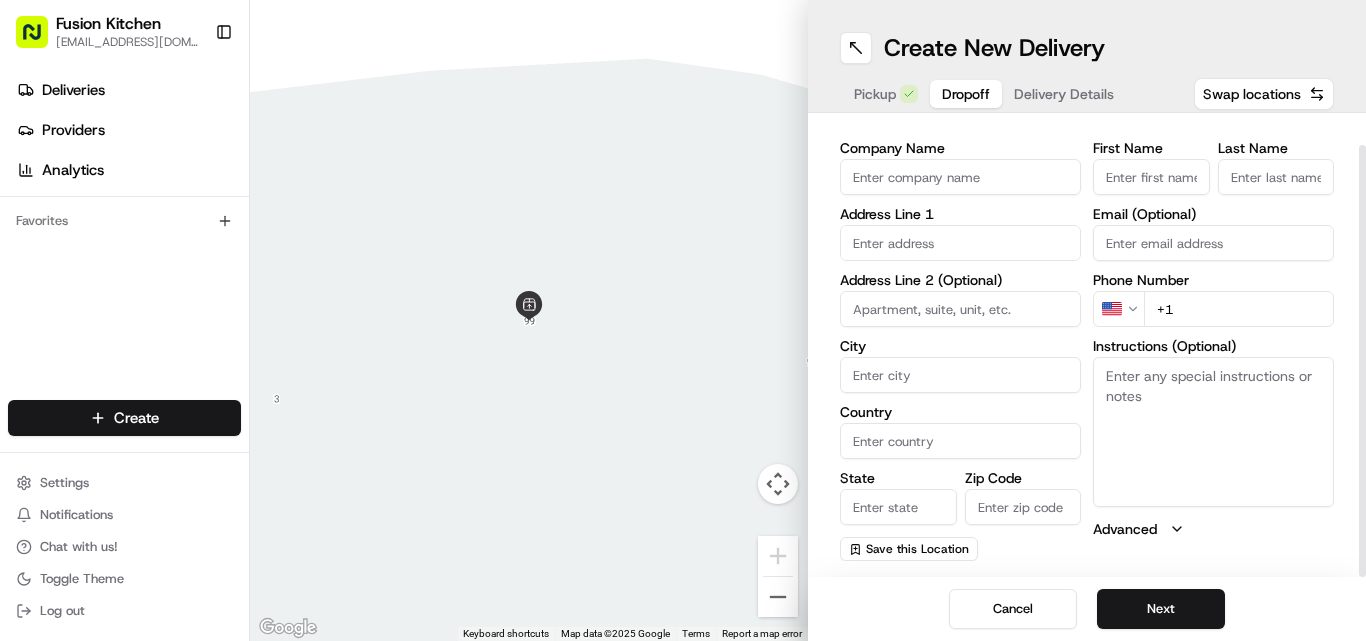 click on "Company Name" at bounding box center [960, 177] 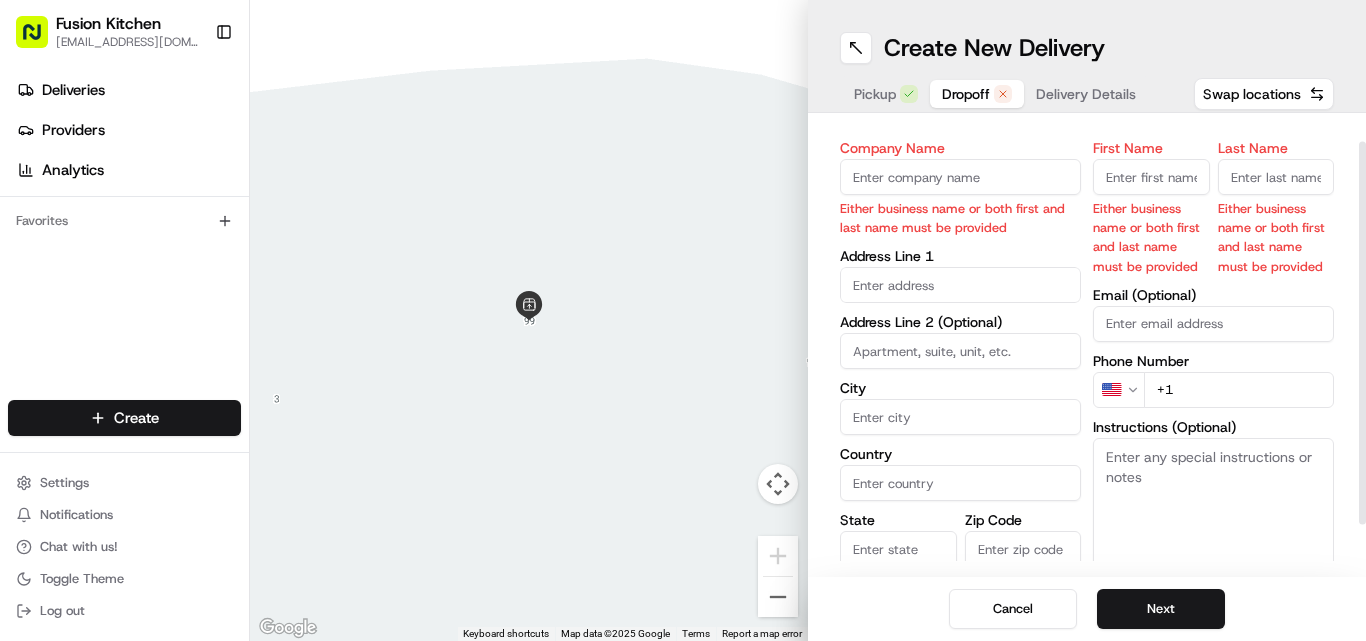 paste on "[PERSON_NAME]" 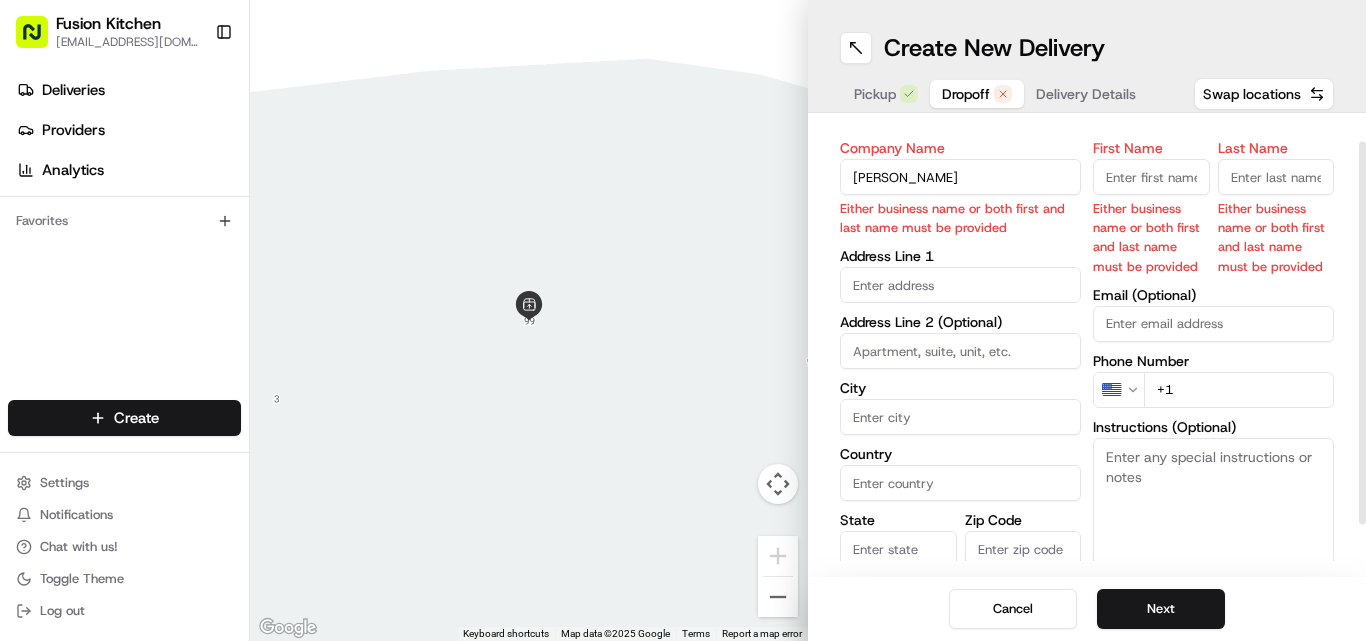 type on "[PERSON_NAME]" 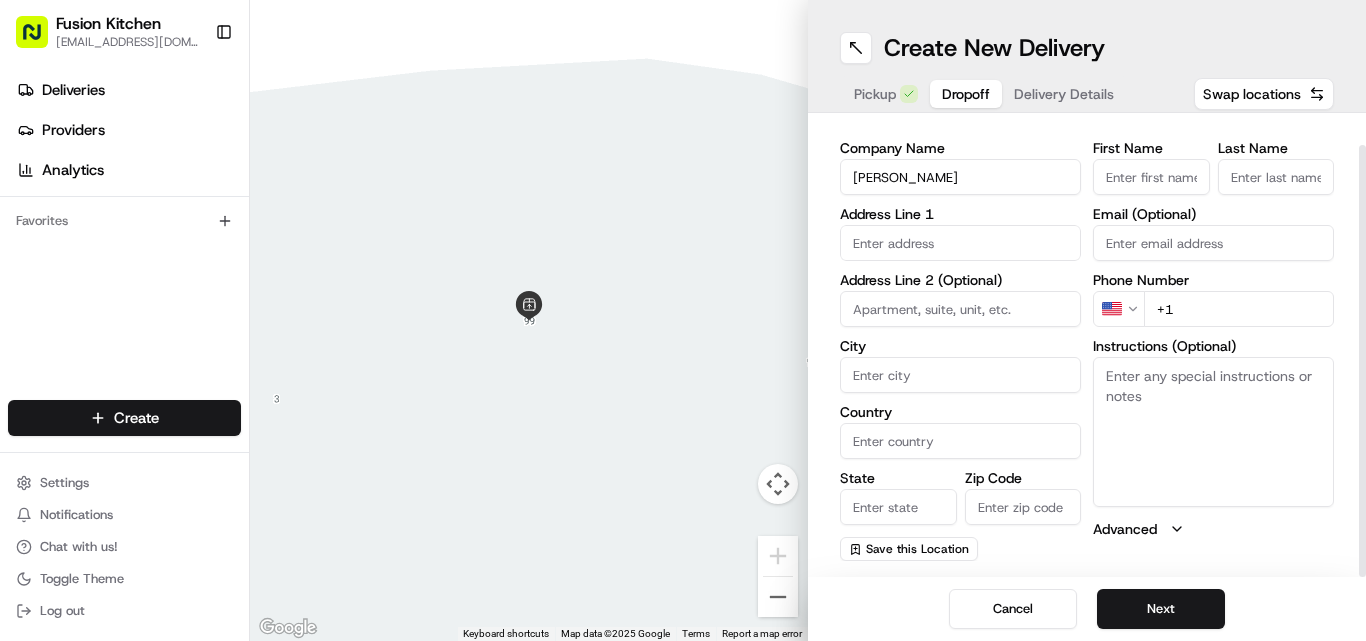paste on "[PERSON_NAME]" 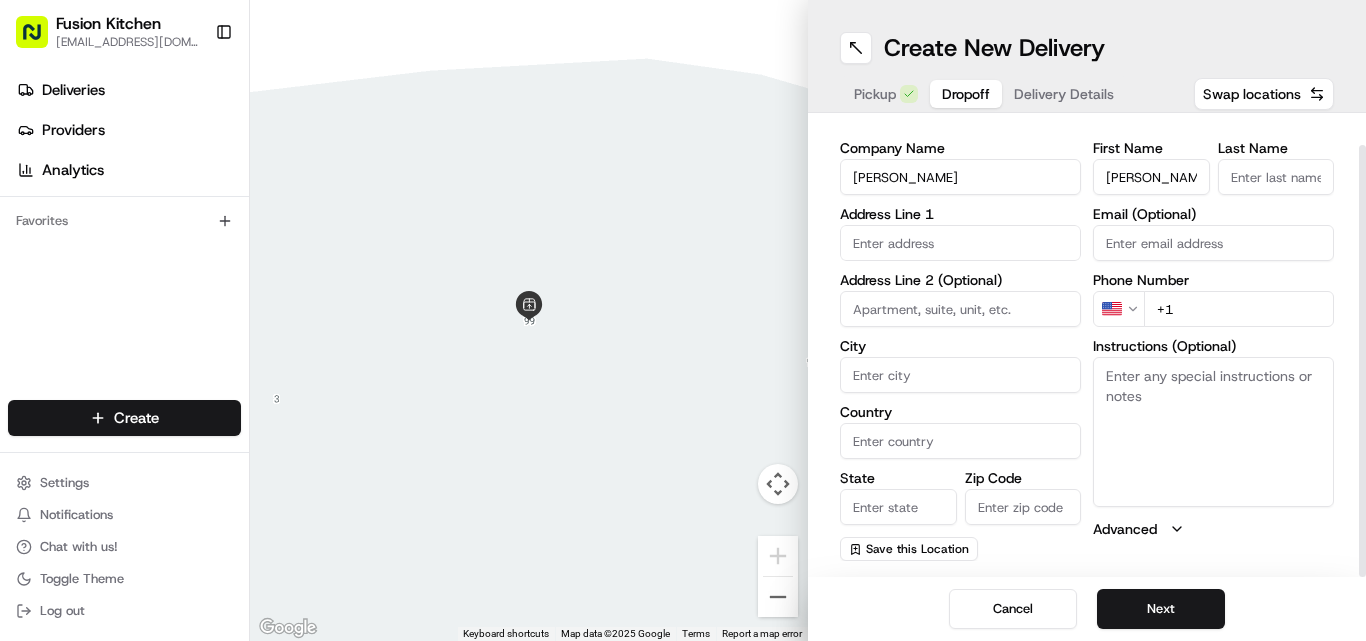 click on "[PERSON_NAME]" at bounding box center [1151, 177] 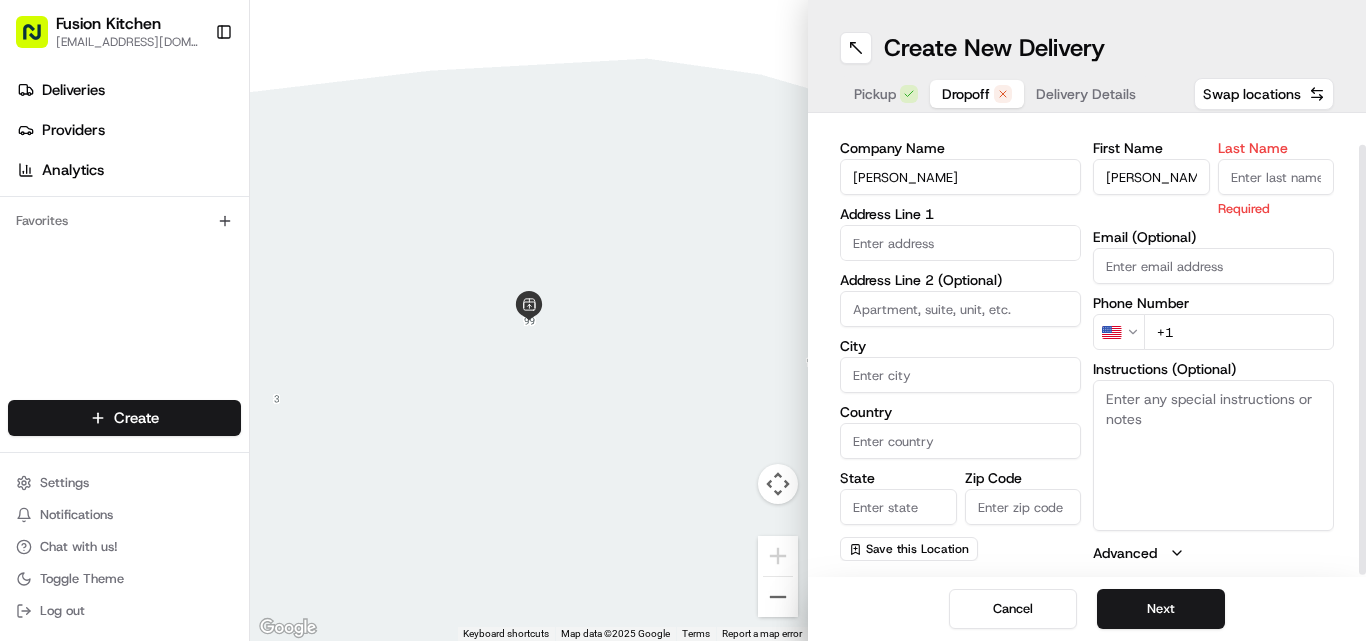 paste on "[PERSON_NAME]" 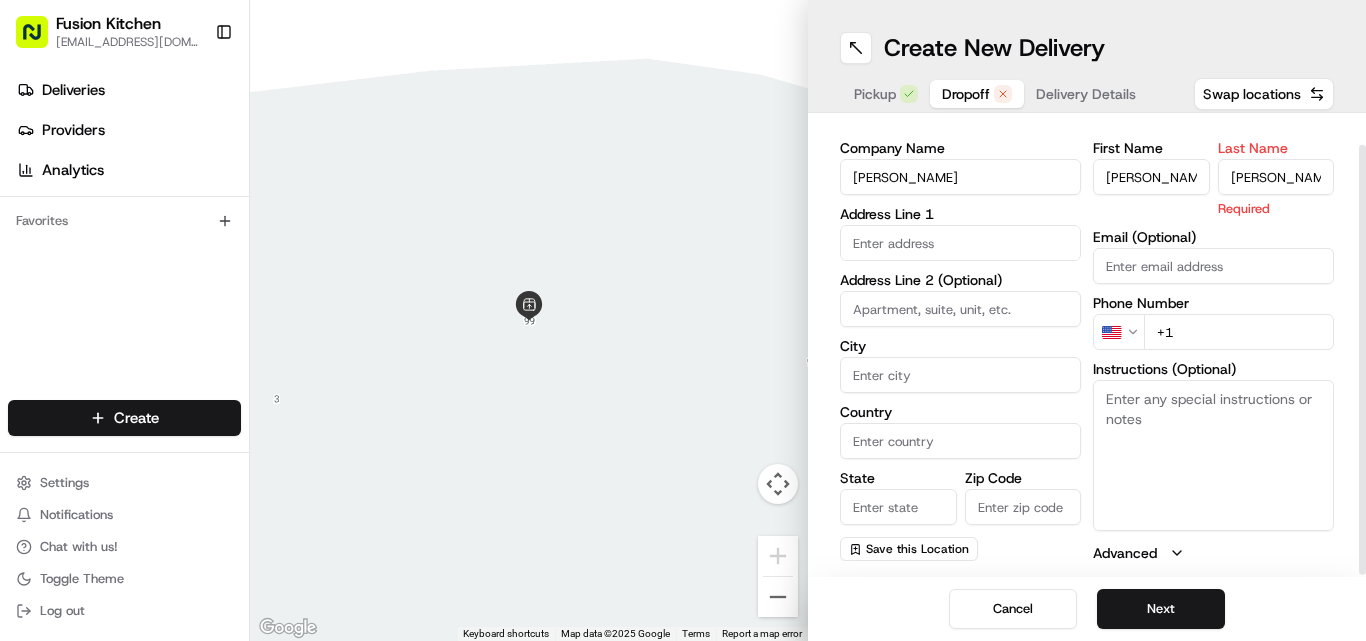 type on "[PERSON_NAME]" 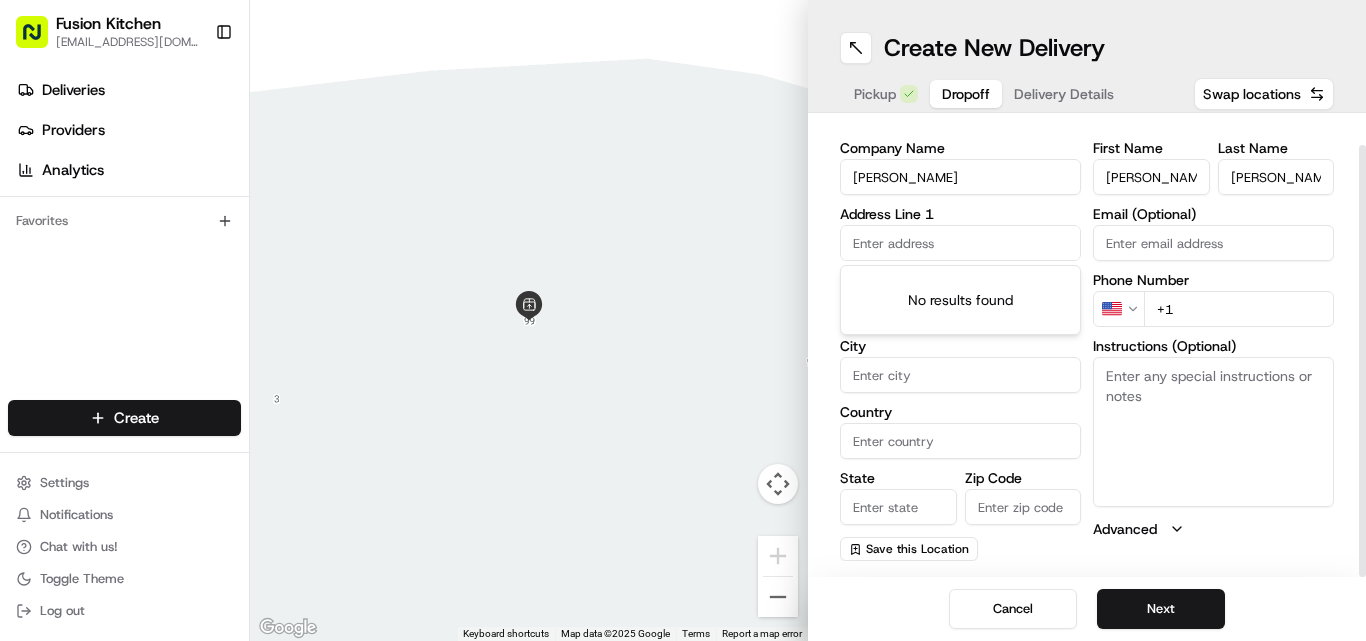 click at bounding box center [960, 243] 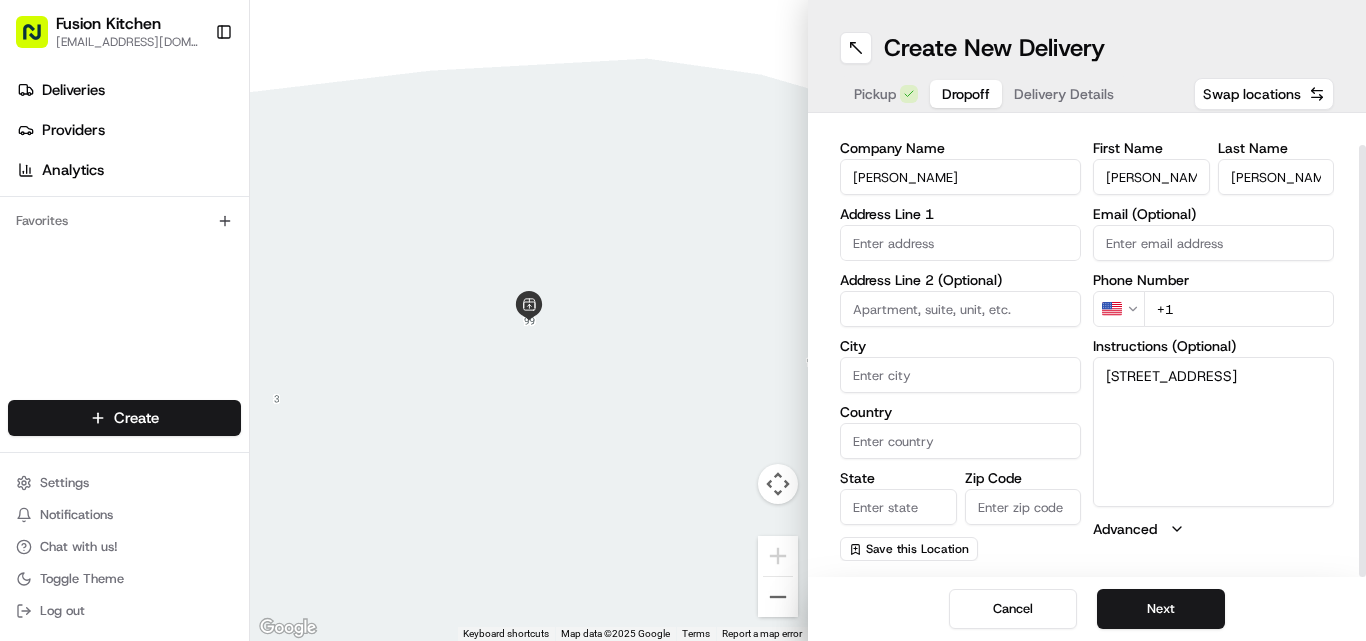 type on "[STREET_ADDRESS]" 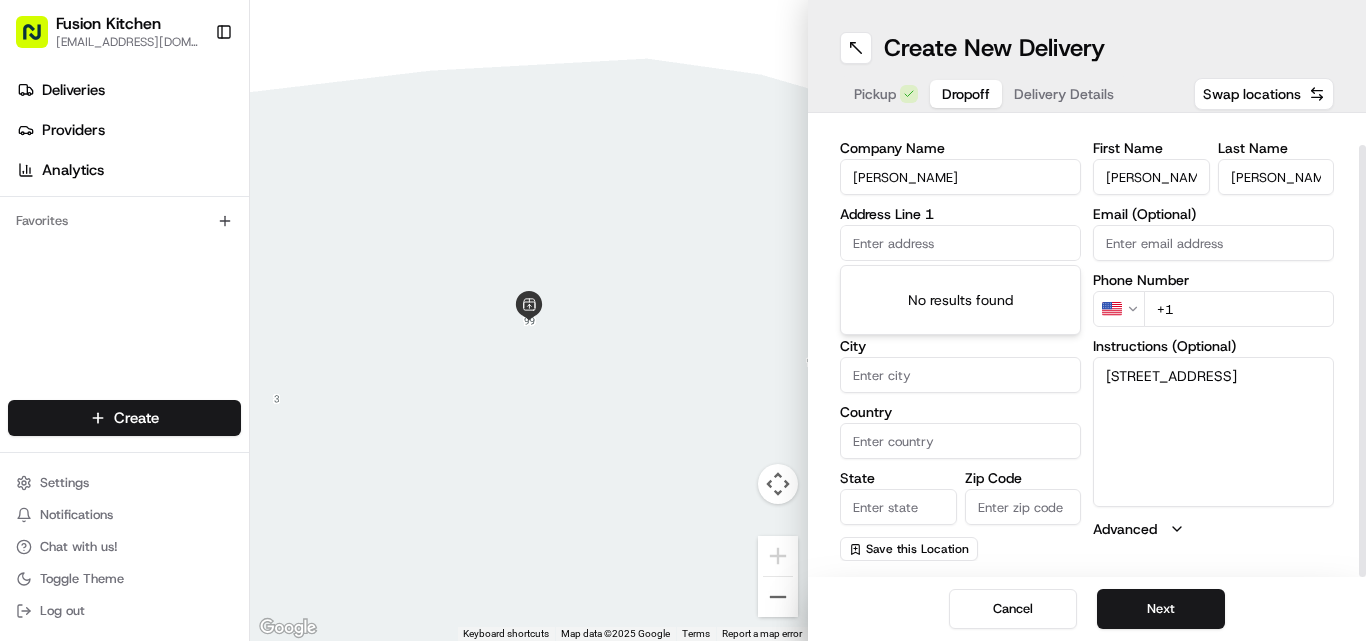 paste on "[STREET_ADDRESS]" 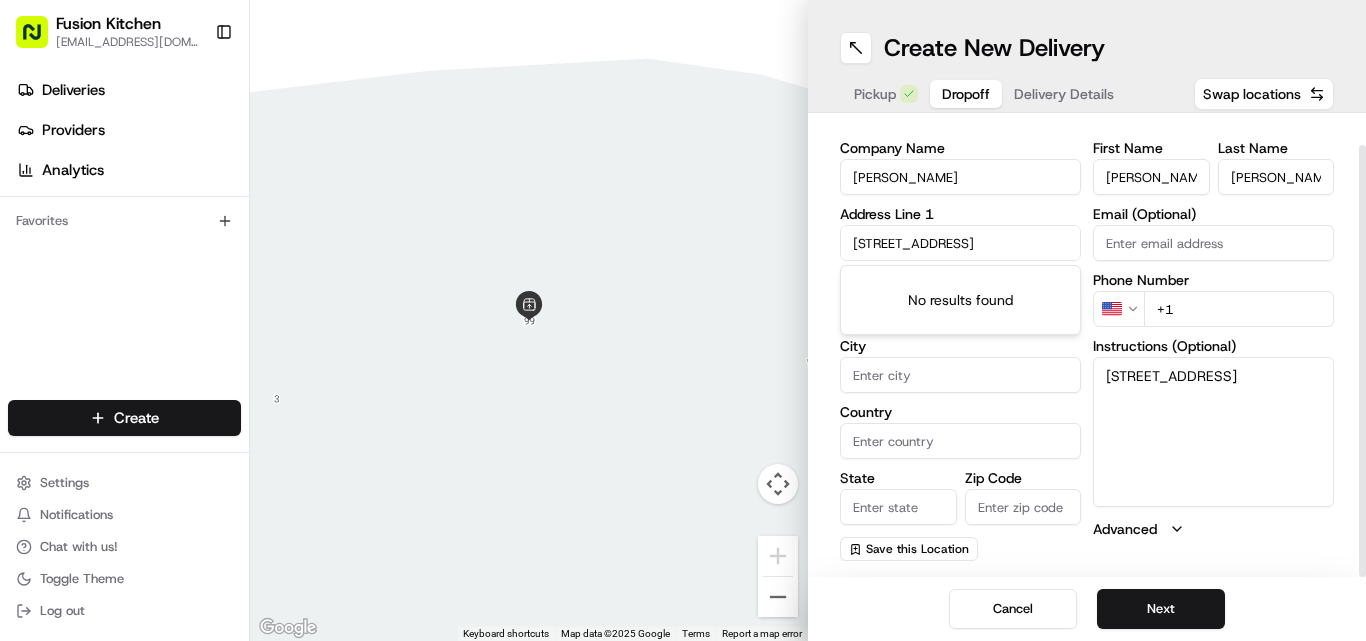 scroll, scrollTop: 0, scrollLeft: 55, axis: horizontal 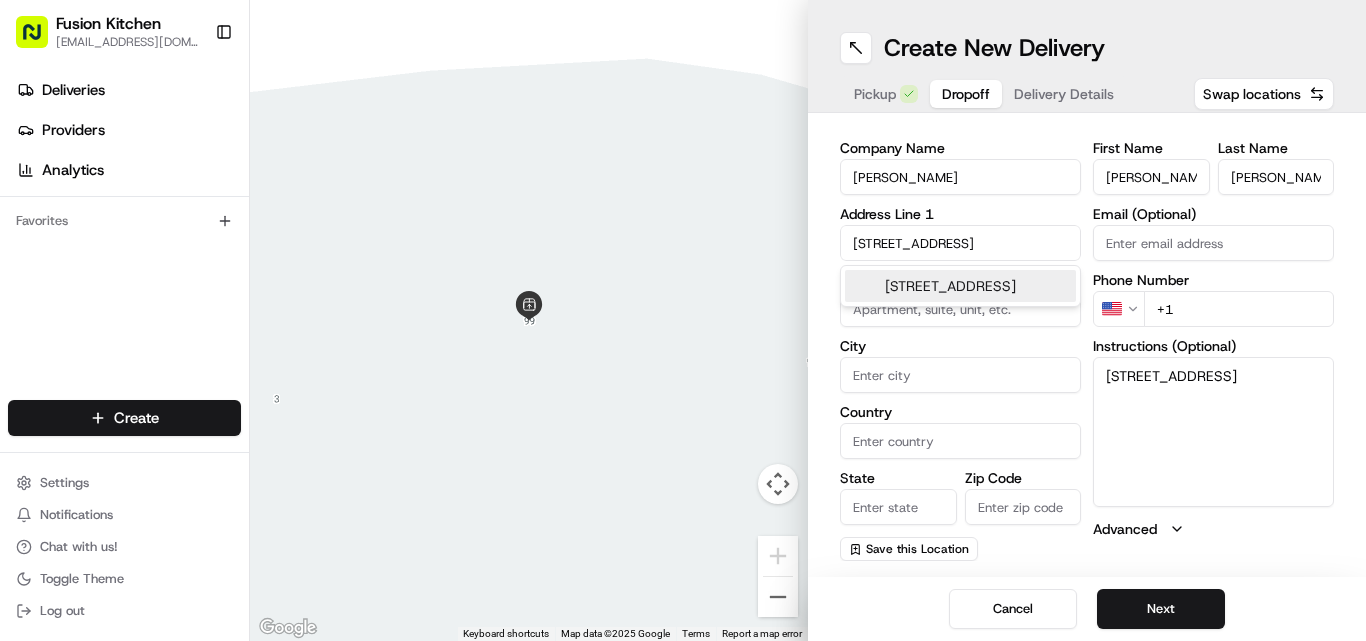 click on "[STREET_ADDRESS]" at bounding box center [960, 286] 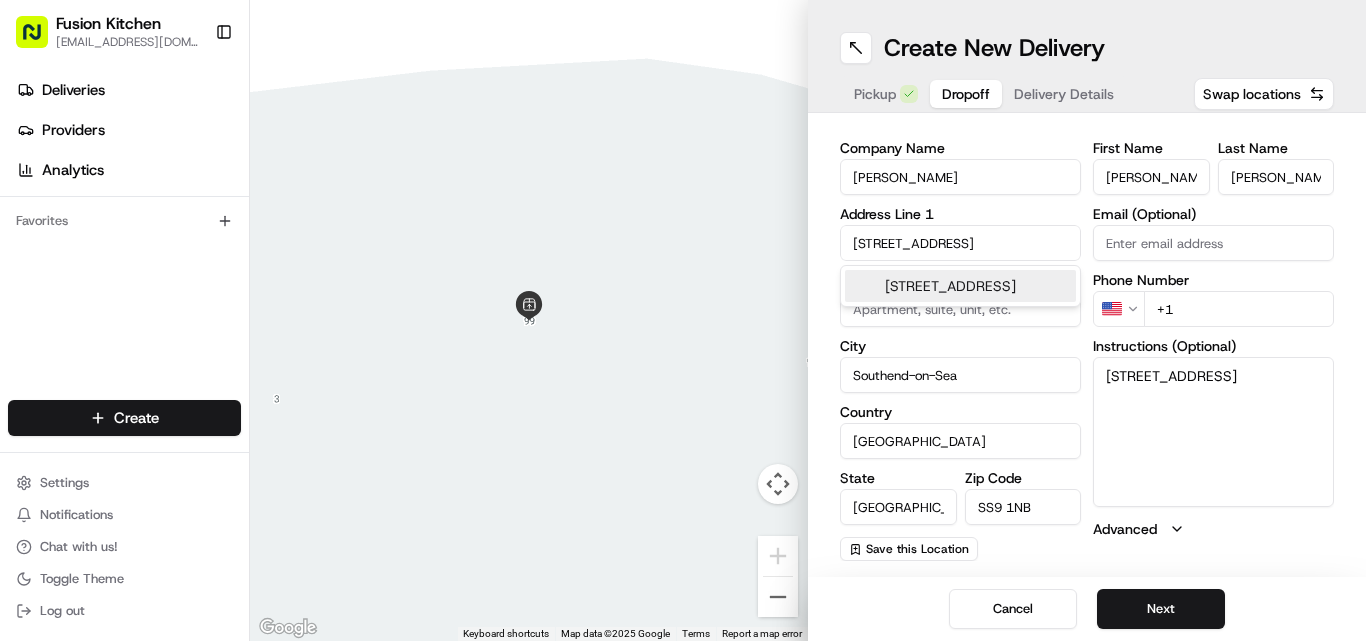 type on "[STREET_ADDRESS]" 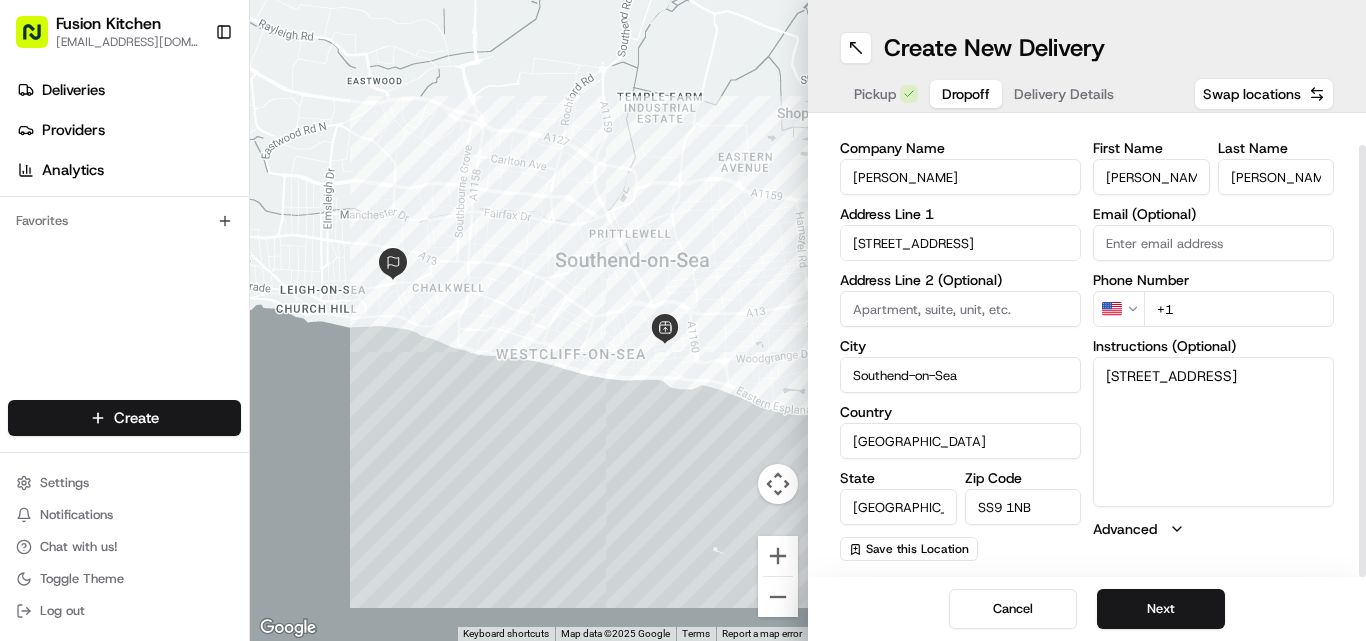 click on "Fusion Kitchen [EMAIL_ADDRESS][DOMAIN_NAME] Toggle Sidebar Deliveries Providers Analytics Favorites Main Menu Members & Organization Organization Users Roles Preferences Customization Tracking Orchestration Automations Dispatch Strategy Locations Pickup Locations Dropoff Locations Billing Billing Refund Requests Integrations Notification Triggers Webhooks API Keys Request Logs Create Settings Notifications Chat with us! Toggle Theme Log out ← Move left → Move right ↑ Move up ↓ Move down + Zoom in - Zoom out Home Jump left by 75% End Jump right by 75% Page Up Jump up by 75% Page Down Jump down by 75% Keyboard shortcuts Map Data Map data ©2025 Google Map data ©2025 Google 500 m  Click to toggle between metric and imperial units Terms Report a map error Create New Delivery Pickup Dropoff Delivery Details Swap locations dropoff  Details Saved Location Company Name [PERSON_NAME] Address Line [GEOGRAPHIC_DATA] Address Line 2 (Optional) [GEOGRAPHIC_DATA] [GEOGRAPHIC_DATA]" at bounding box center [683, 320] 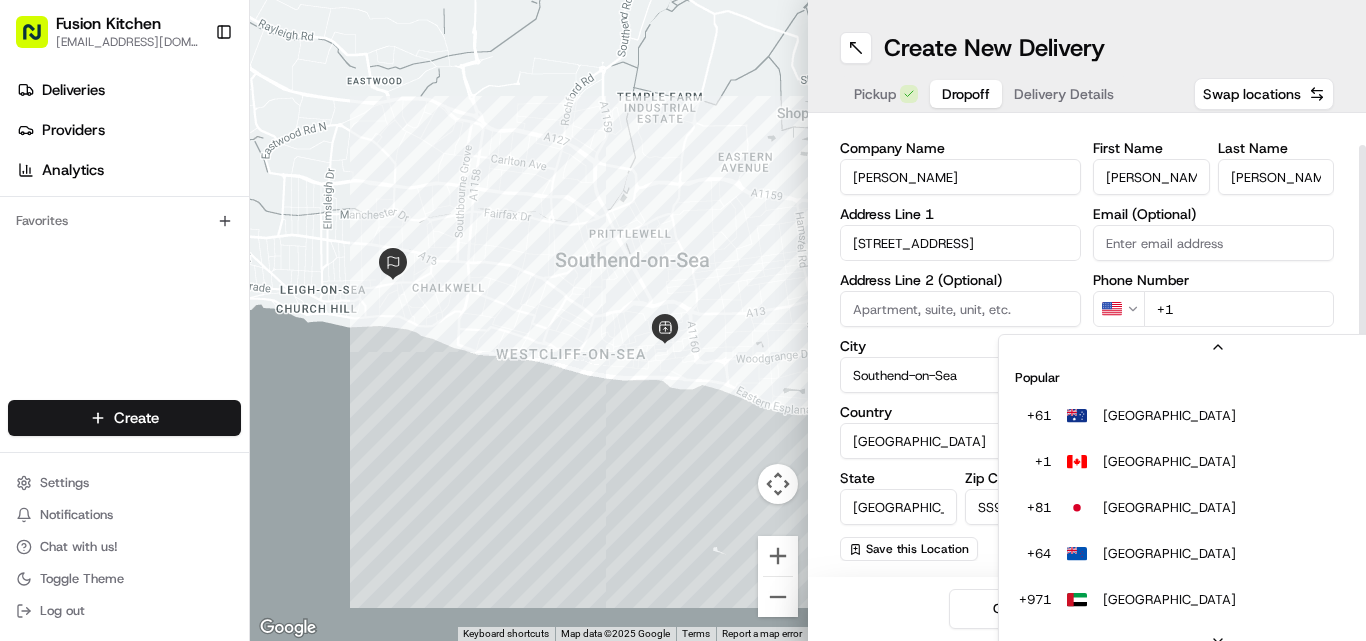 scroll, scrollTop: 86, scrollLeft: 0, axis: vertical 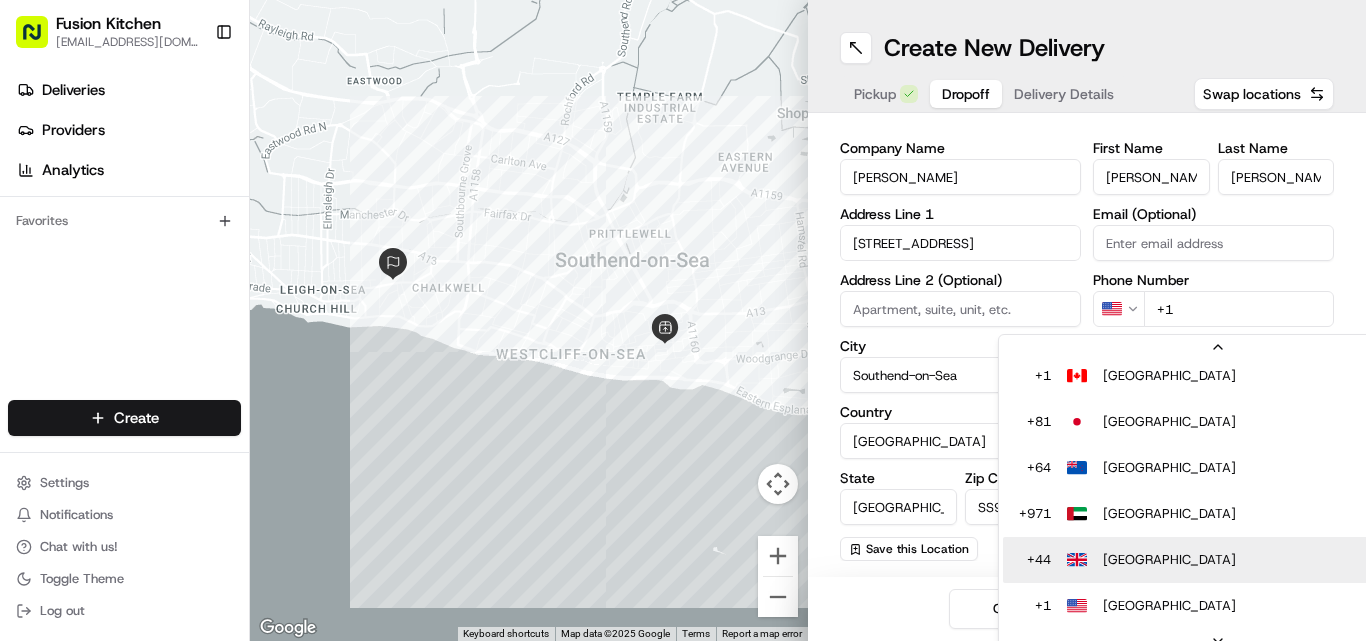 type on "+44" 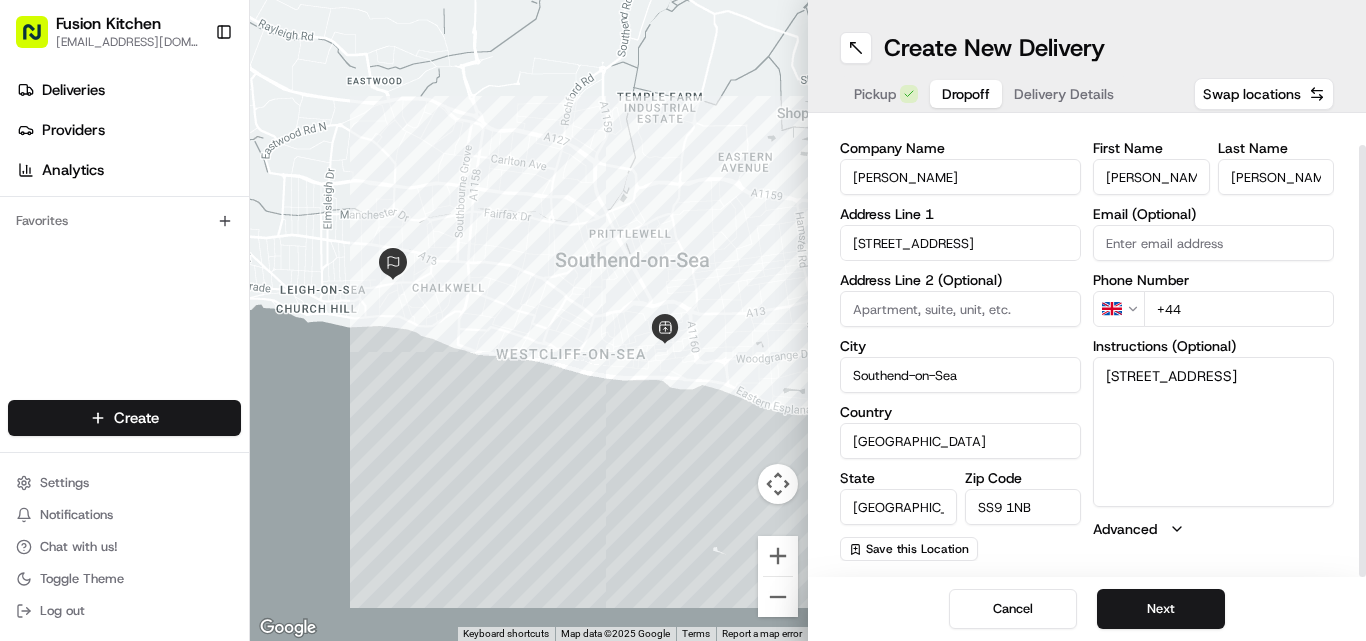 click on "+44" at bounding box center (1239, 309) 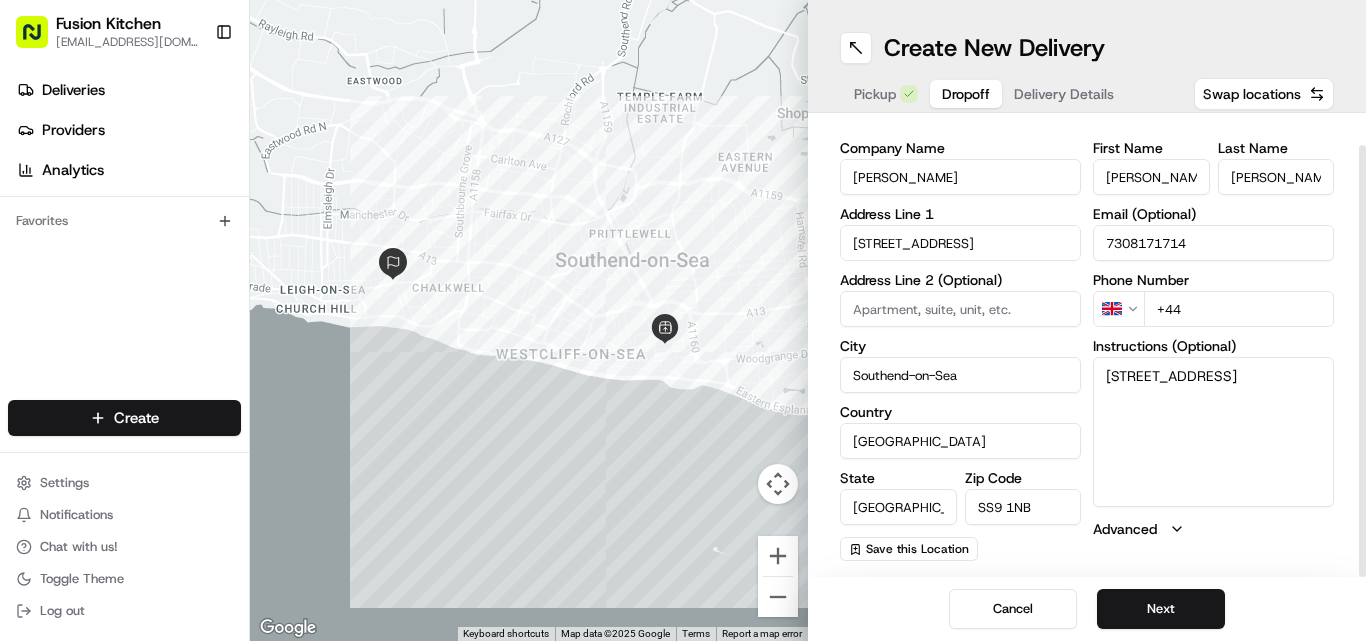 type 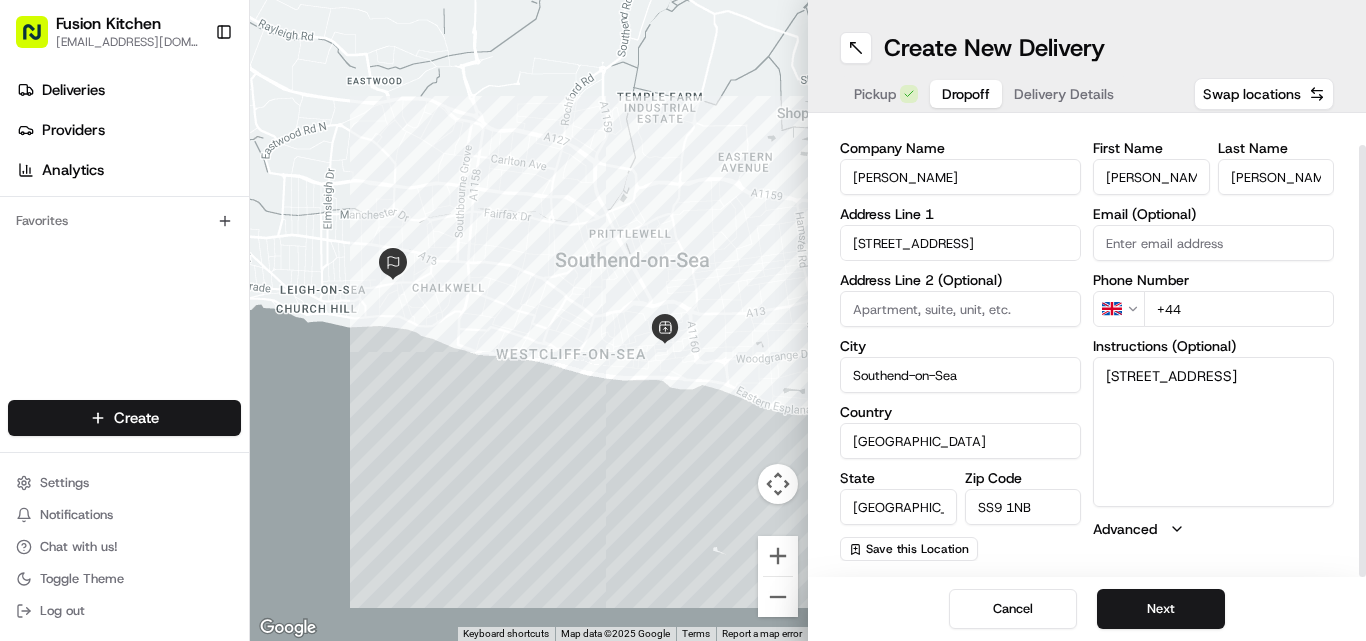 click on "+44" at bounding box center (1239, 309) 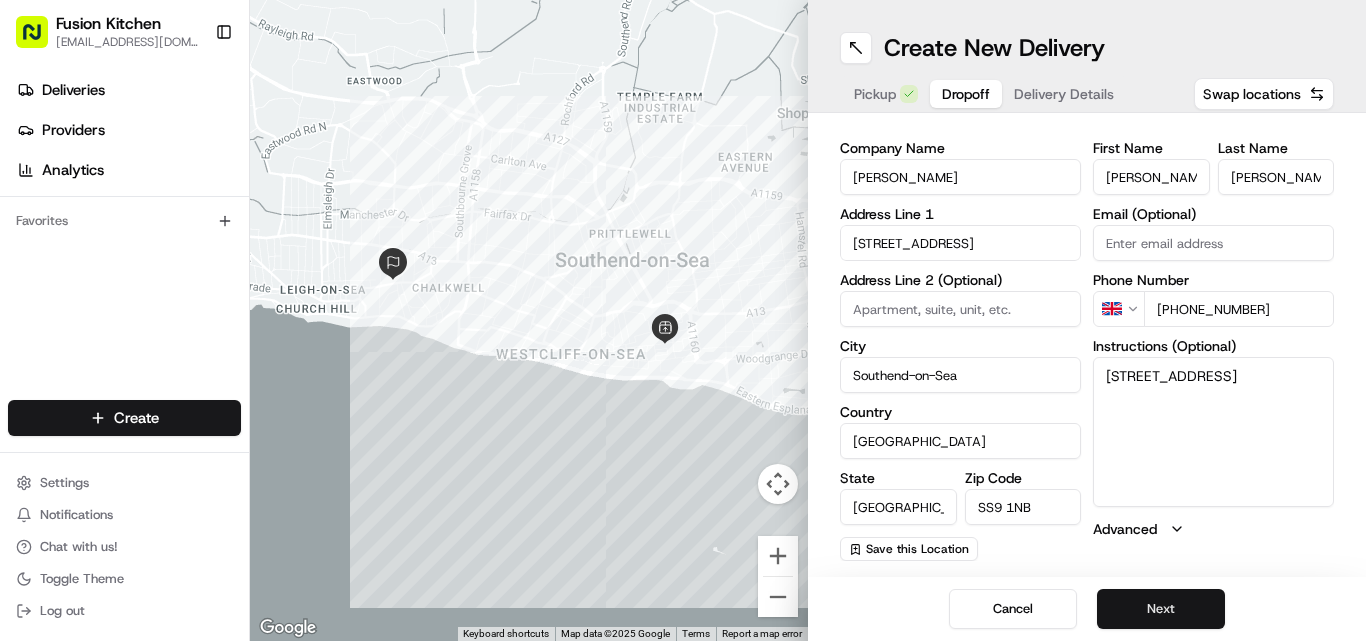 type on "[PHONE_NUMBER]" 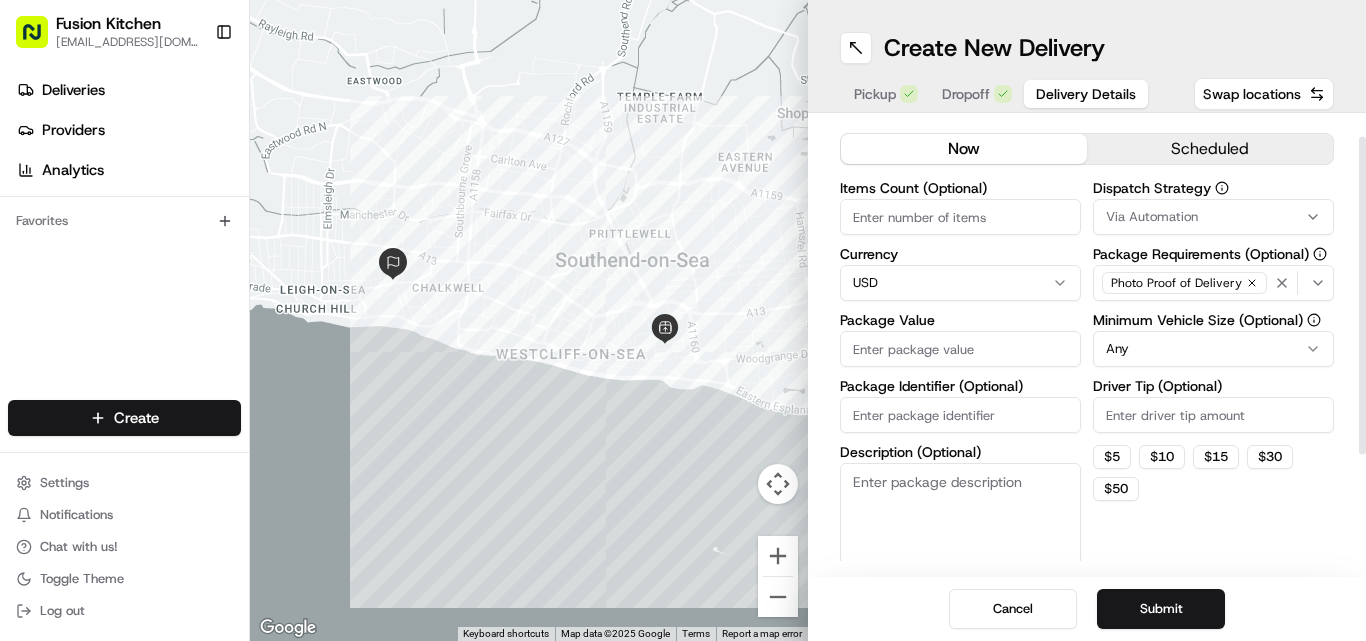 click on "Fusion Kitchen [EMAIL_ADDRESS][DOMAIN_NAME] Toggle Sidebar Deliveries Providers Analytics Favorites Main Menu Members & Organization Organization Users Roles Preferences Customization Tracking Orchestration Automations Dispatch Strategy Locations Pickup Locations Dropoff Locations Billing Billing Refund Requests Integrations Notification Triggers Webhooks API Keys Request Logs Create Settings Notifications Chat with us! Toggle Theme Log out ← Move left → Move right ↑ Move up ↓ Move down + Zoom in - Zoom out Home Jump left by 75% End Jump right by 75% Page Up Jump up by 75% Page Down Jump down by 75% Keyboard shortcuts Map Data Map data ©2025 Google Map data ©2025 Google 500 m  Click to toggle between metric and imperial units Terms Report a map error Create New Delivery Pickup Dropoff Delivery Details Swap locations Delivery Details now scheduled Items Count (Optional) Currency USD Package Value Package Identifier (Optional) Description (Optional) Dispatch Strategy Via Automation Any $ 5 $ 10" at bounding box center [683, 320] 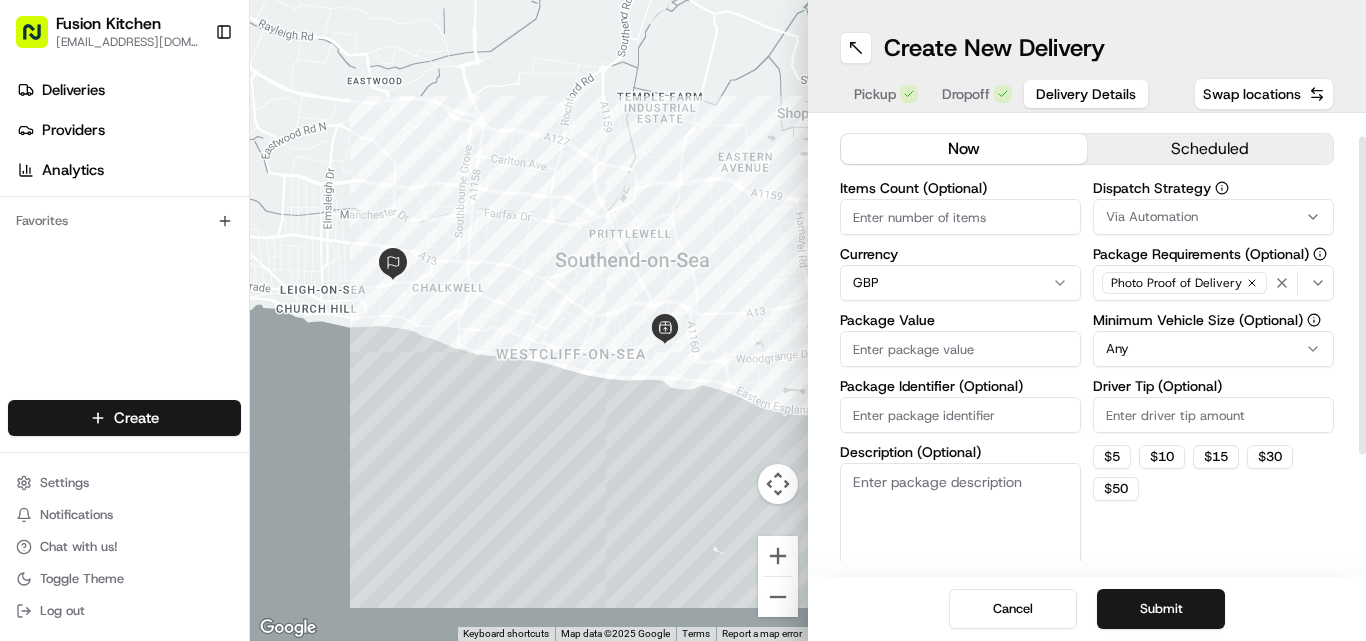 click on "Package Value" at bounding box center [960, 349] 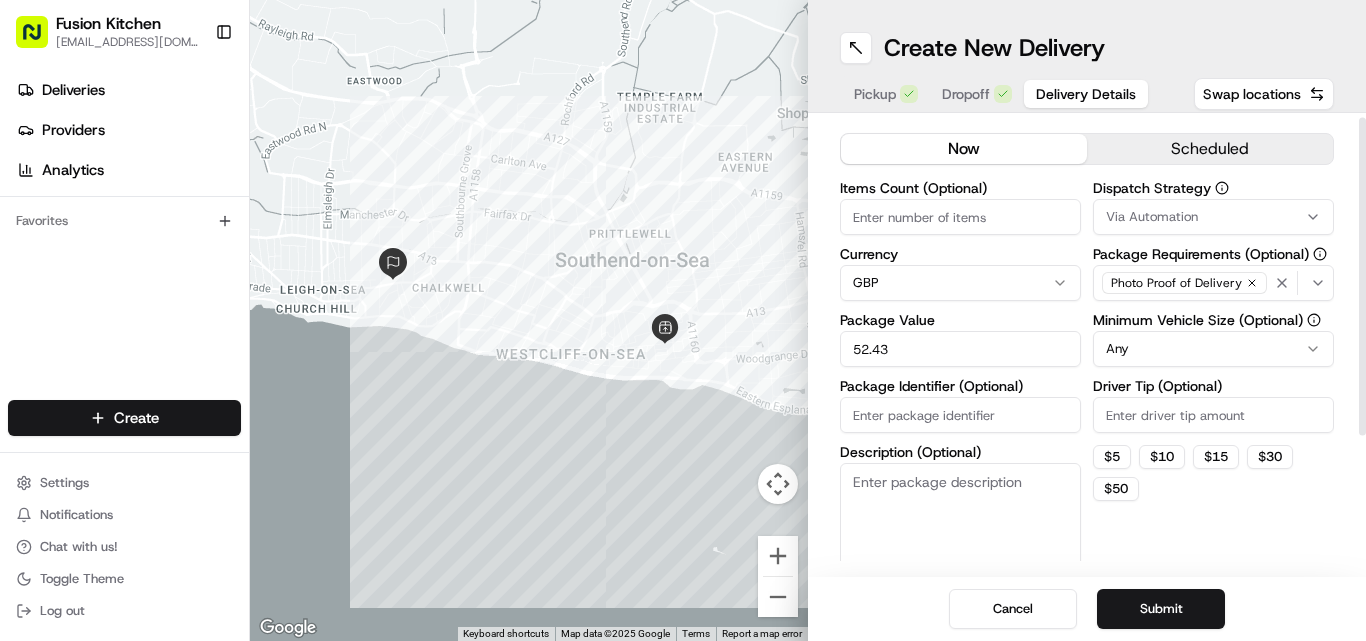scroll, scrollTop: 0, scrollLeft: 0, axis: both 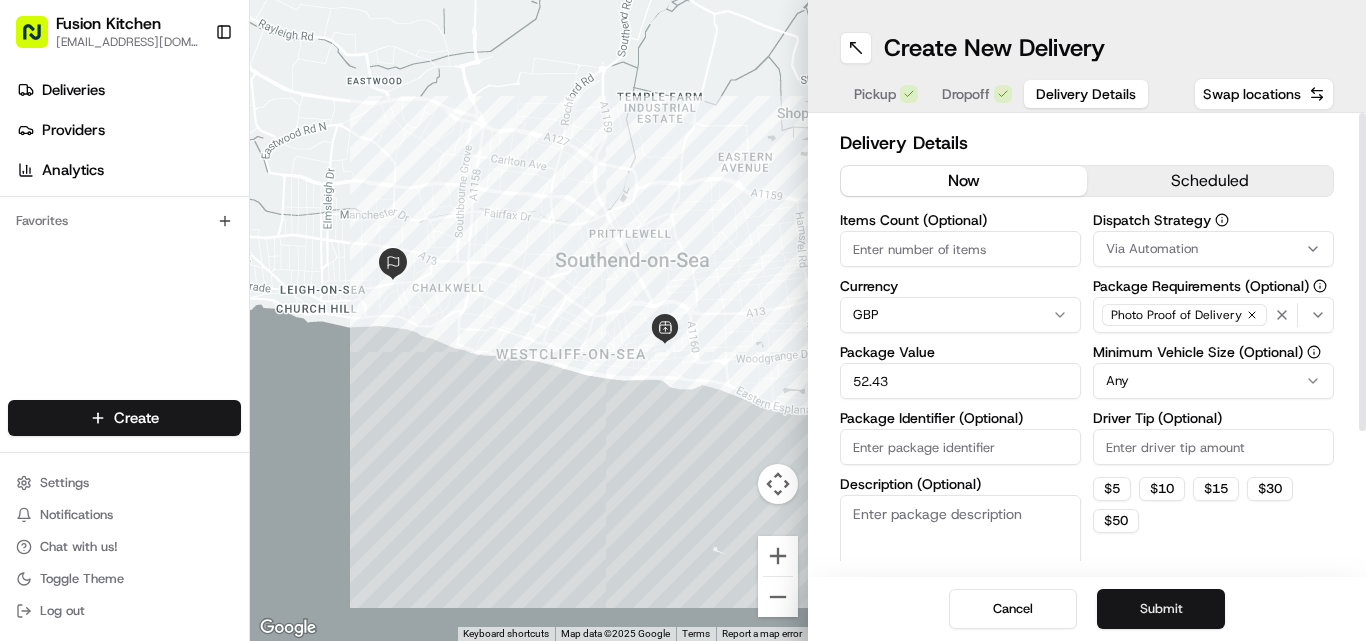 type on "52.43" 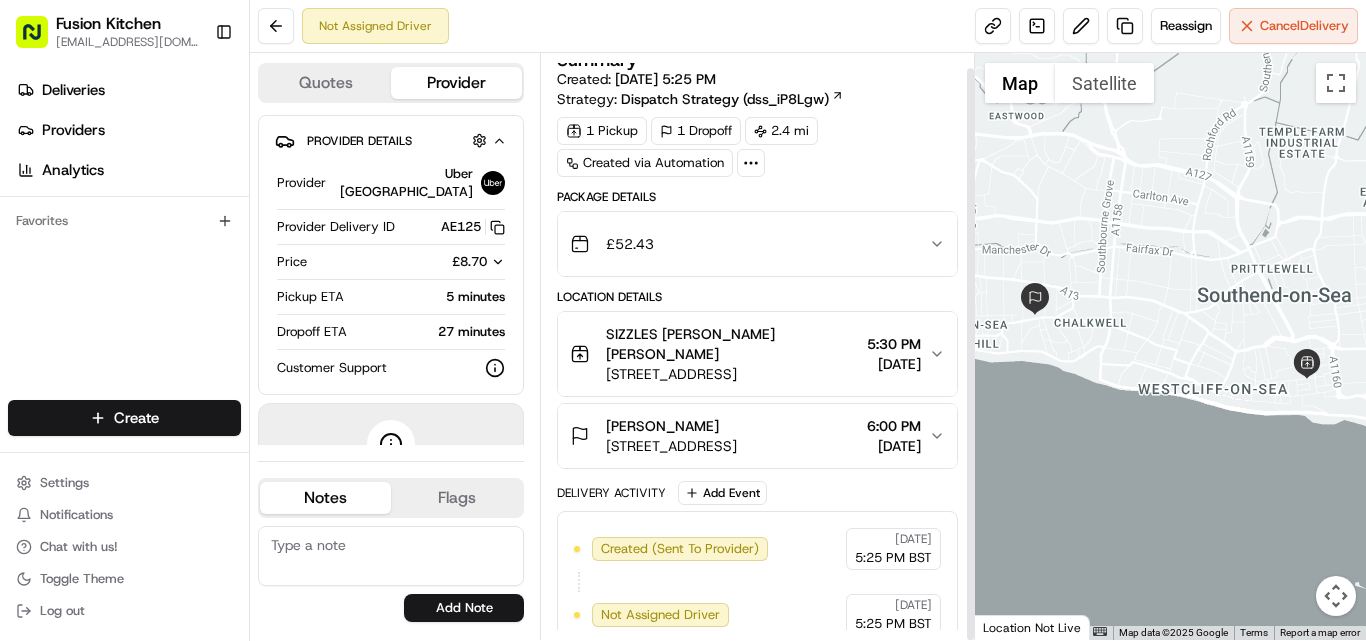 scroll, scrollTop: 15, scrollLeft: 0, axis: vertical 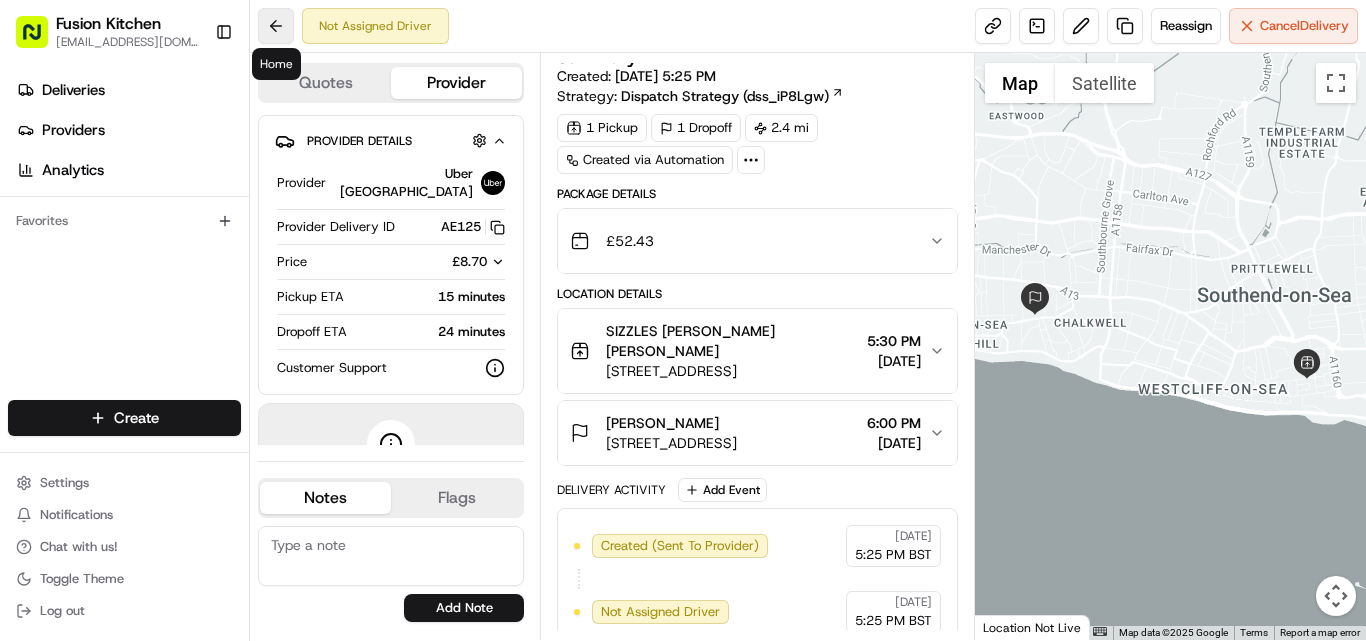 click at bounding box center [276, 26] 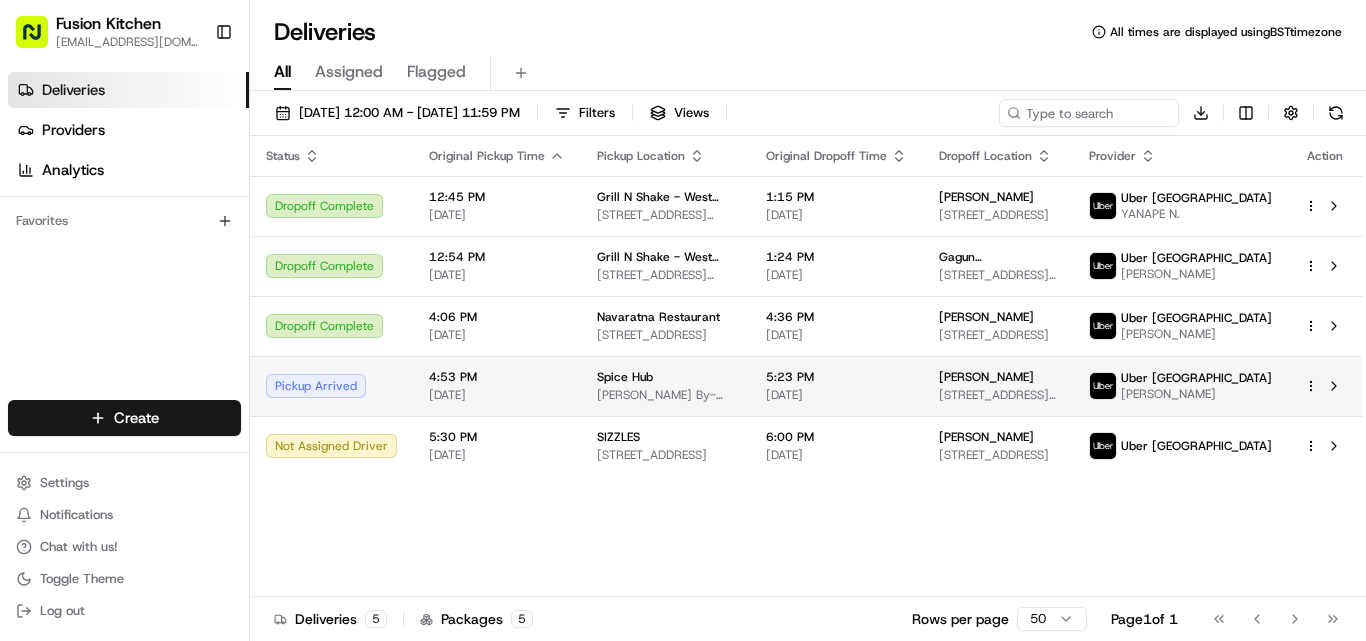 click on "Pickup Arrived" at bounding box center [331, 386] 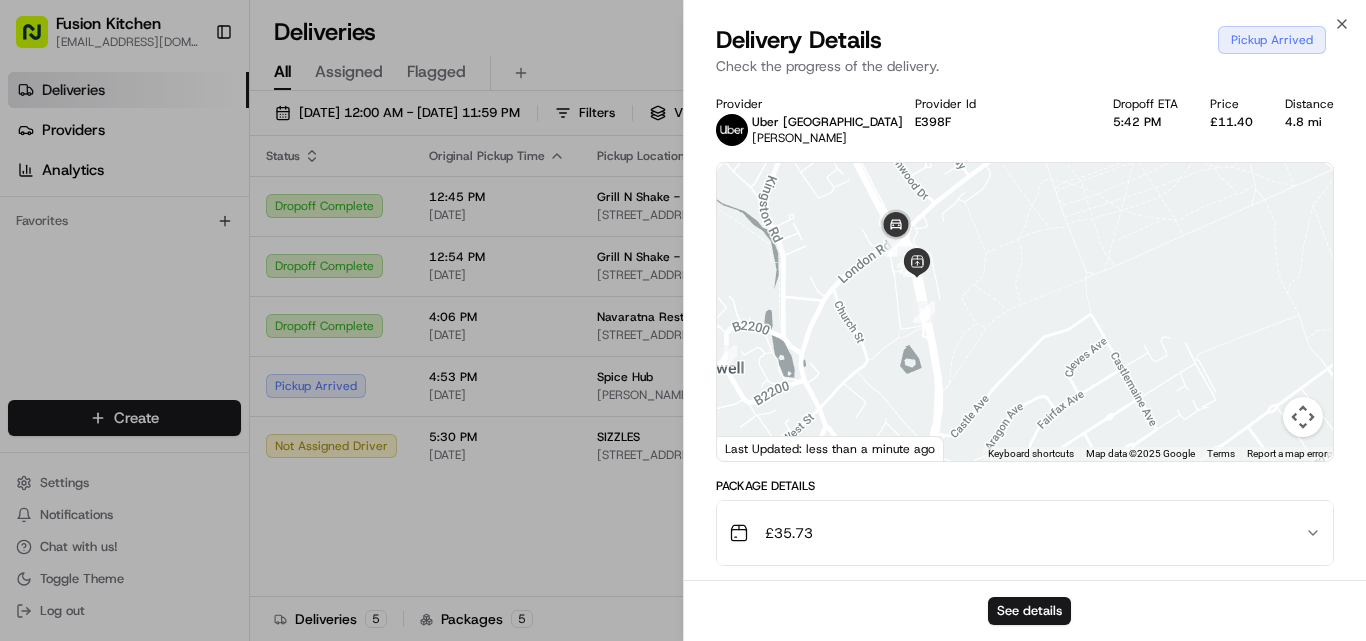 drag, startPoint x: 957, startPoint y: 228, endPoint x: 980, endPoint y: 362, distance: 135.95955 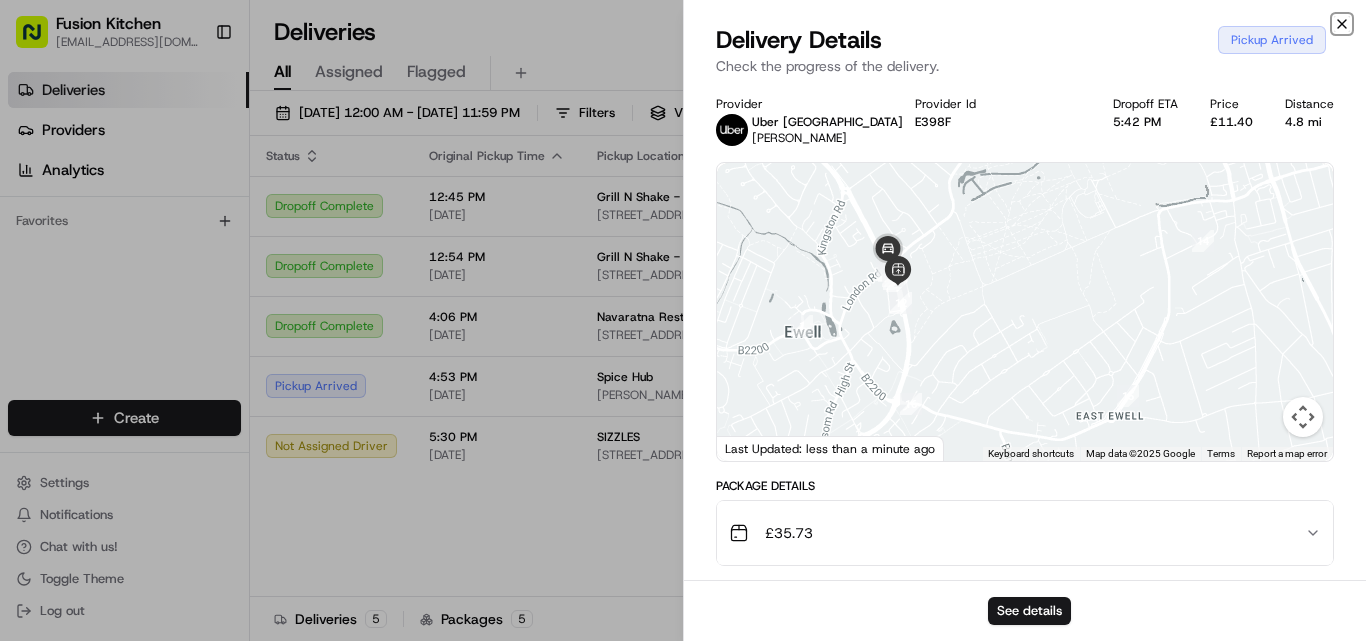 click 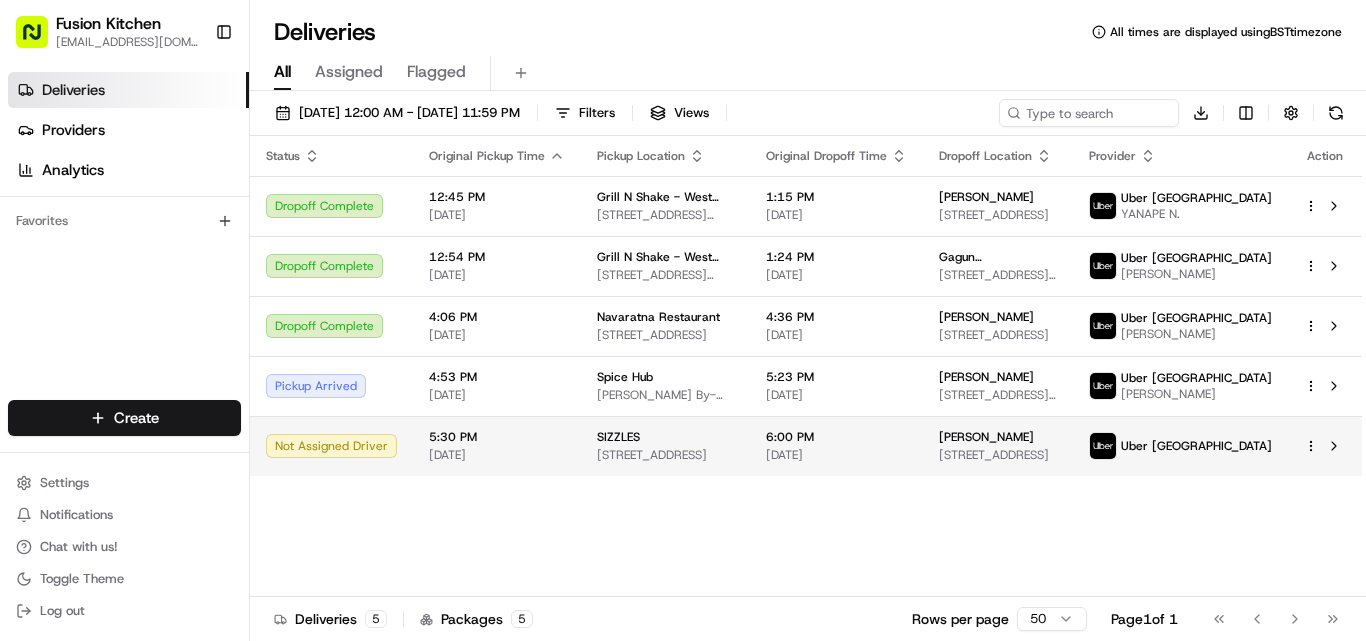 click on "Not Assigned Driver" at bounding box center (331, 446) 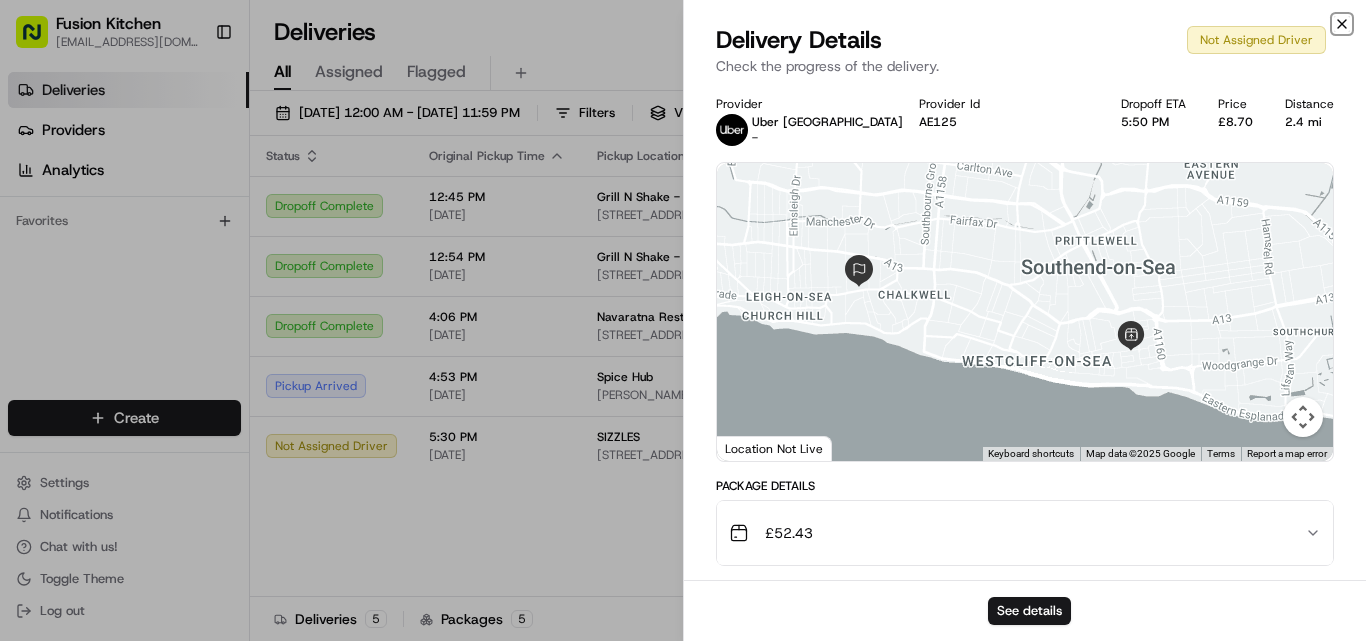 click 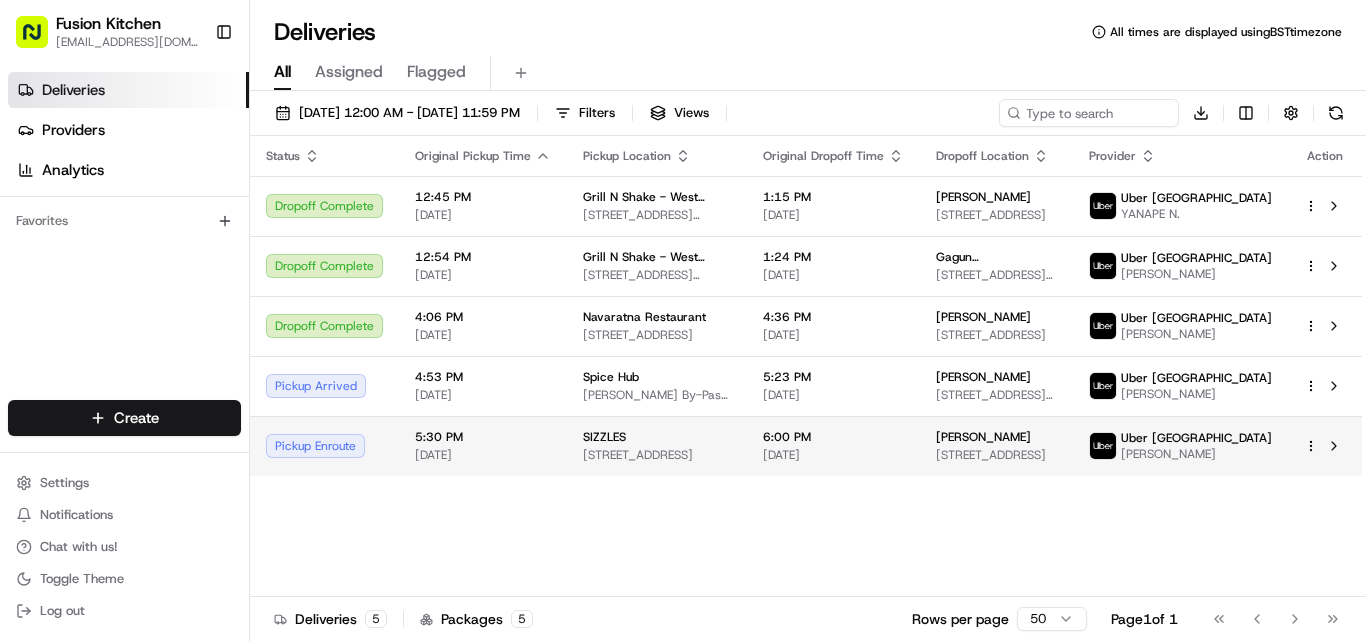click on "Pickup Enroute" at bounding box center (324, 446) 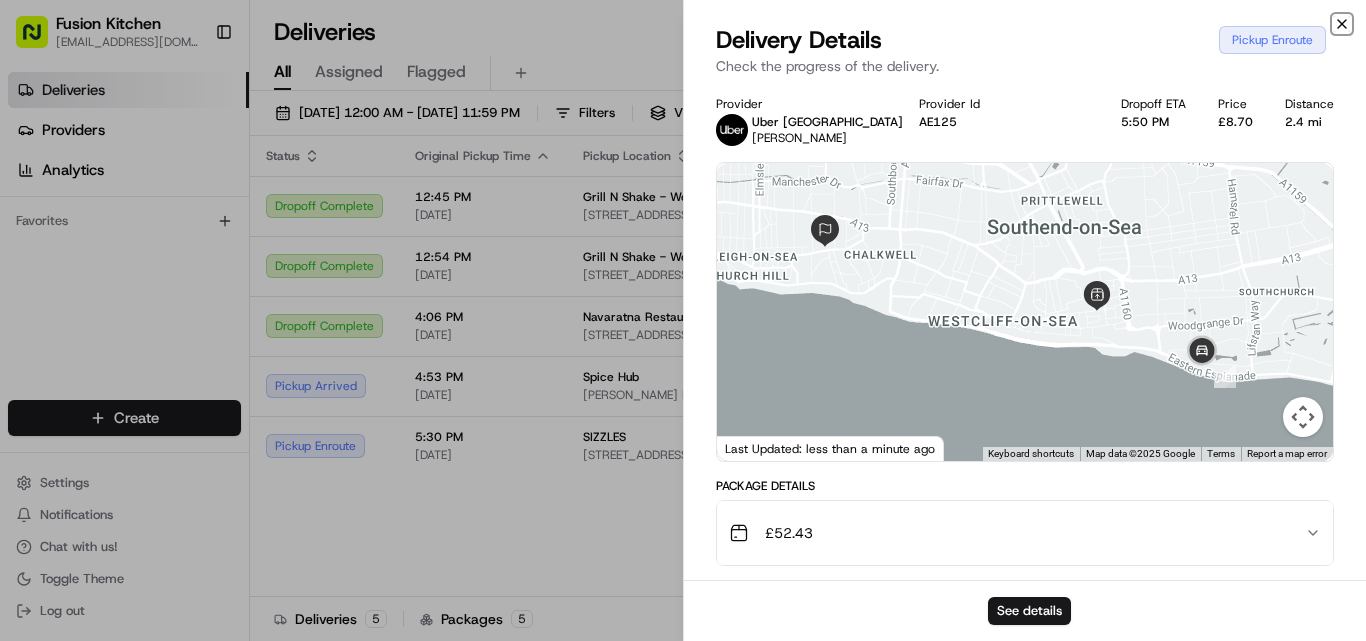 click 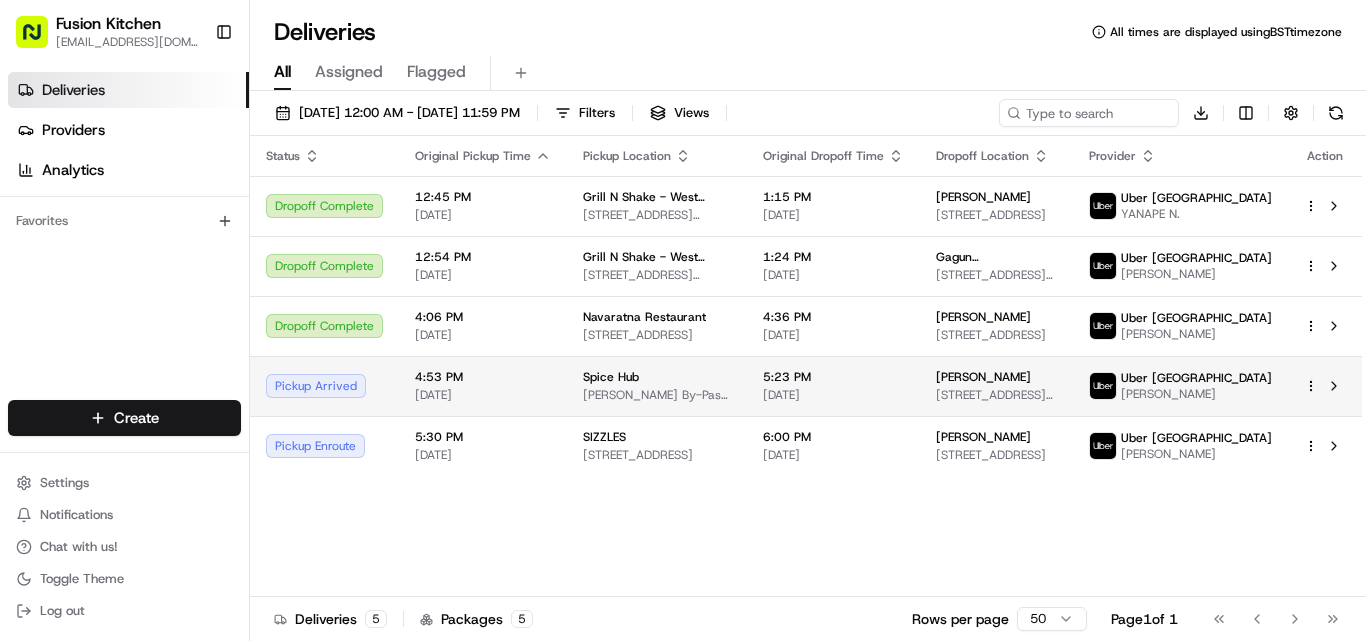 click on "4:53 PM [DATE]" at bounding box center [483, 386] 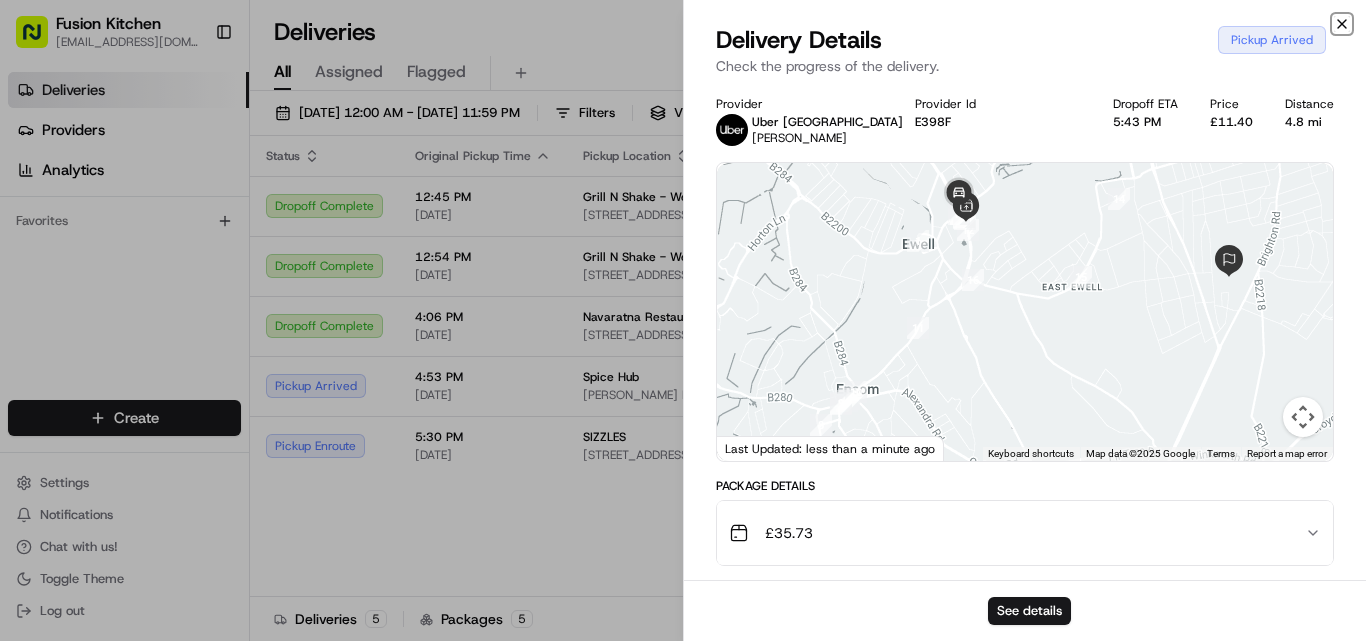 click 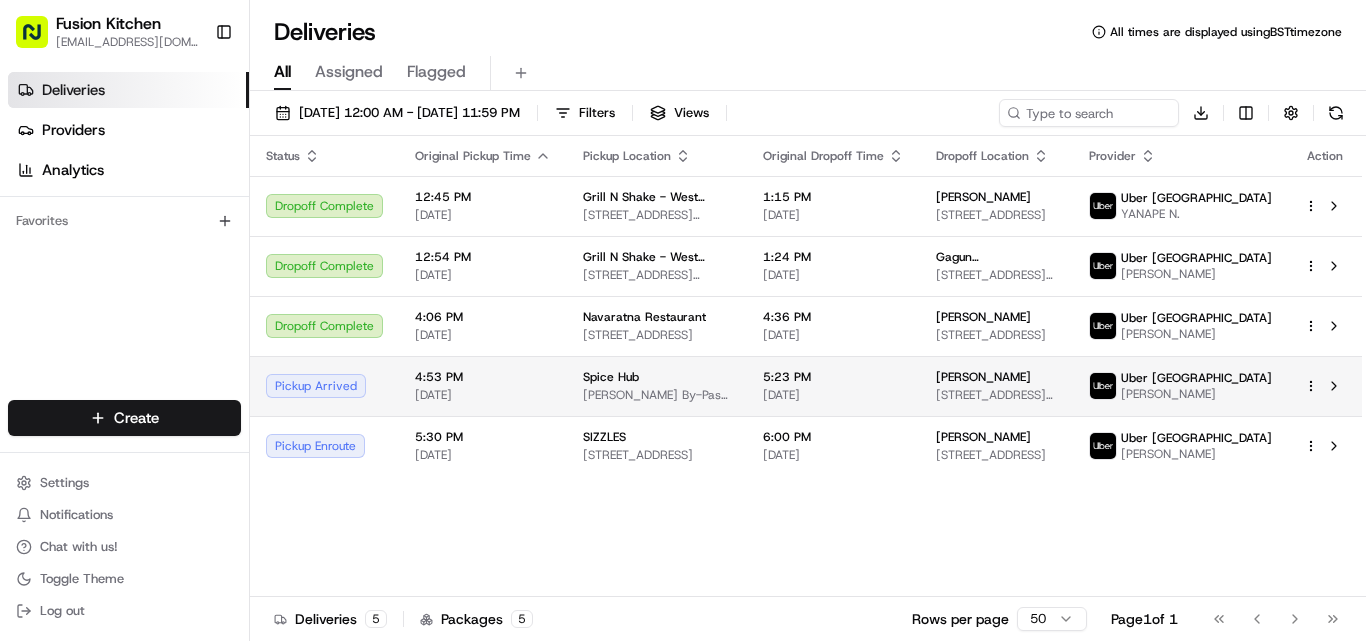 click on "4:53 PM [DATE]" at bounding box center (483, 386) 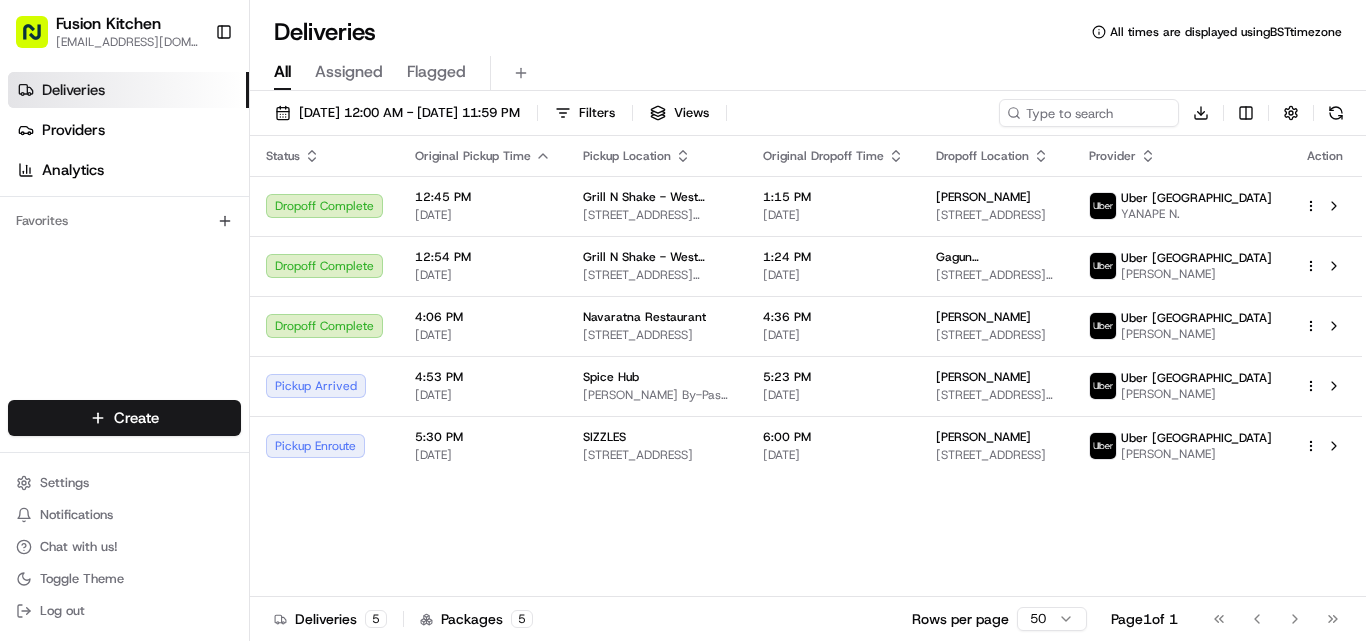 click on "5:30 PM [DATE]" at bounding box center (483, 446) 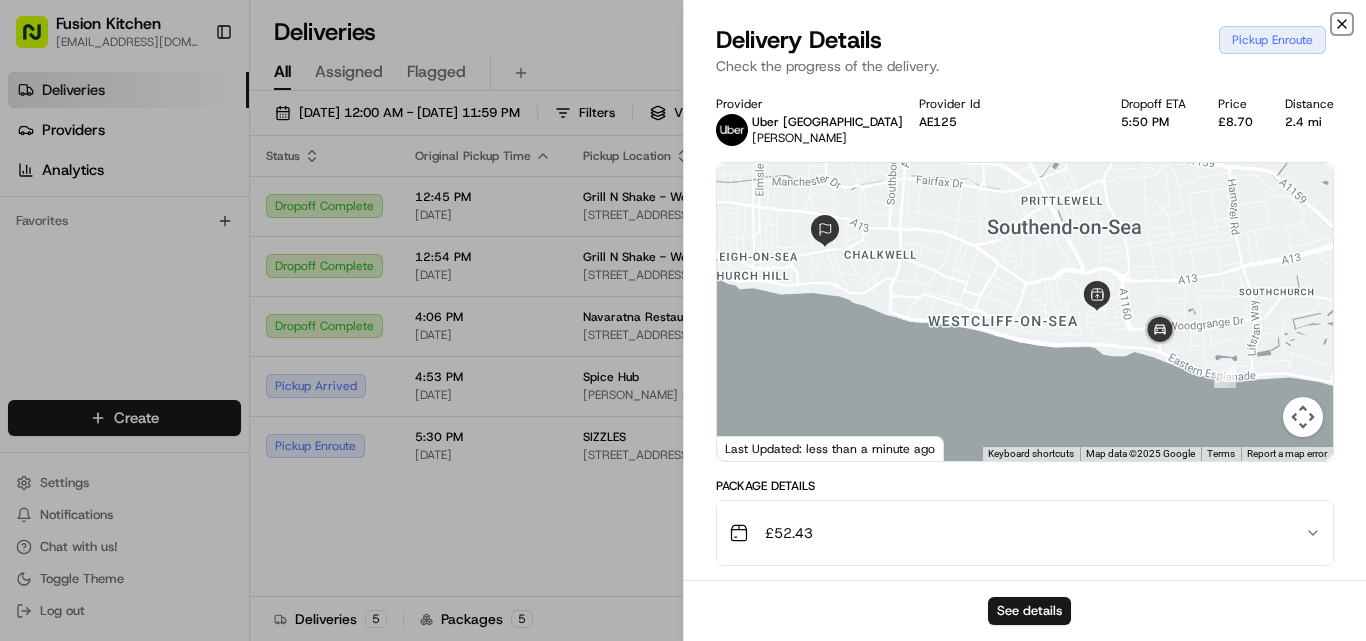 click 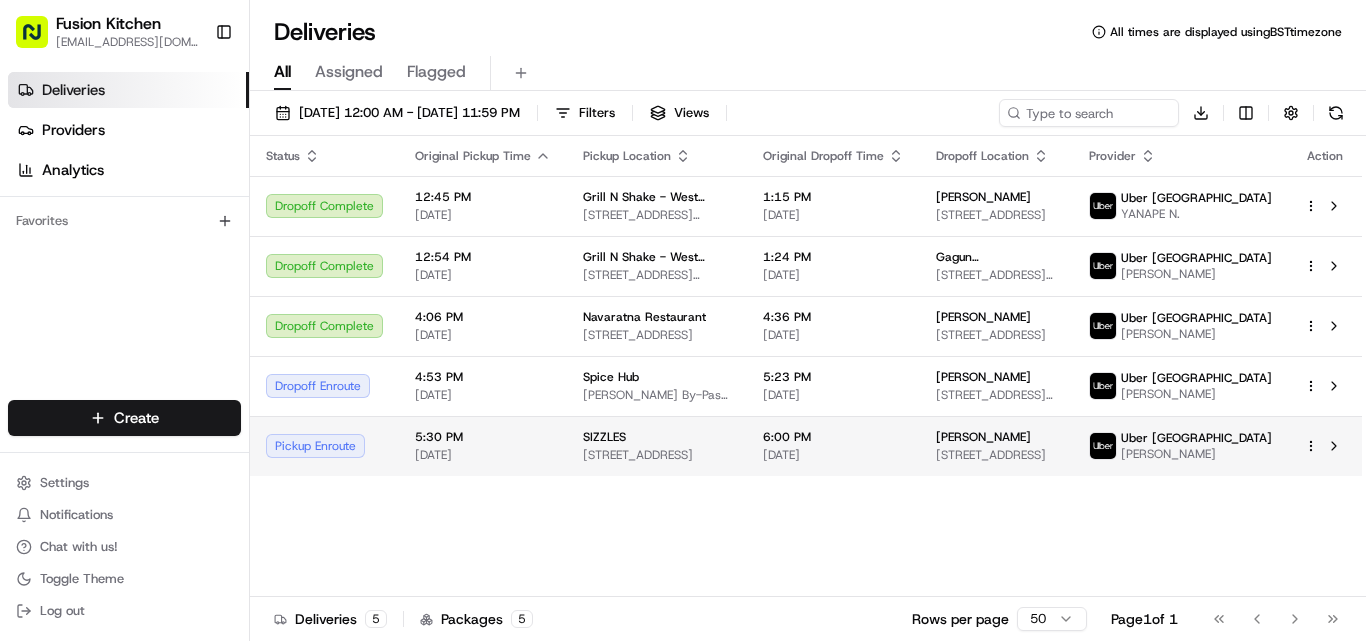 click on "Pickup Enroute" at bounding box center [324, 446] 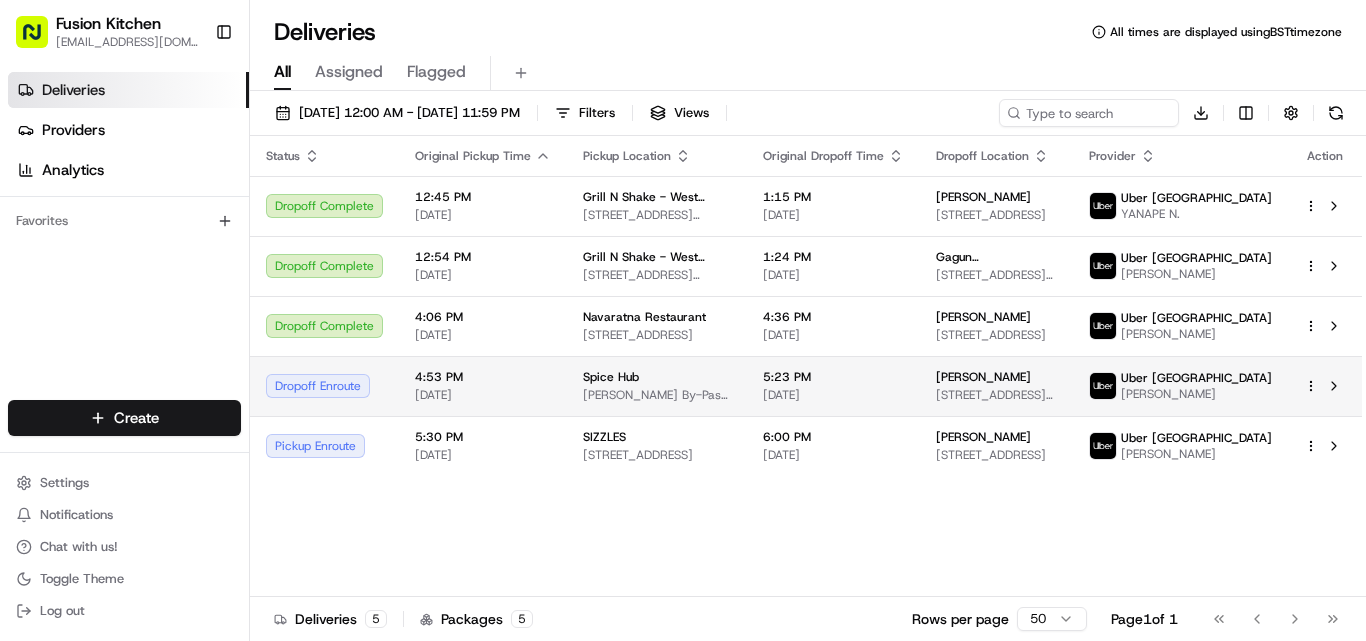 click on "Dropoff Enroute" at bounding box center [324, 386] 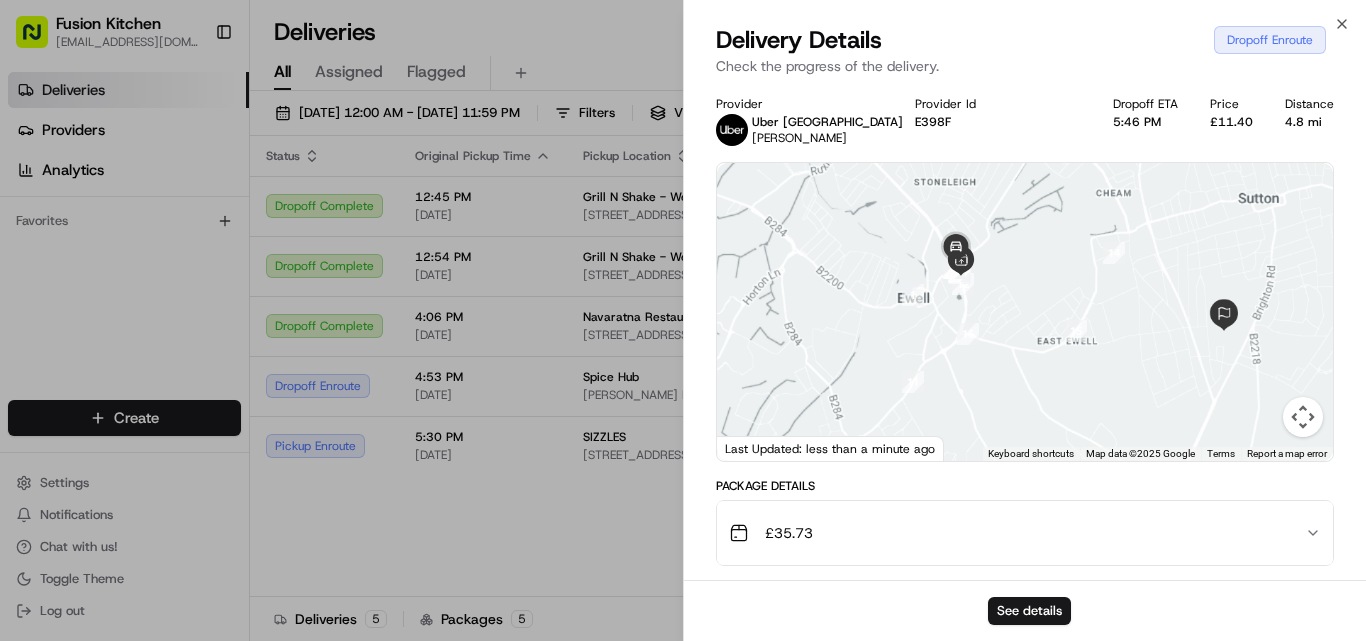 drag, startPoint x: 1096, startPoint y: 275, endPoint x: 1047, endPoint y: 380, distance: 115.87062 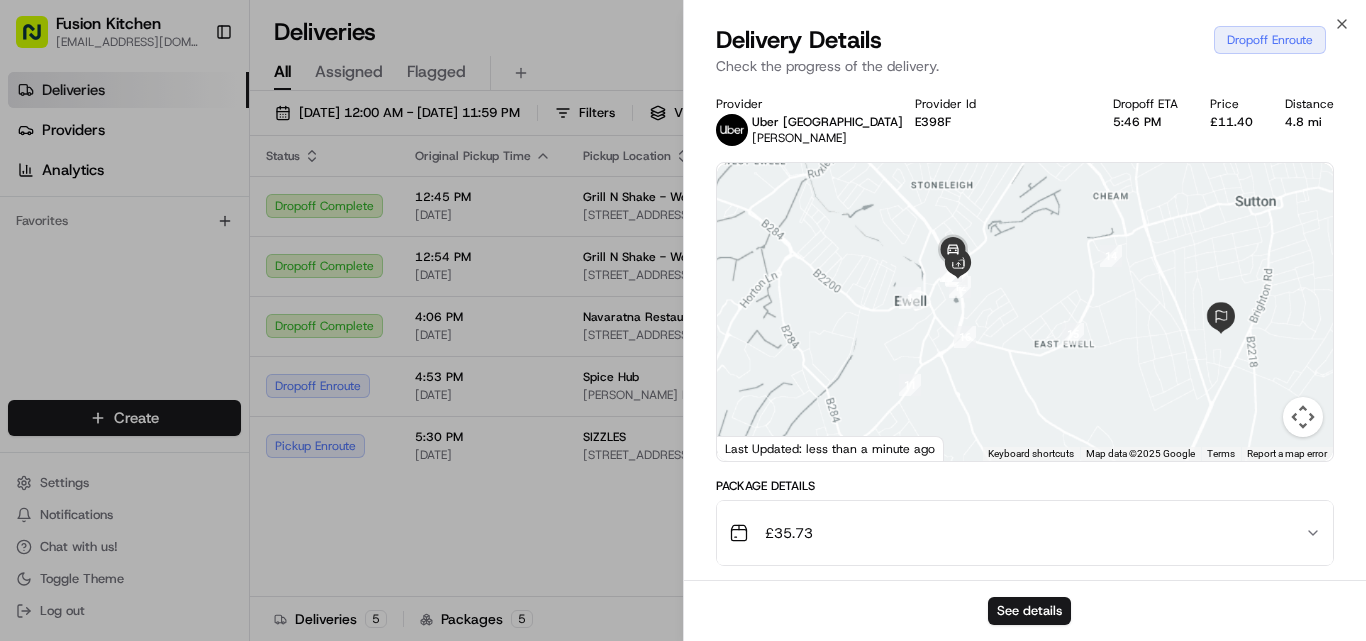 click on "£ 35.73" at bounding box center [1017, 533] 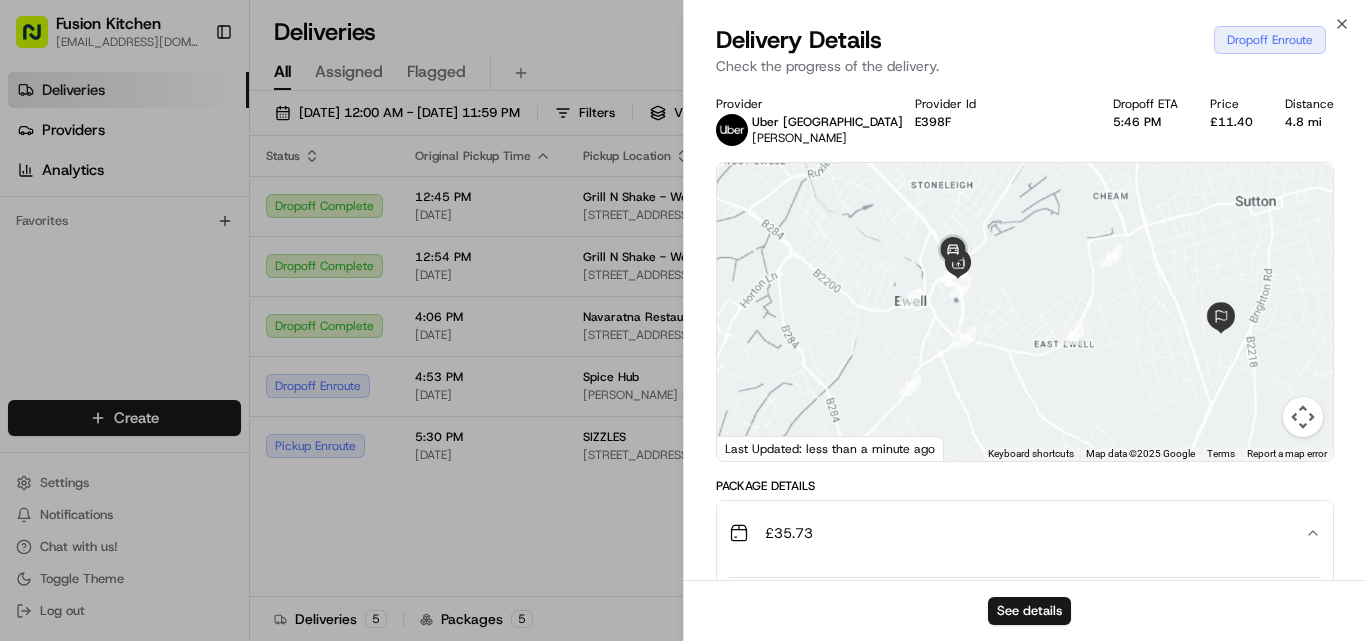click on "£ 35.73" at bounding box center (1017, 533) 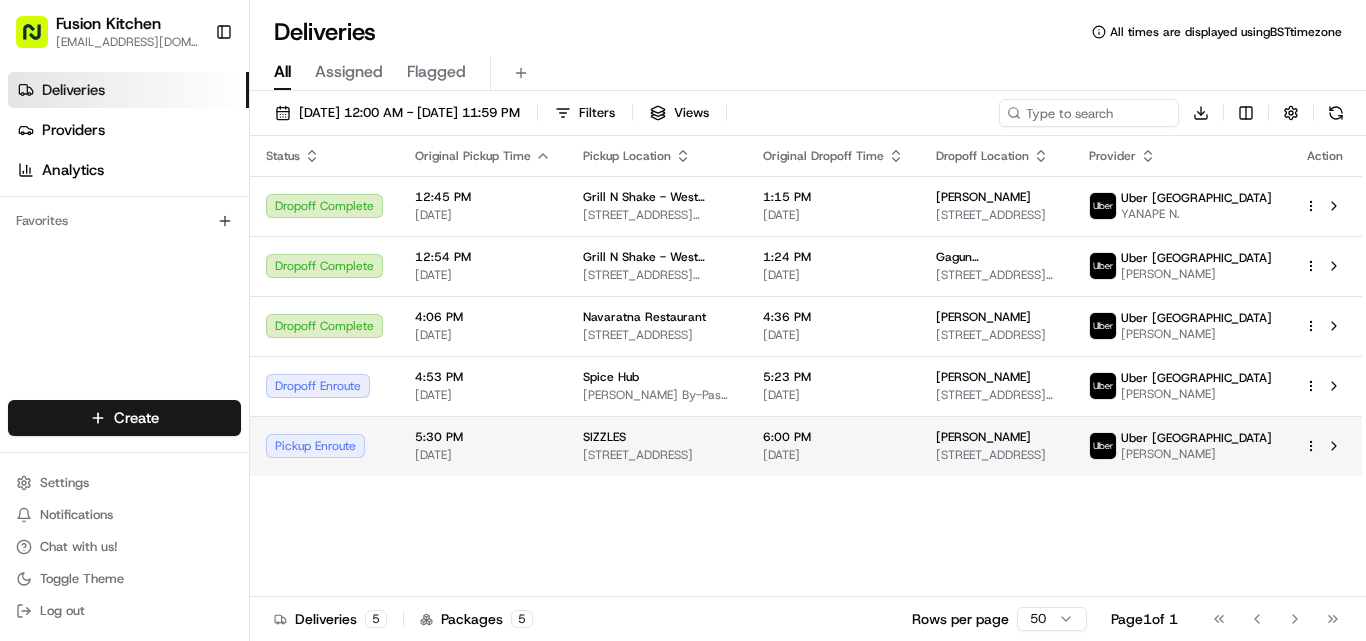 click on "Pickup Enroute" at bounding box center [324, 446] 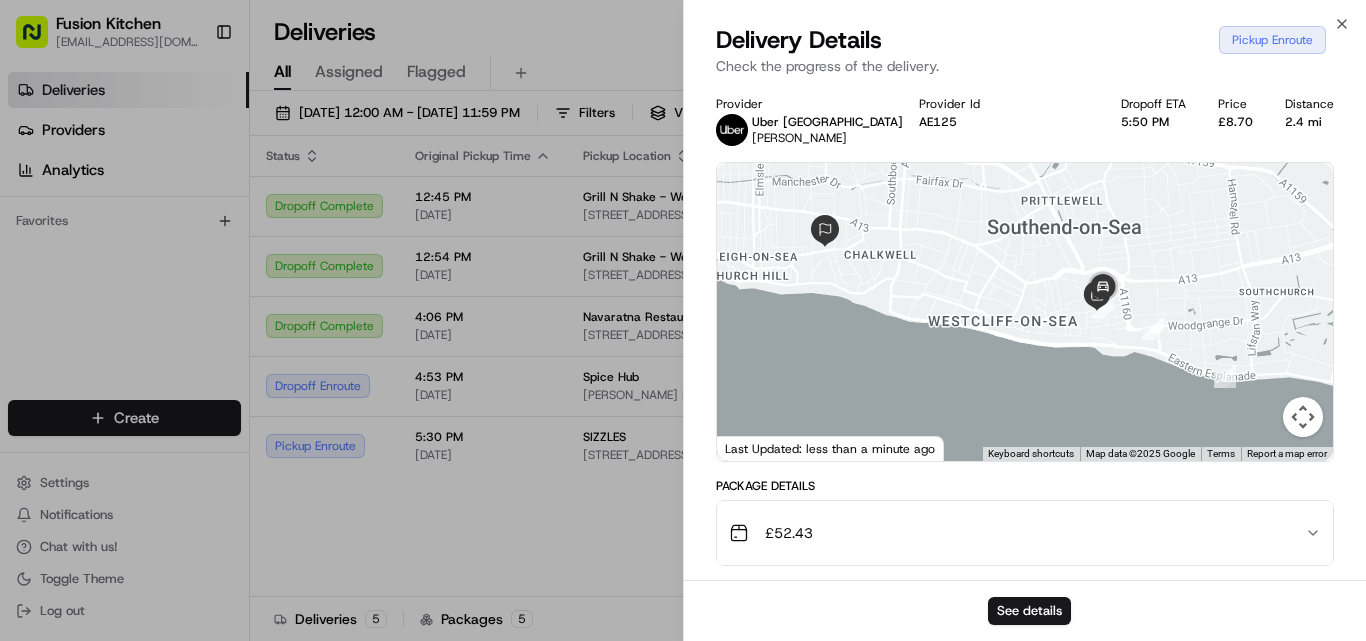 click 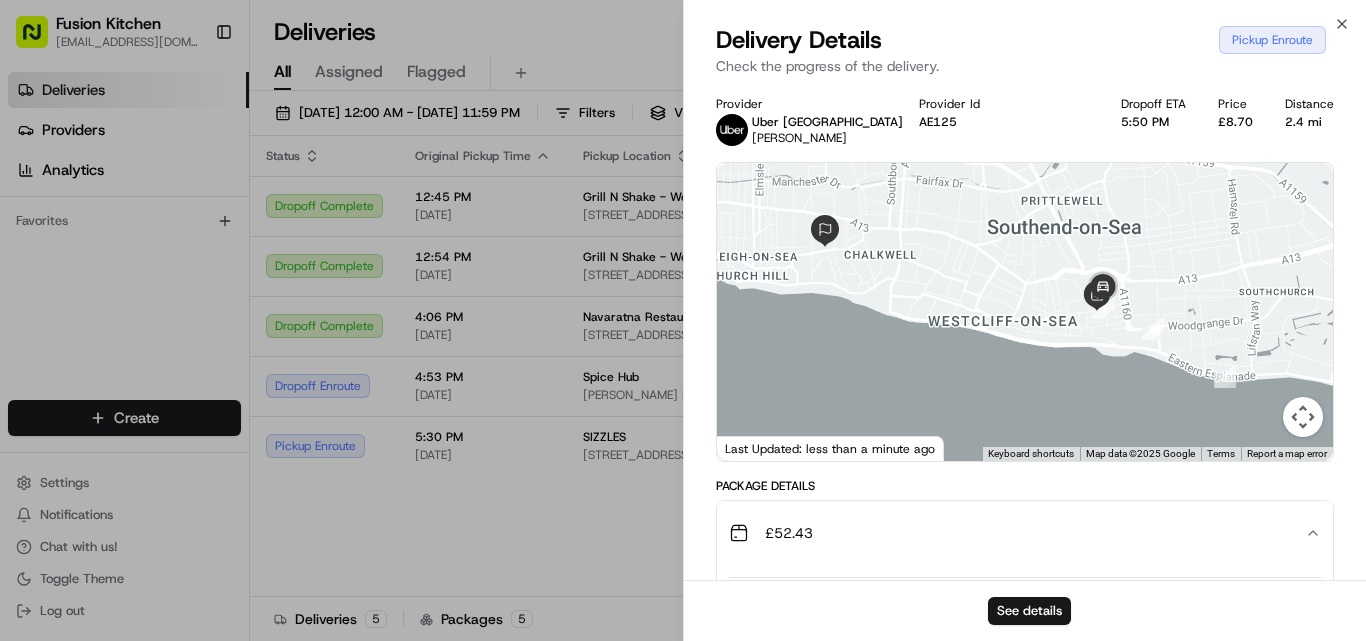 click 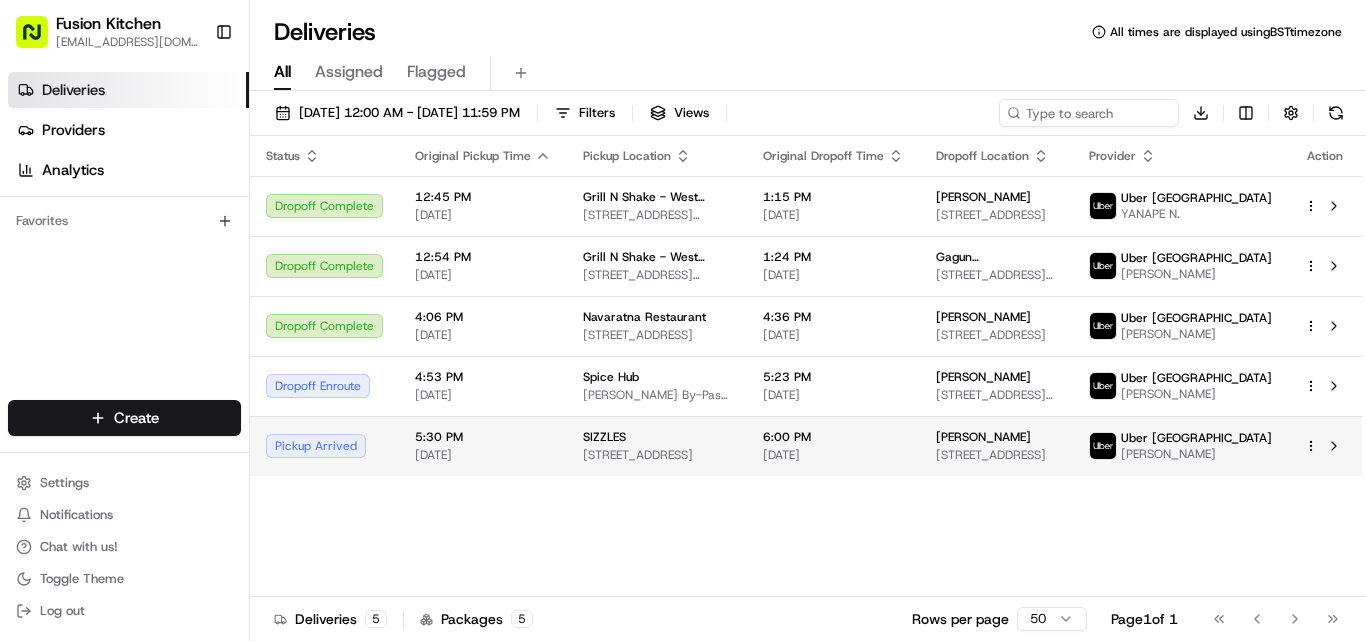 click on "Pickup Arrived" at bounding box center [324, 446] 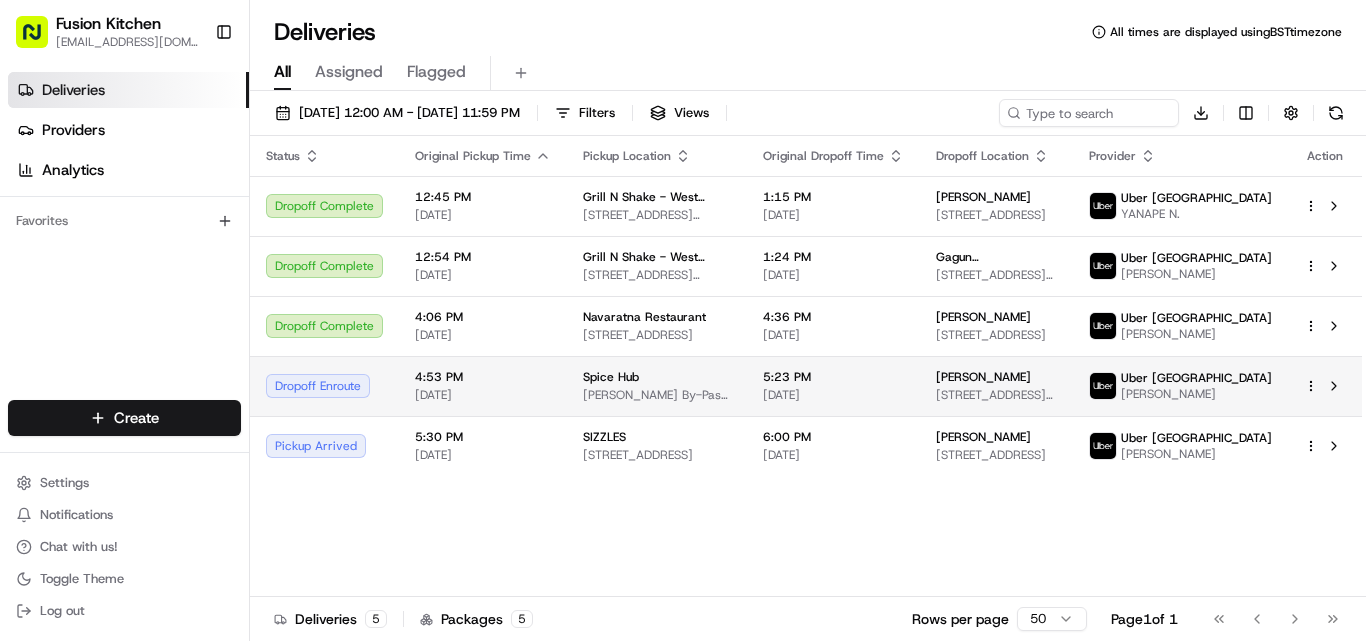 click on "Dropoff Enroute" at bounding box center (324, 386) 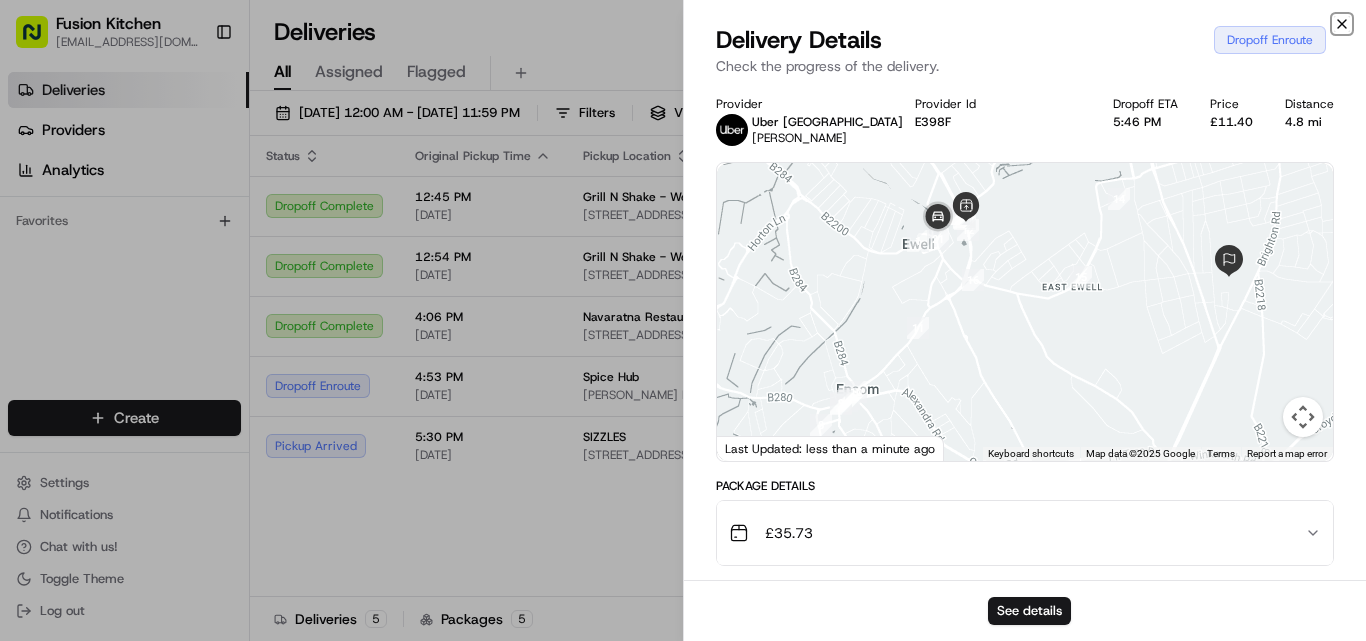click 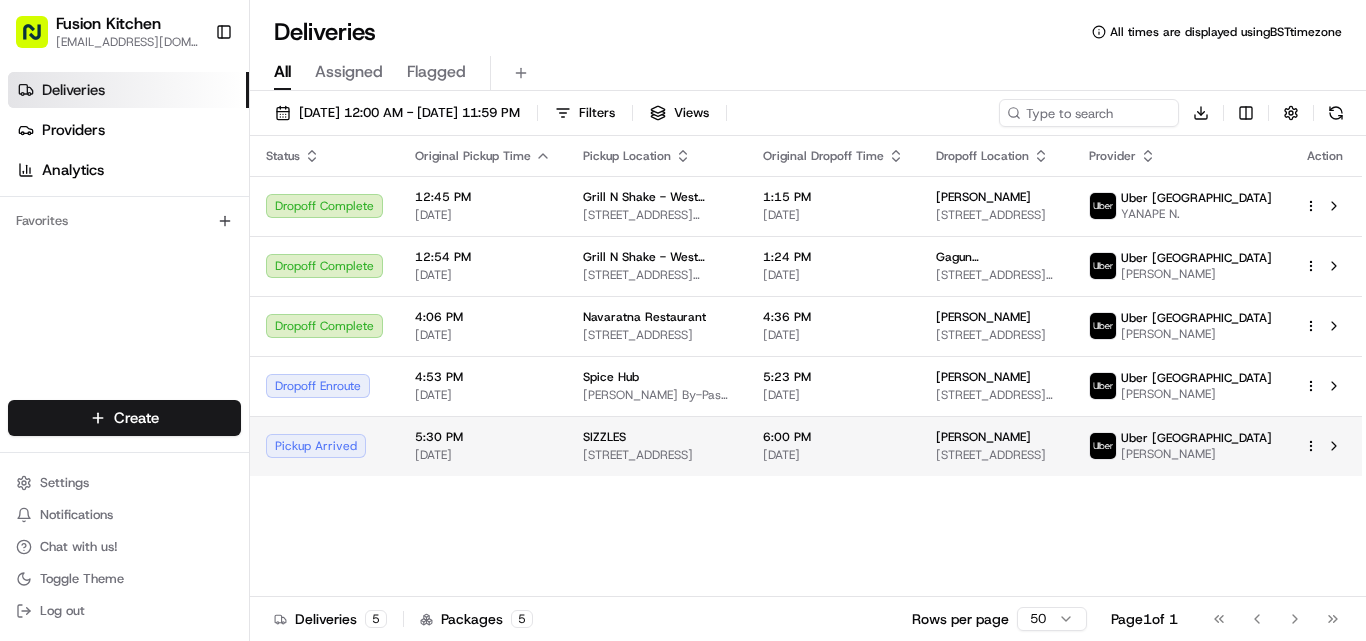 click on "5:30 PM" at bounding box center [483, 437] 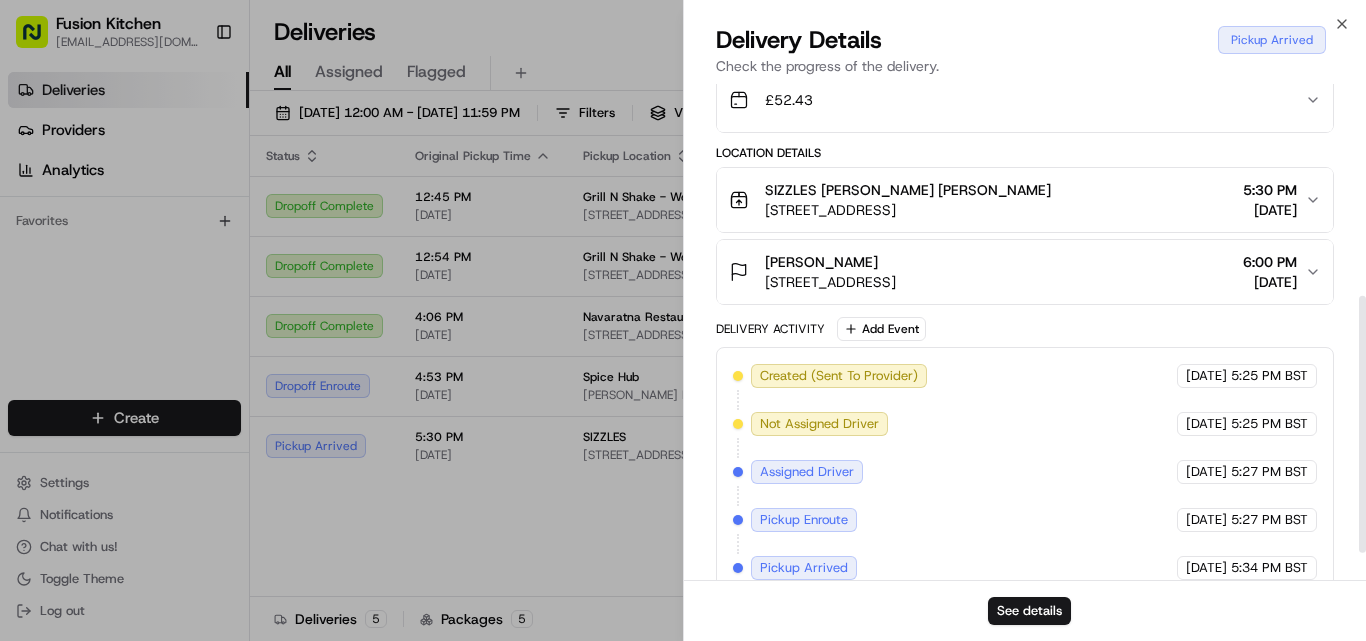 scroll, scrollTop: 462, scrollLeft: 0, axis: vertical 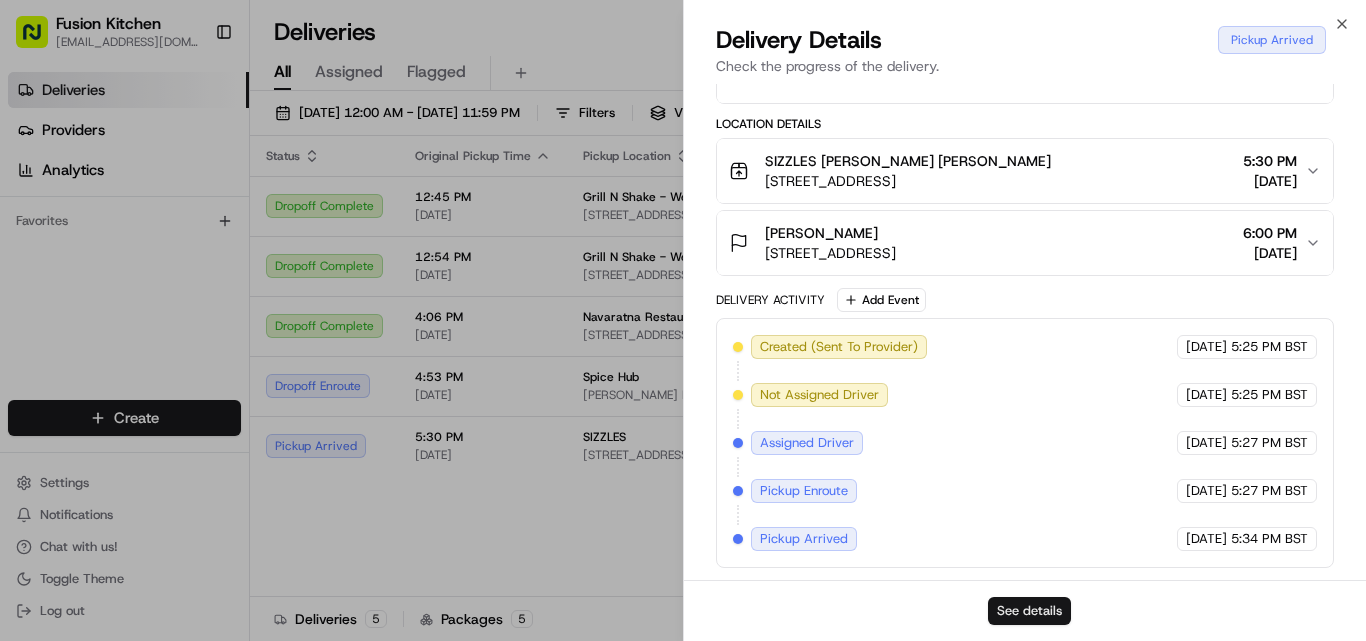 click on "See details" at bounding box center (1029, 611) 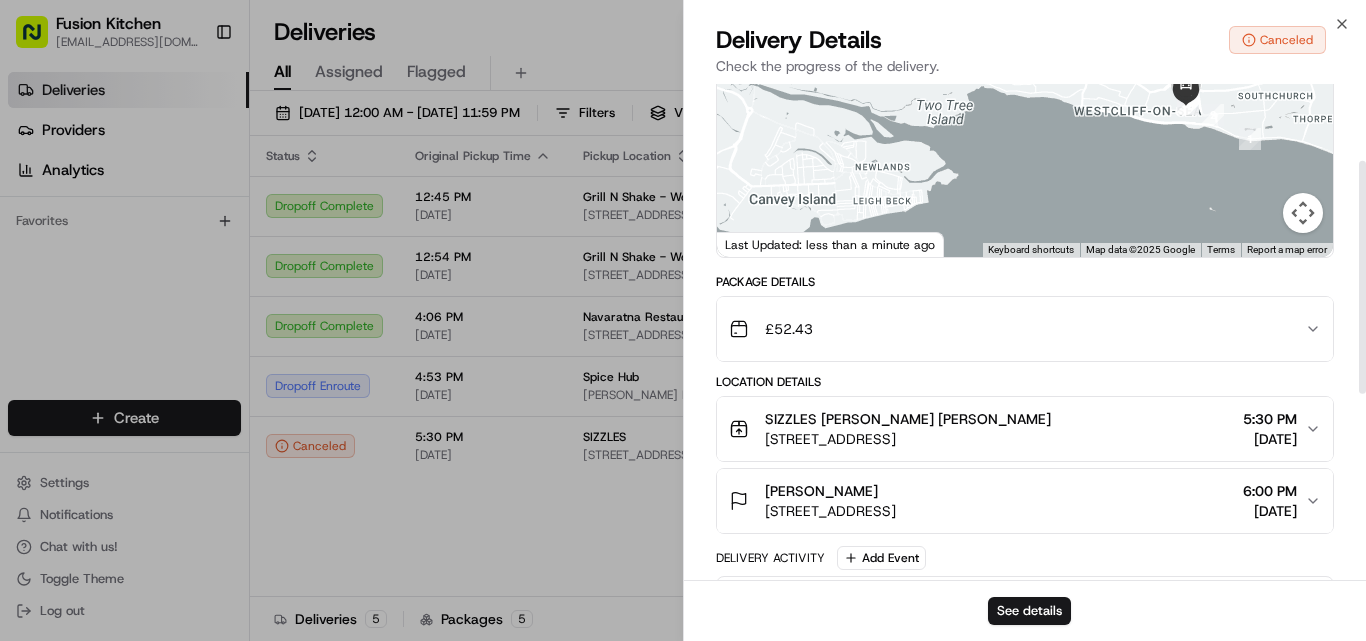 scroll, scrollTop: 158, scrollLeft: 0, axis: vertical 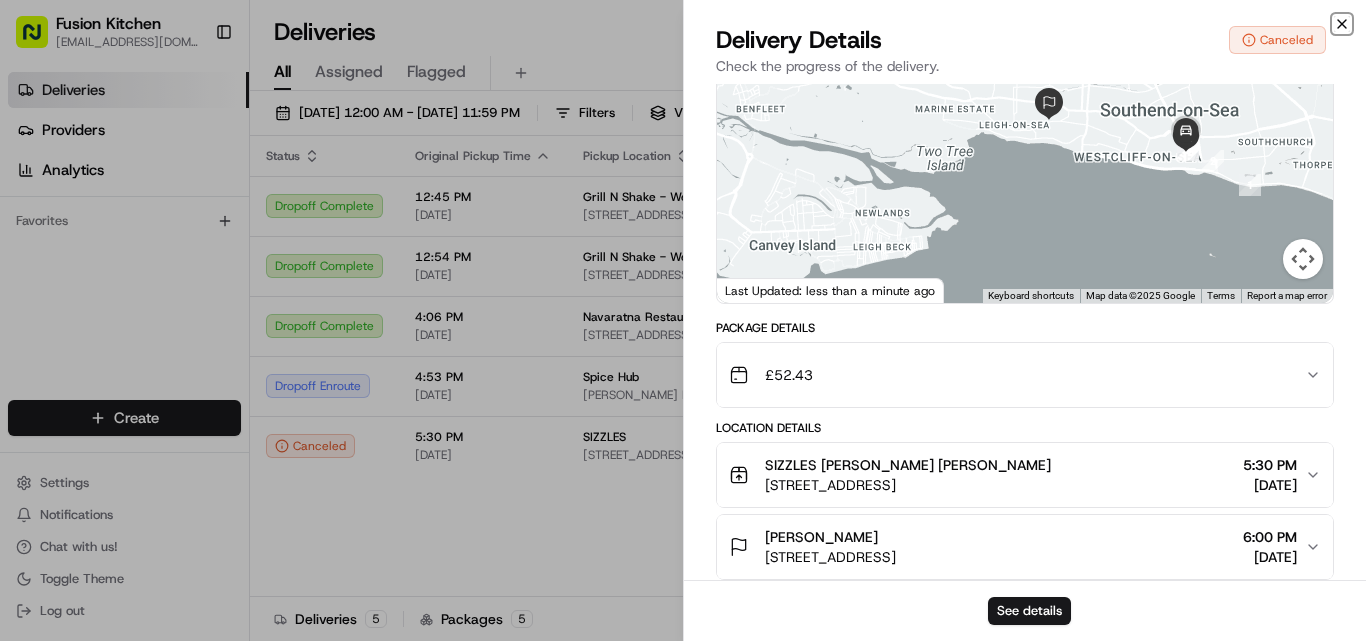 click 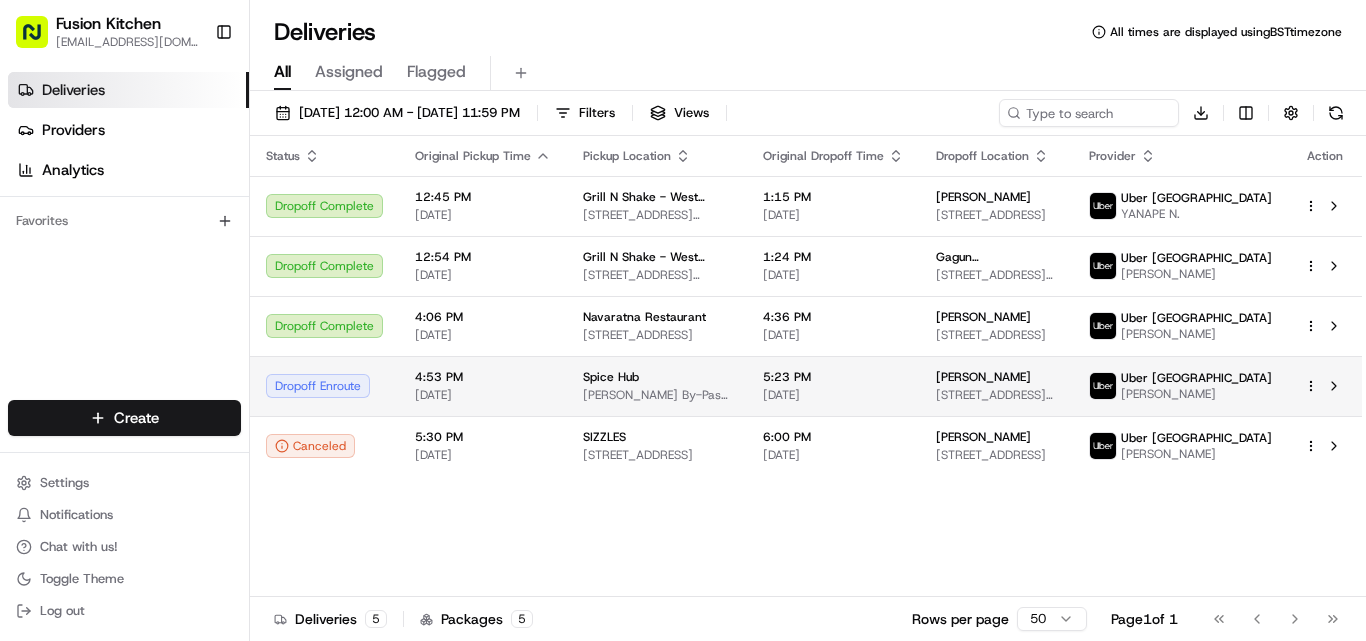 click on "4:53 PM [DATE]" at bounding box center [483, 386] 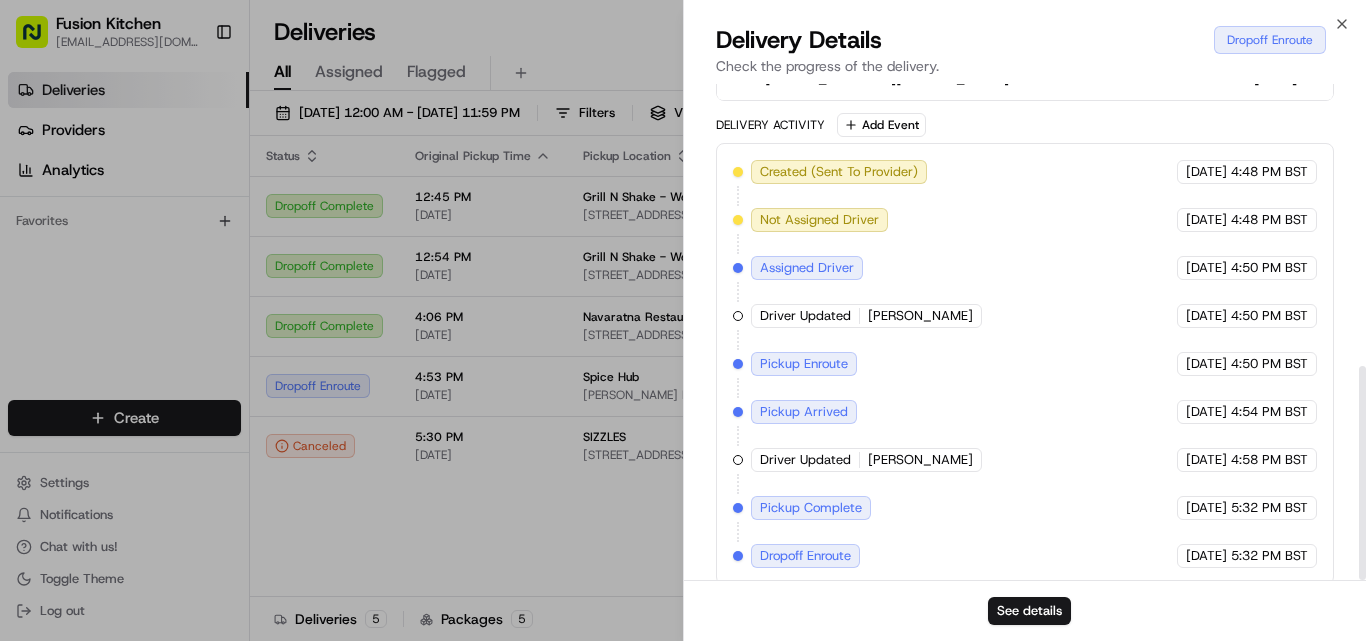 scroll, scrollTop: 654, scrollLeft: 0, axis: vertical 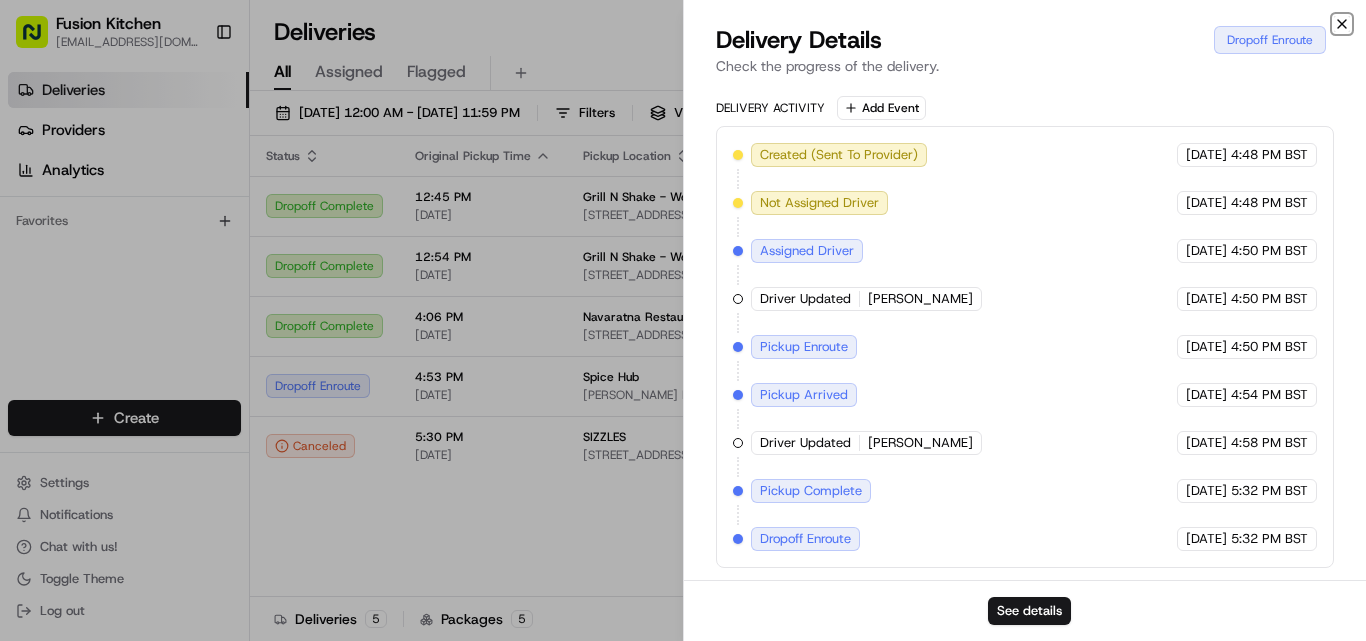 click 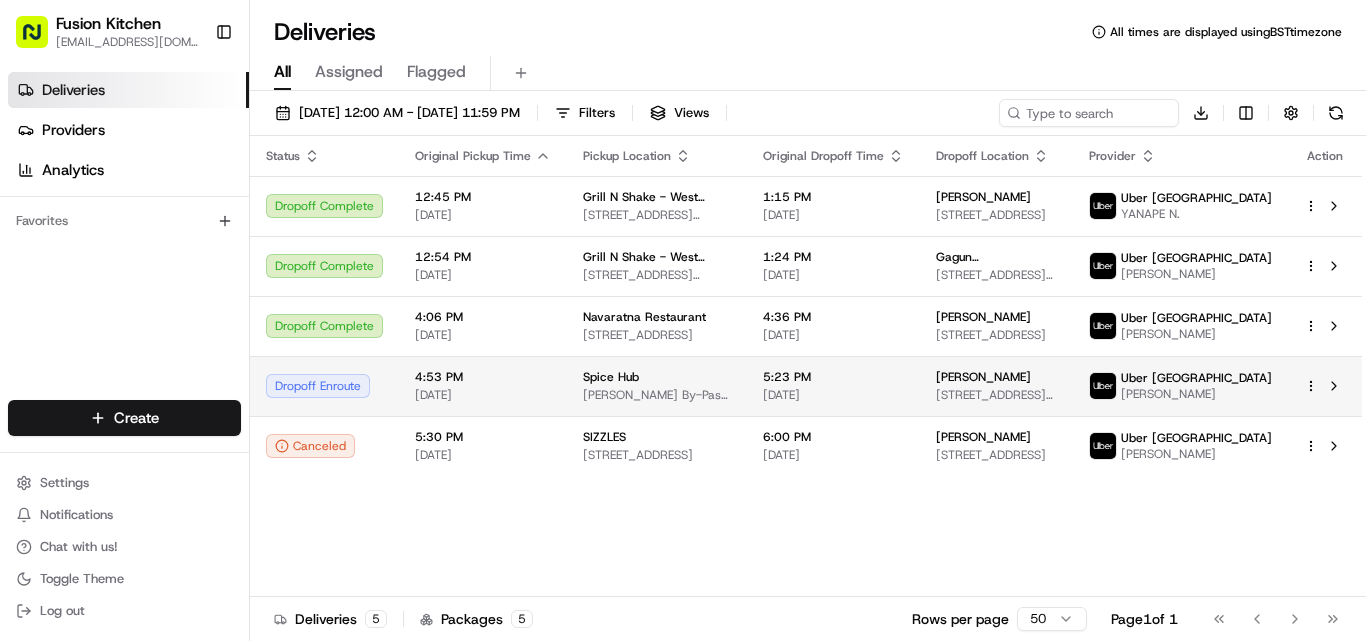 click on "Dropoff Enroute" at bounding box center [324, 386] 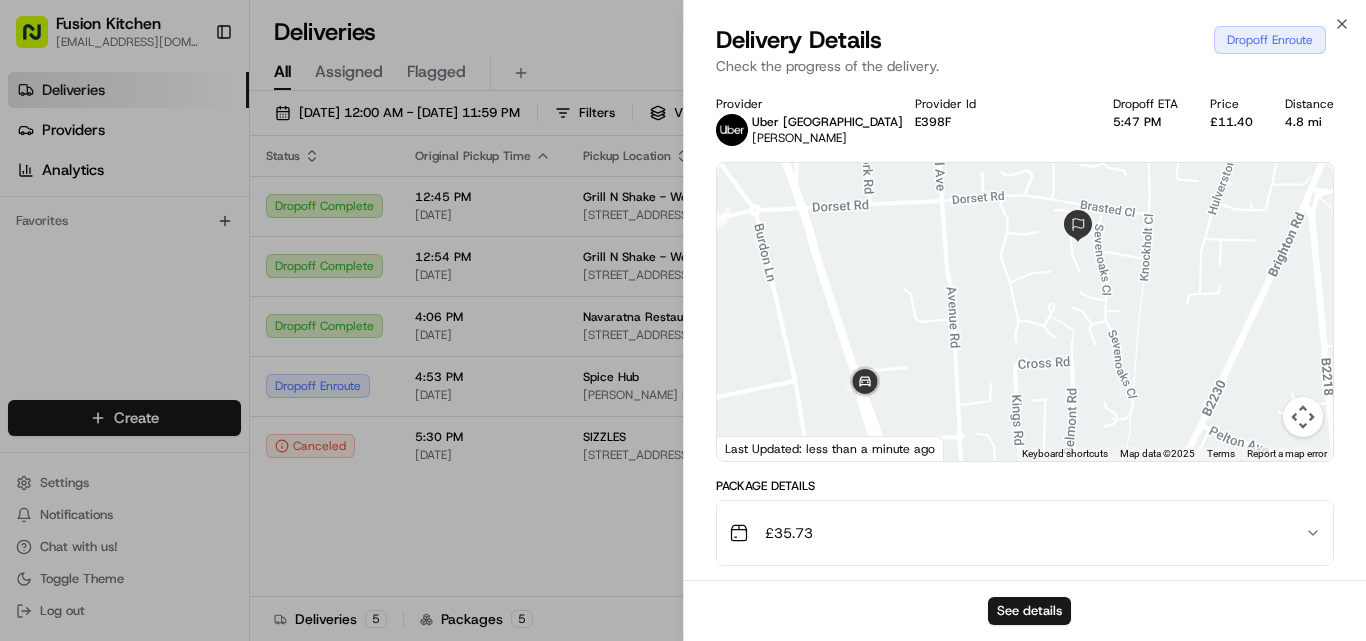 drag, startPoint x: 847, startPoint y: 315, endPoint x: 1037, endPoint y: 266, distance: 196.21672 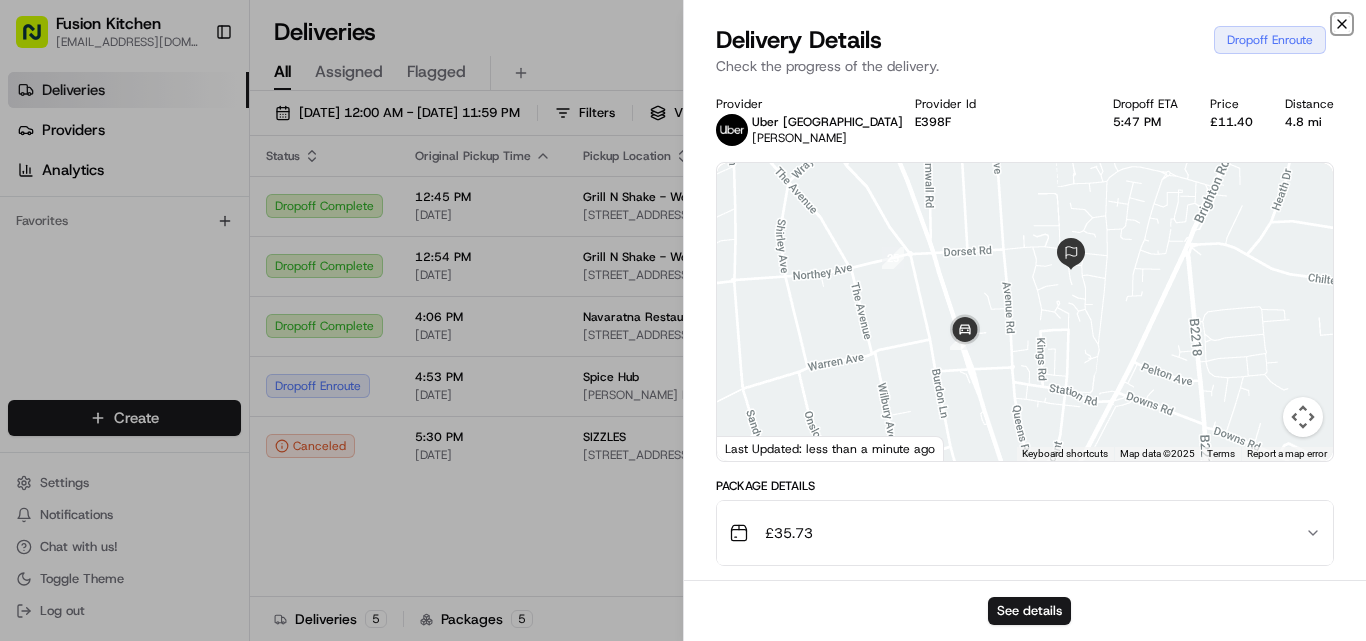 click 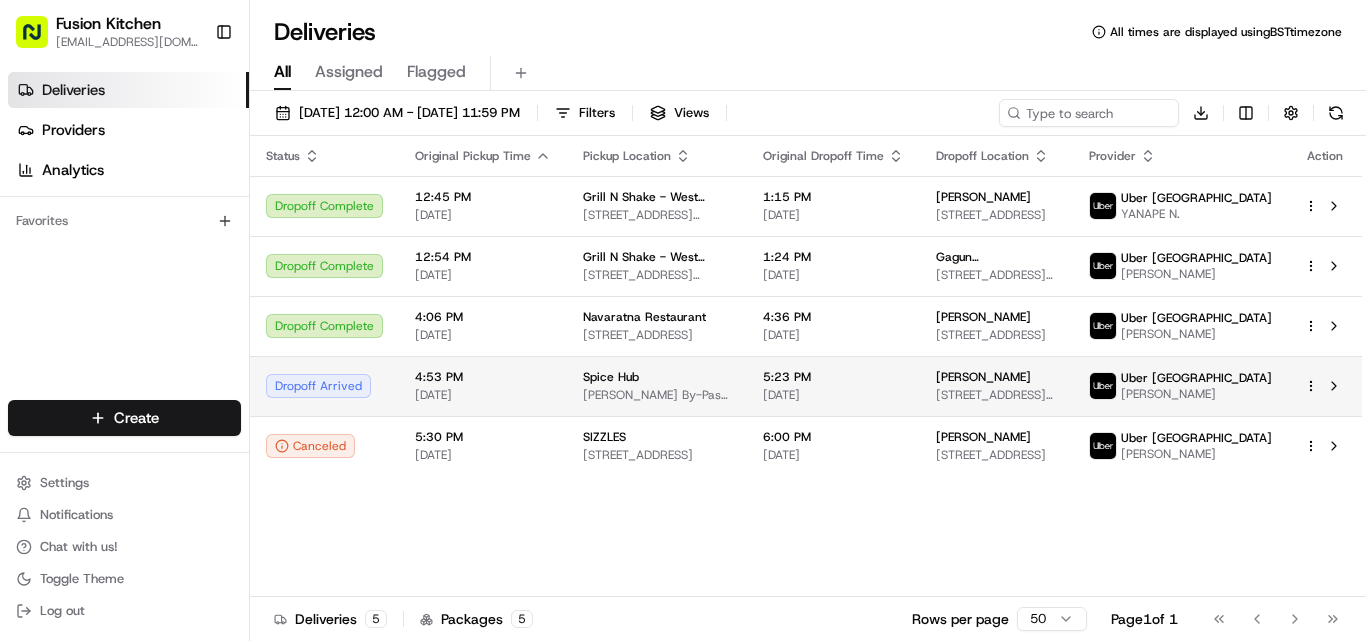 click on "Dropoff Arrived" at bounding box center [324, 386] 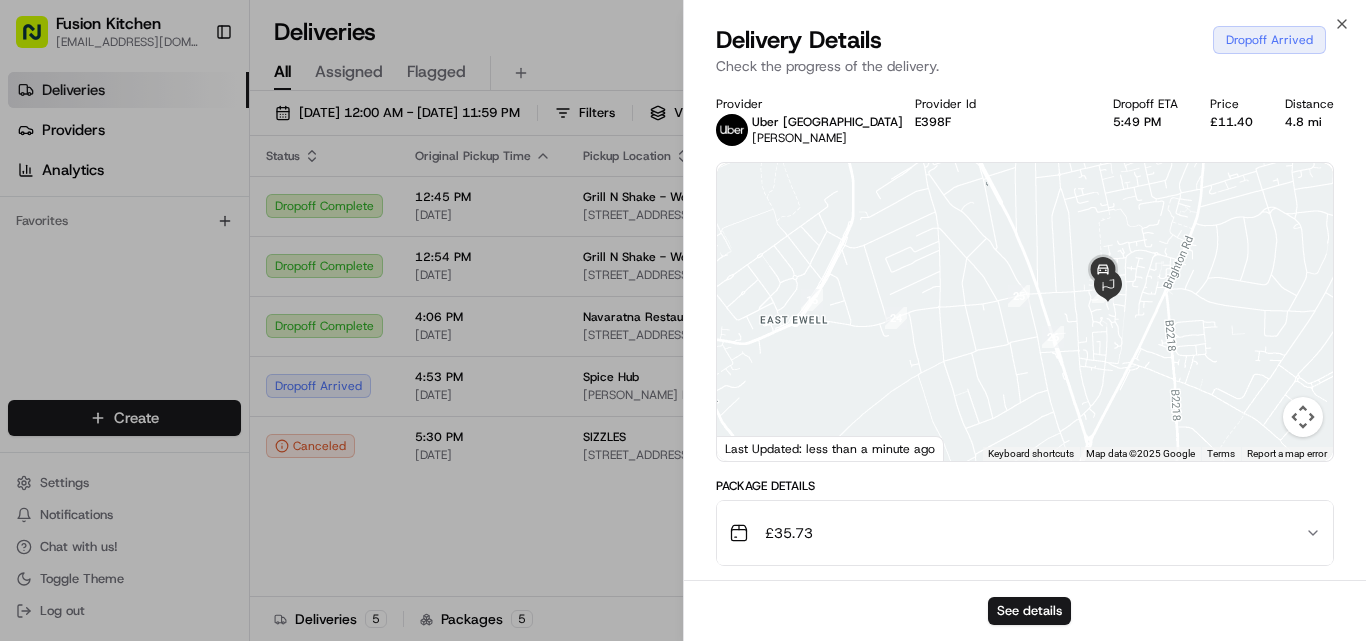 drag, startPoint x: 1194, startPoint y: 266, endPoint x: 1073, endPoint y: 321, distance: 132.91351 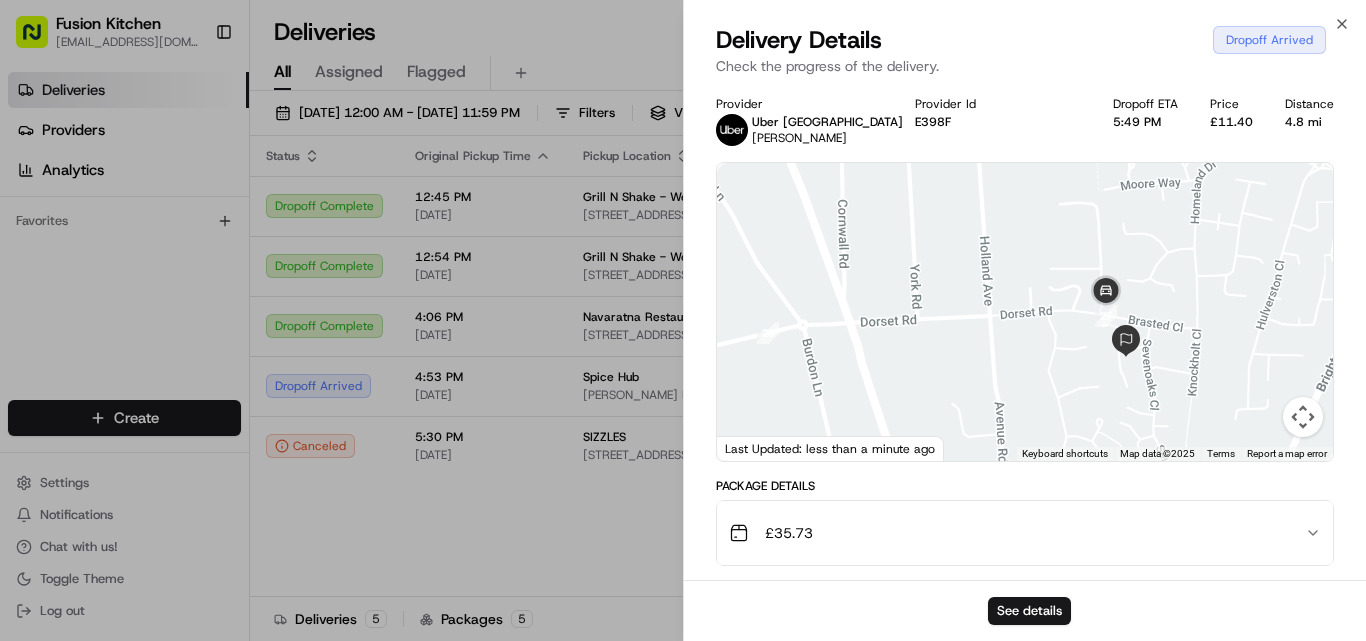 drag, startPoint x: 1254, startPoint y: 354, endPoint x: 1204, endPoint y: 370, distance: 52.49762 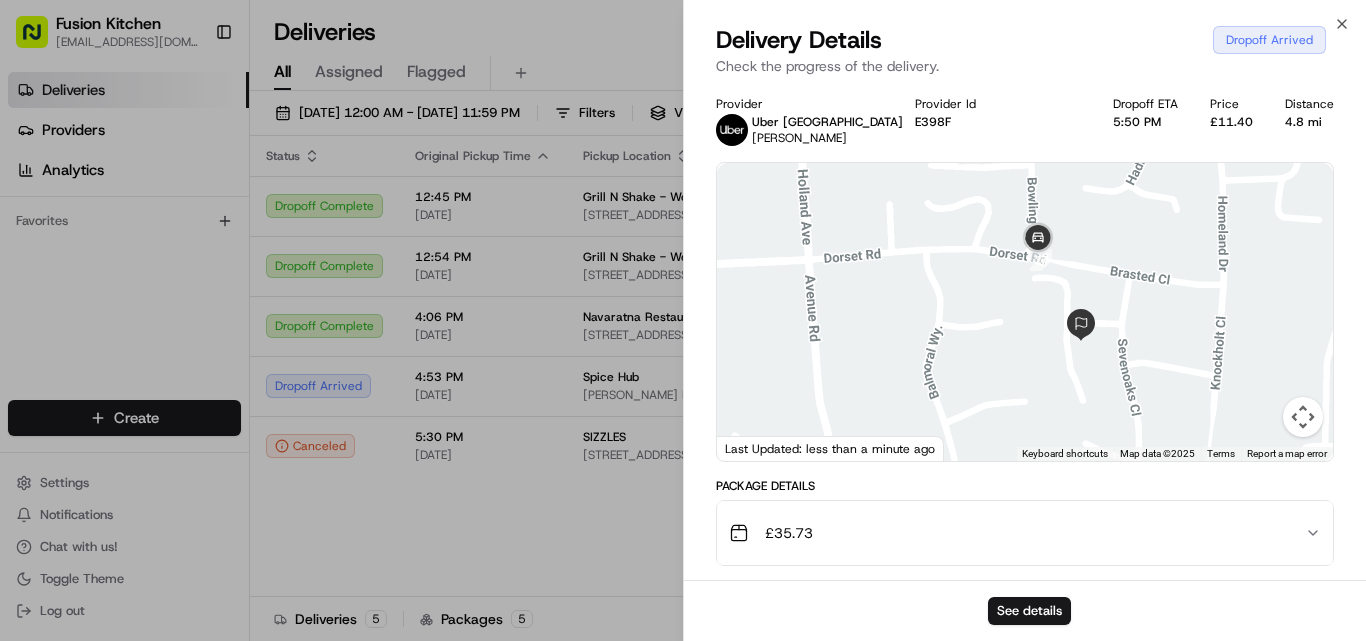drag, startPoint x: 1067, startPoint y: 350, endPoint x: 1010, endPoint y: 364, distance: 58.694122 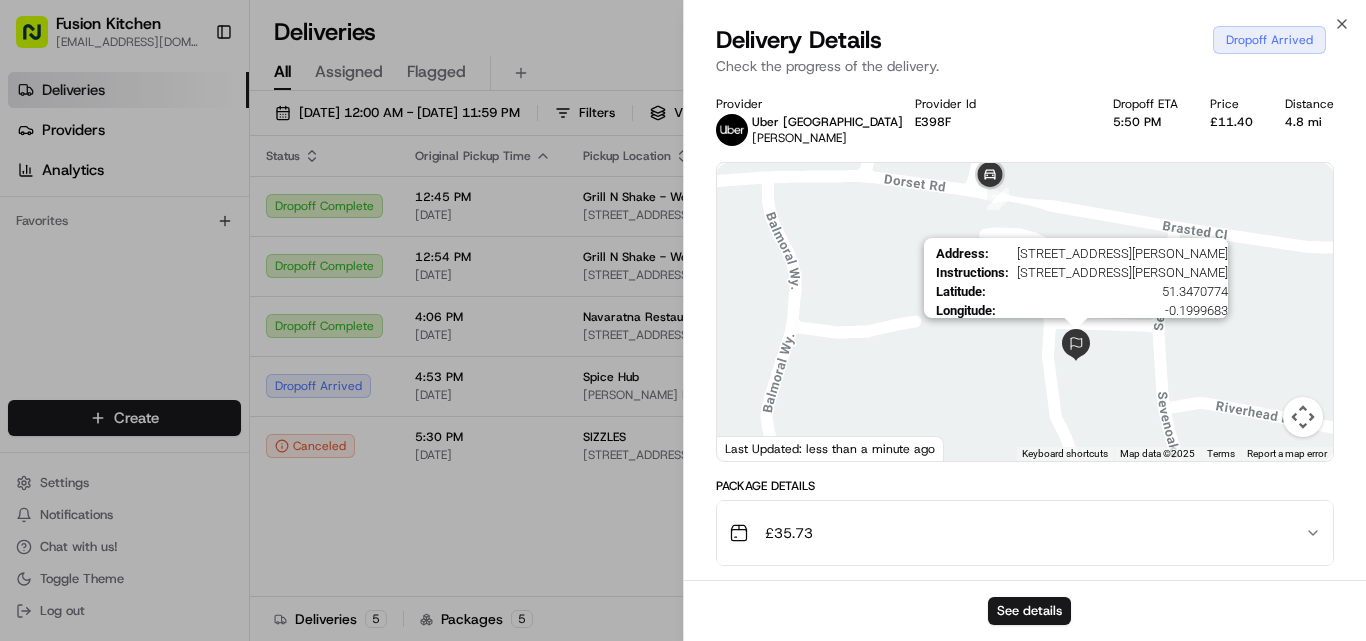 drag, startPoint x: 1131, startPoint y: 334, endPoint x: 1086, endPoint y: 349, distance: 47.434166 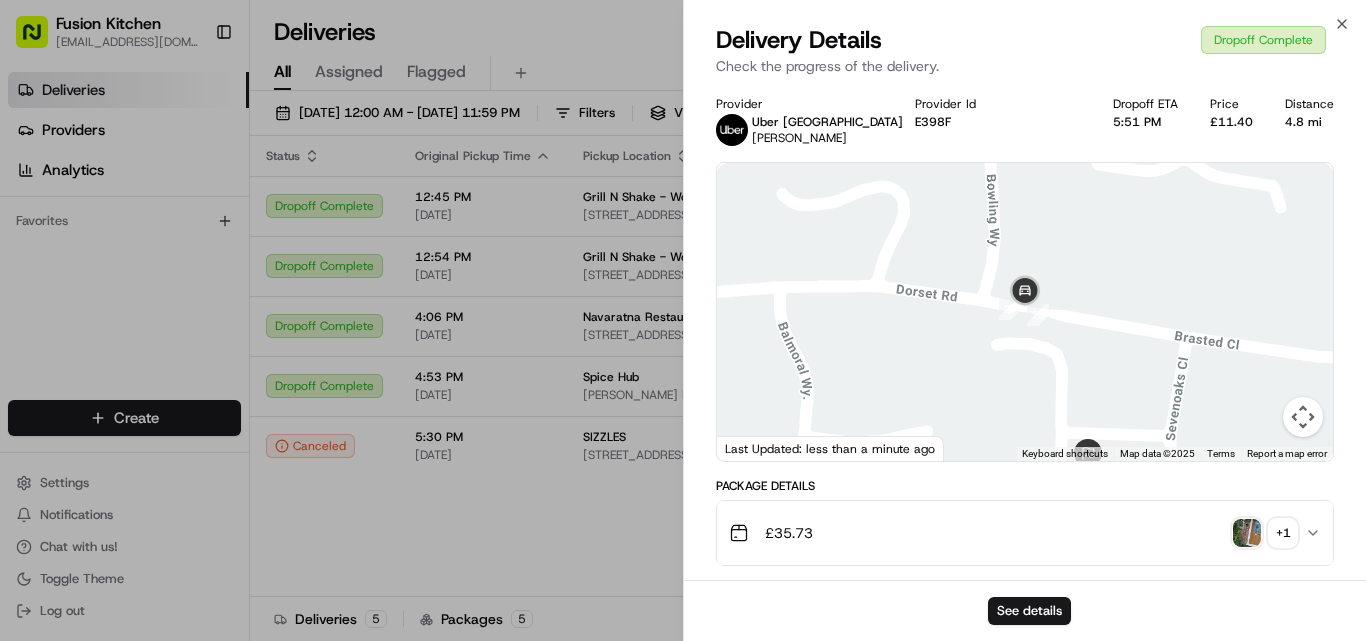click at bounding box center [1247, 533] 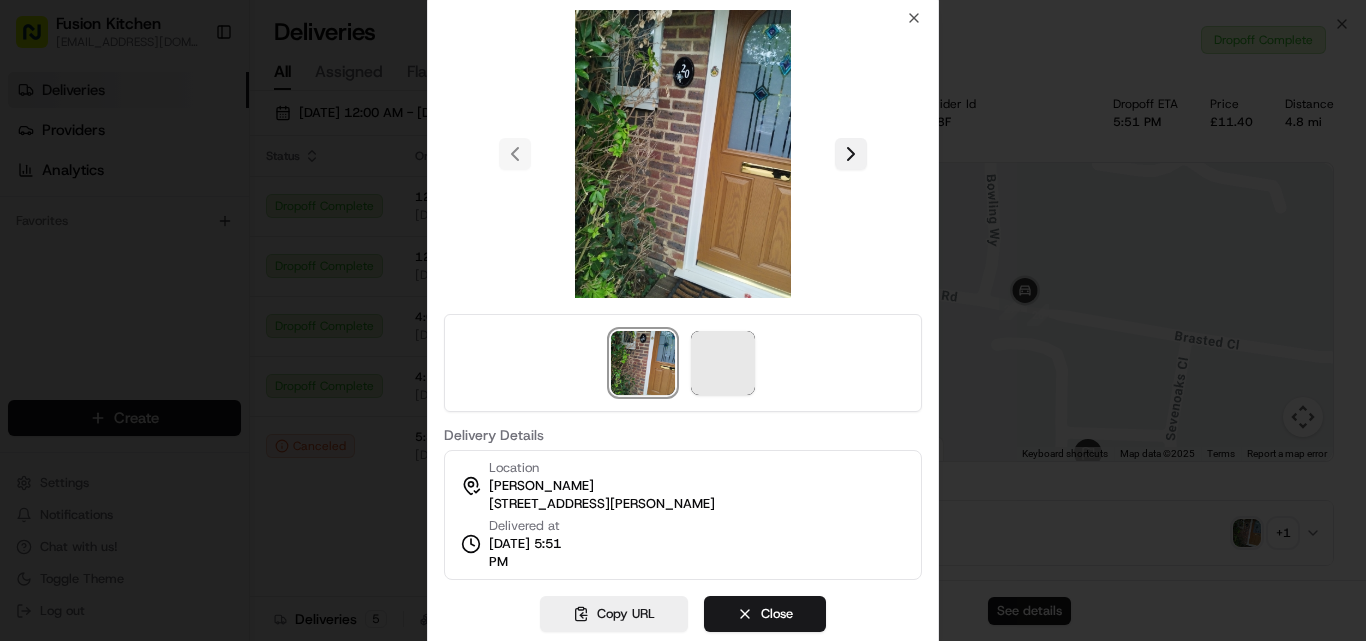 click at bounding box center (851, 154) 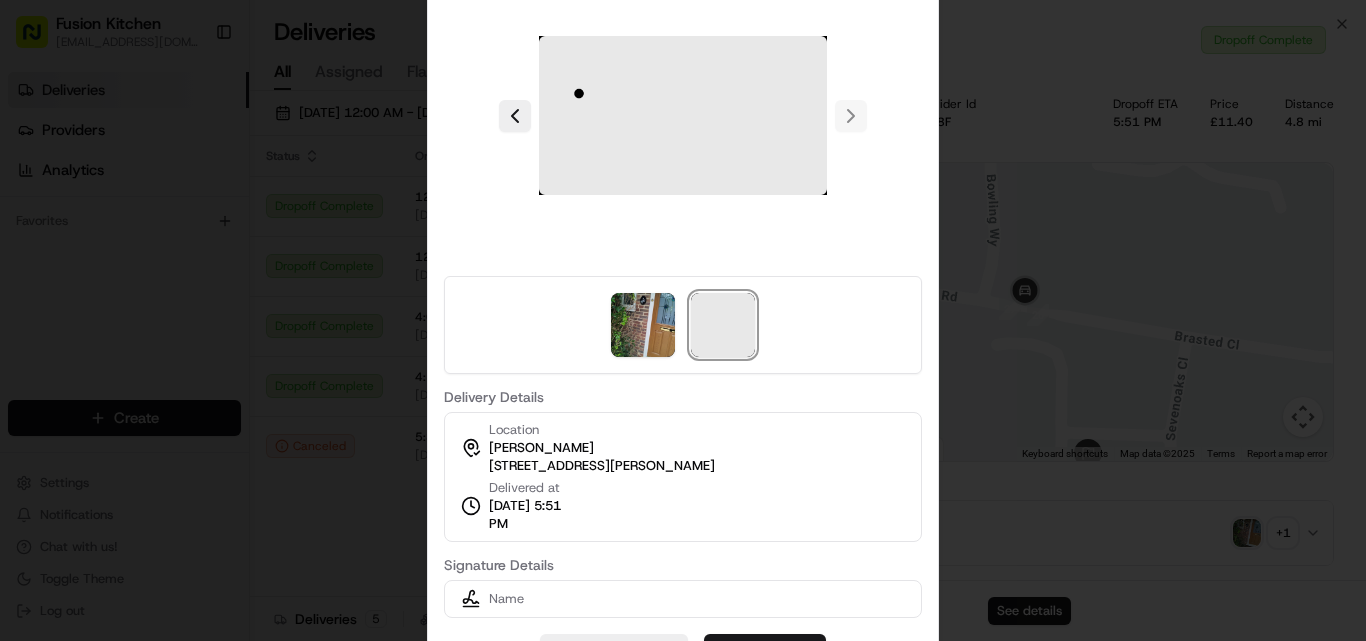 click at bounding box center [683, 116] 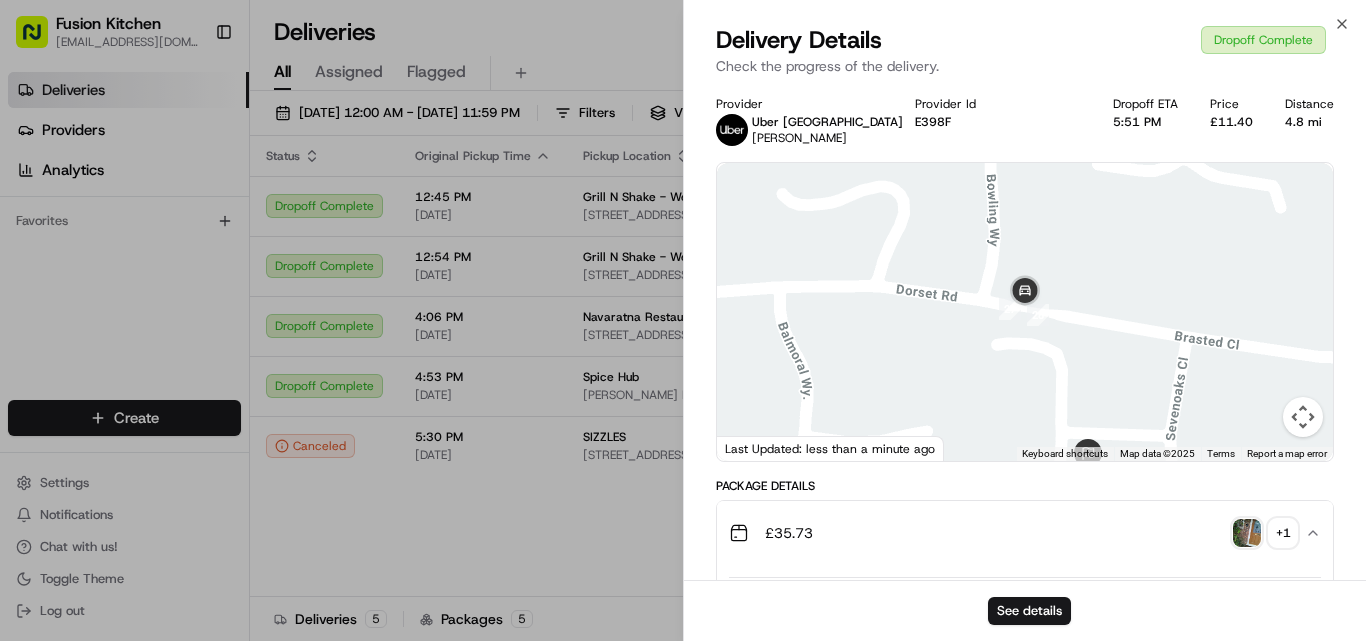click at bounding box center [1247, 533] 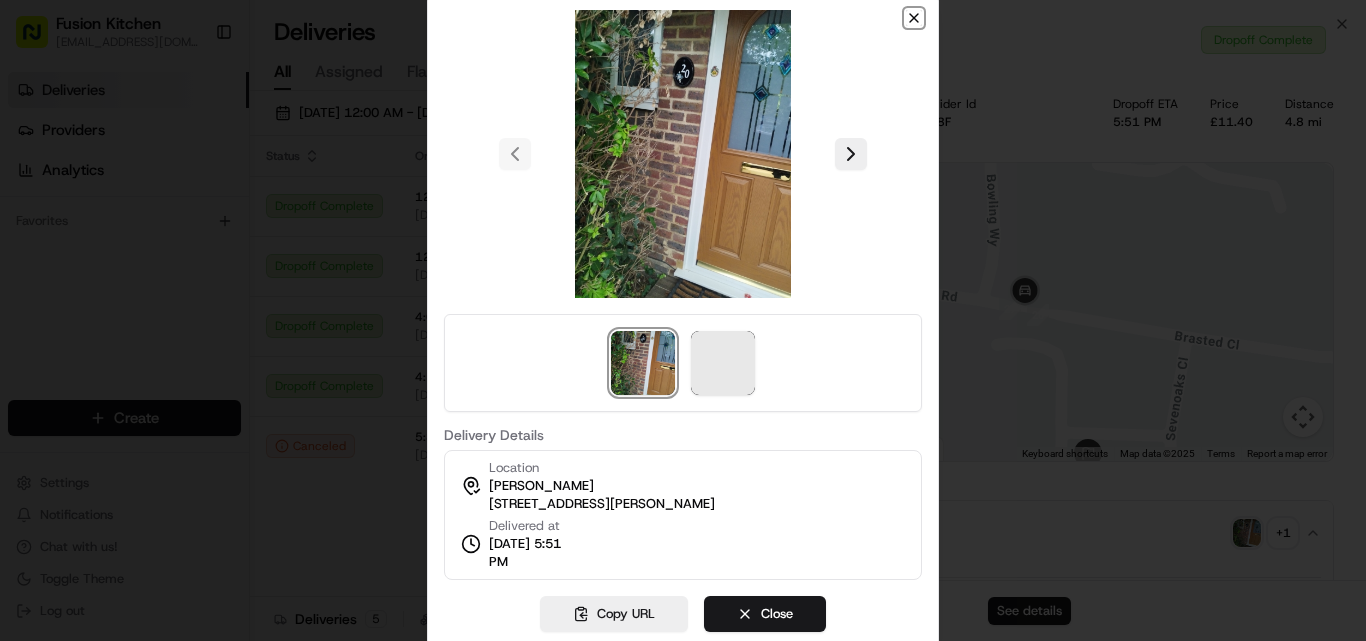 click 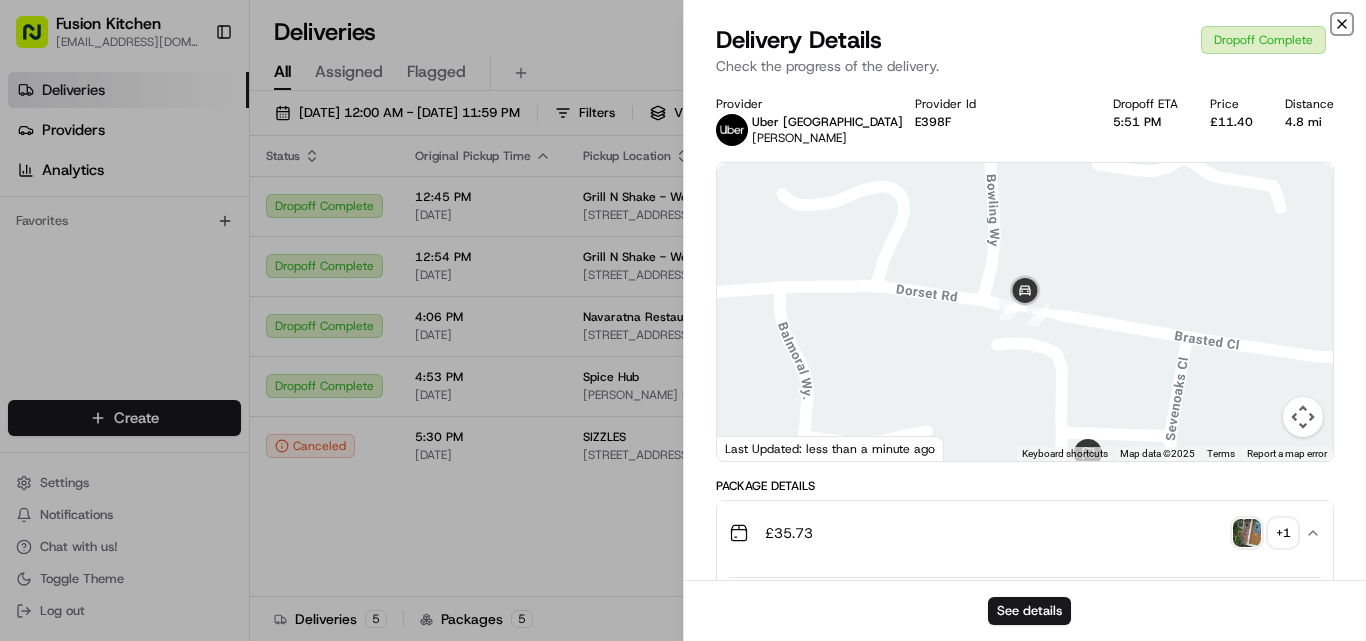 click 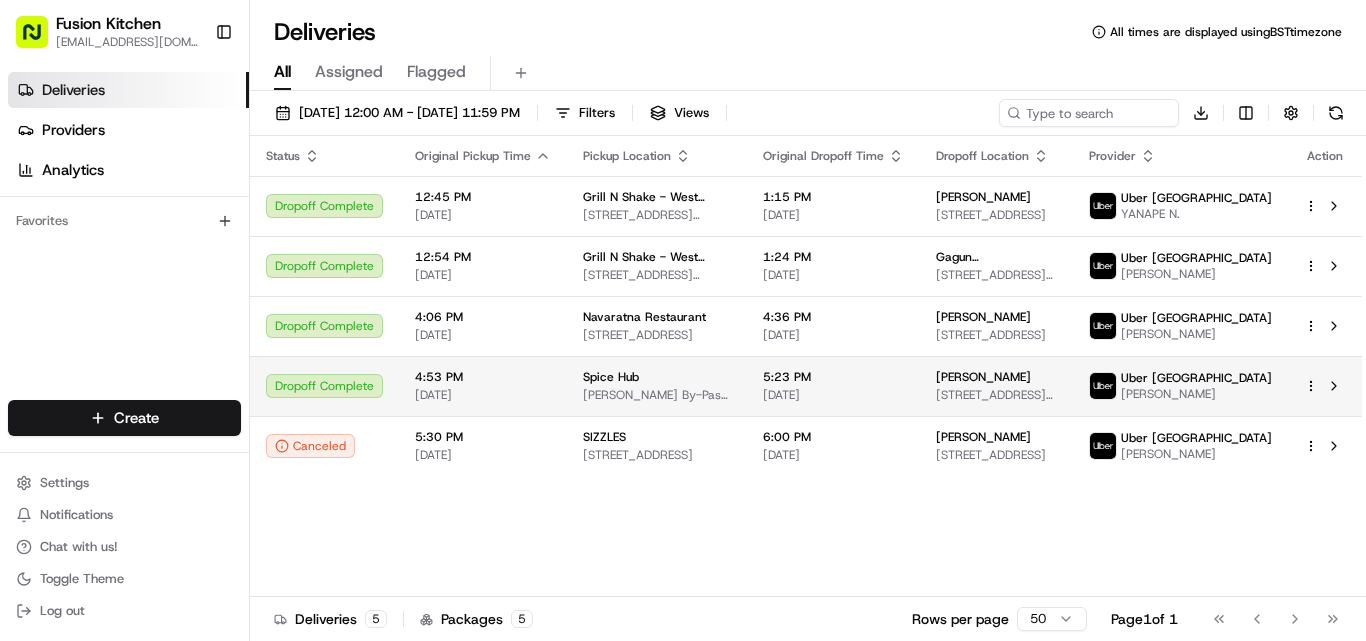 click on "4:53 PM [DATE]" at bounding box center [483, 386] 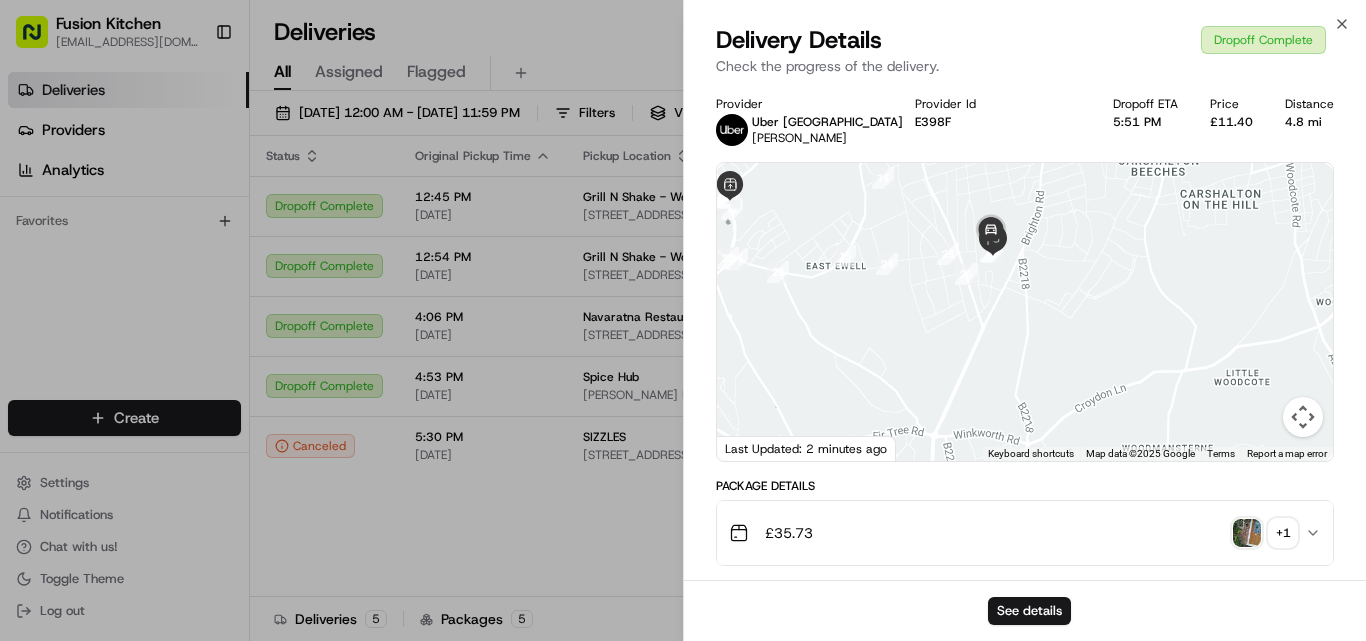 drag, startPoint x: 1138, startPoint y: 326, endPoint x: 1020, endPoint y: 269, distance: 131.04579 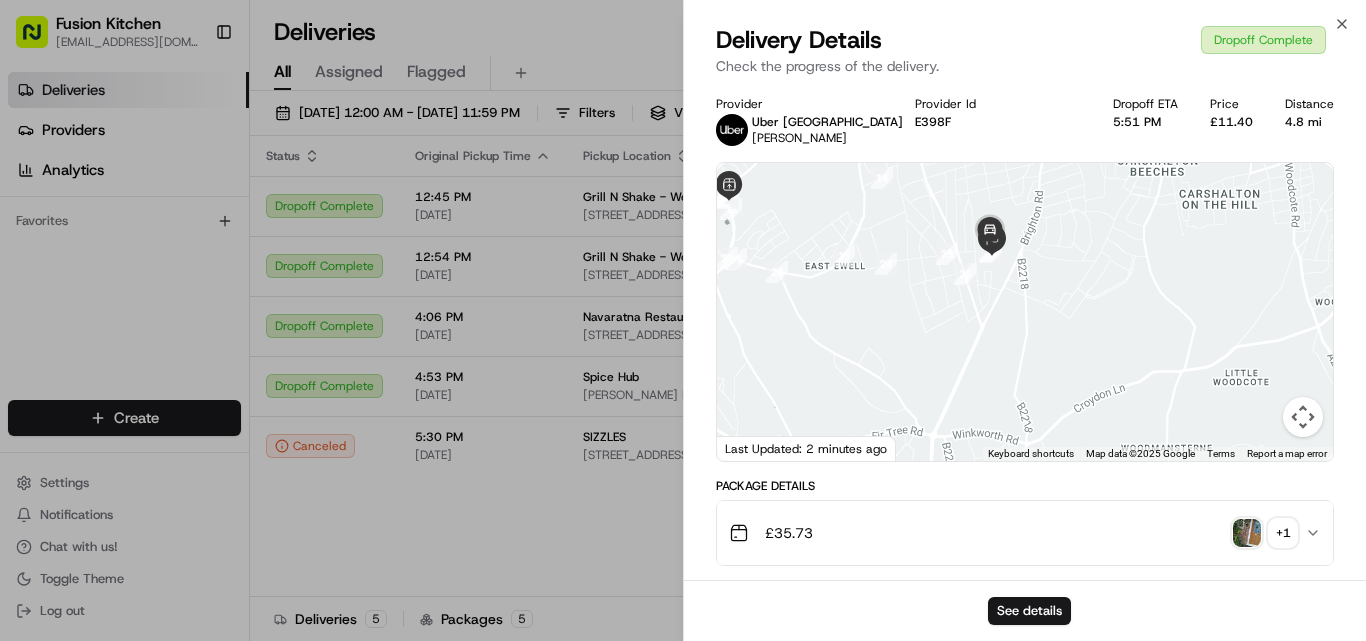 click at bounding box center (1247, 533) 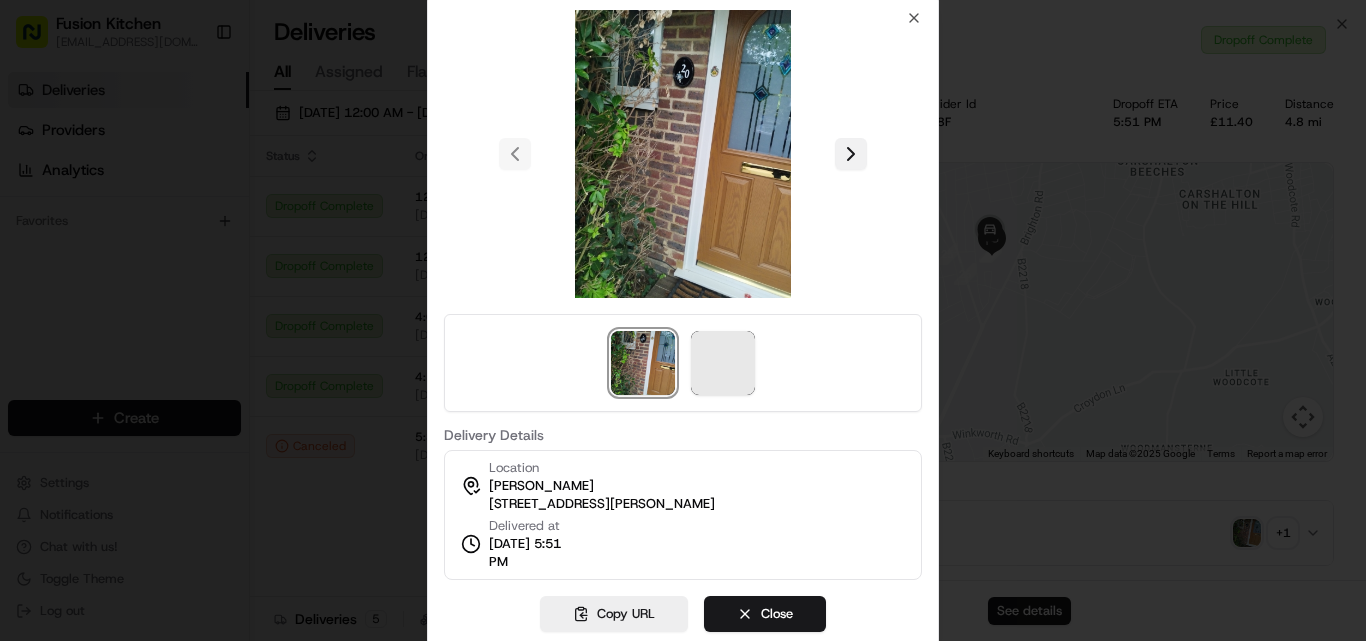 click at bounding box center (851, 154) 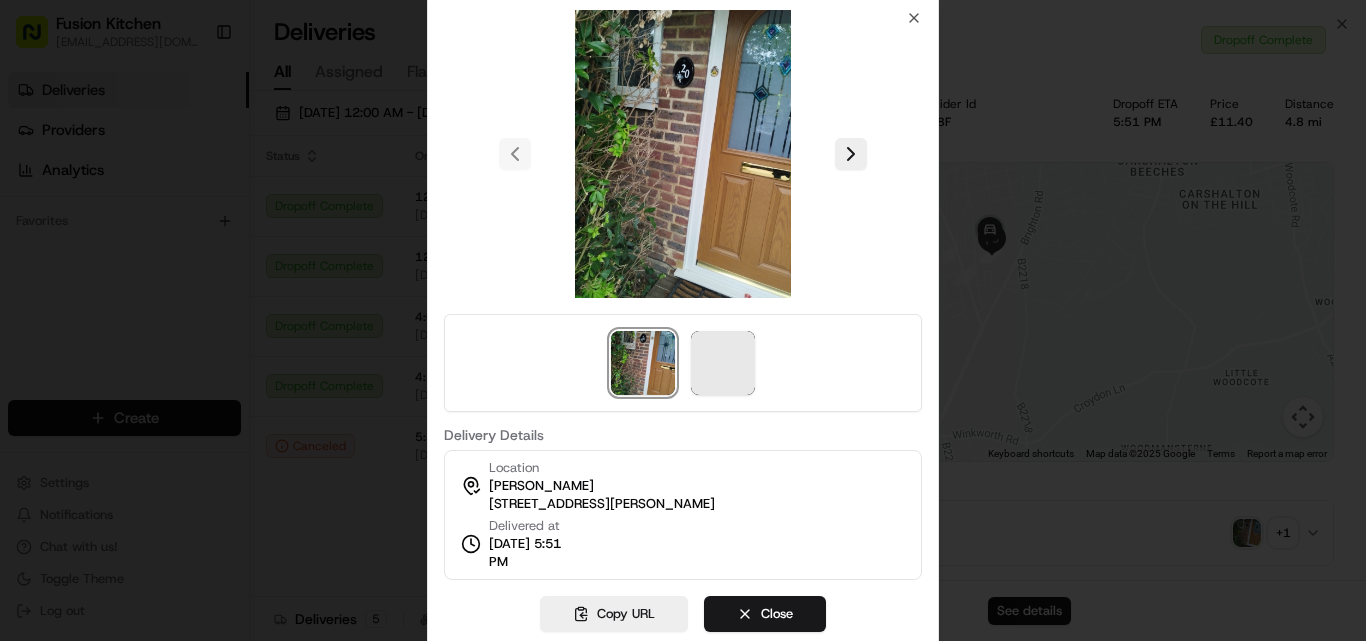 click at bounding box center (683, 320) 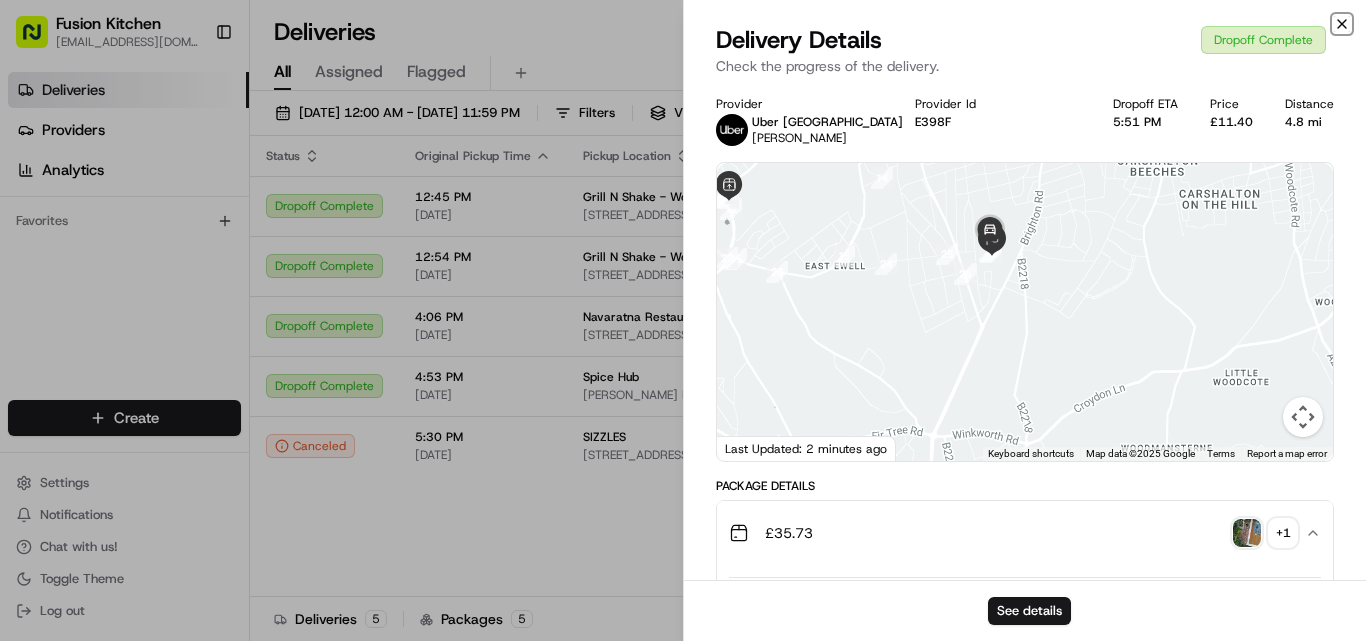click 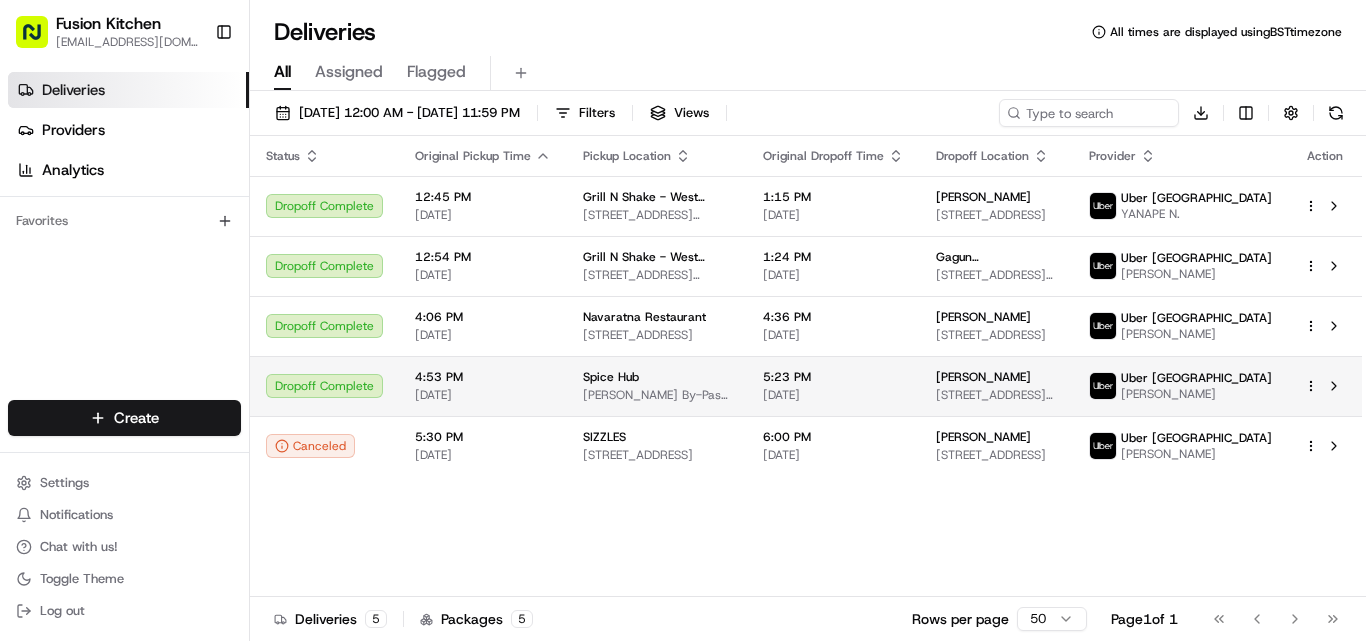 click on "Dropoff Complete" at bounding box center [324, 386] 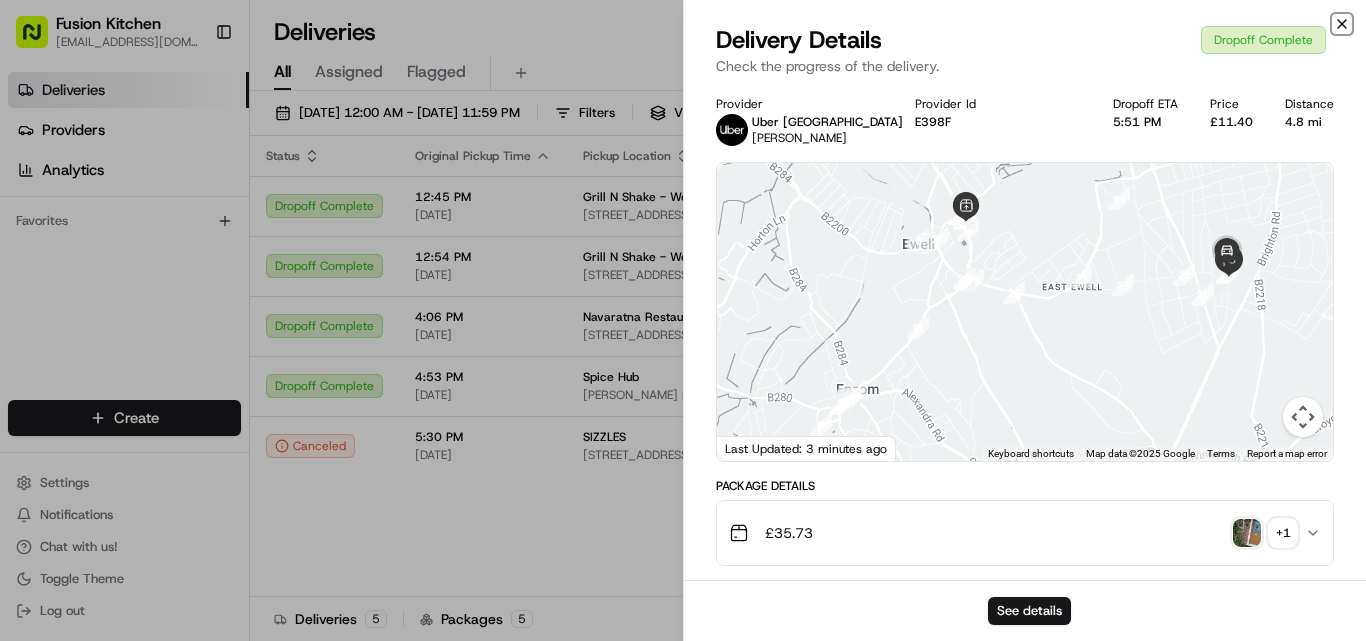 click 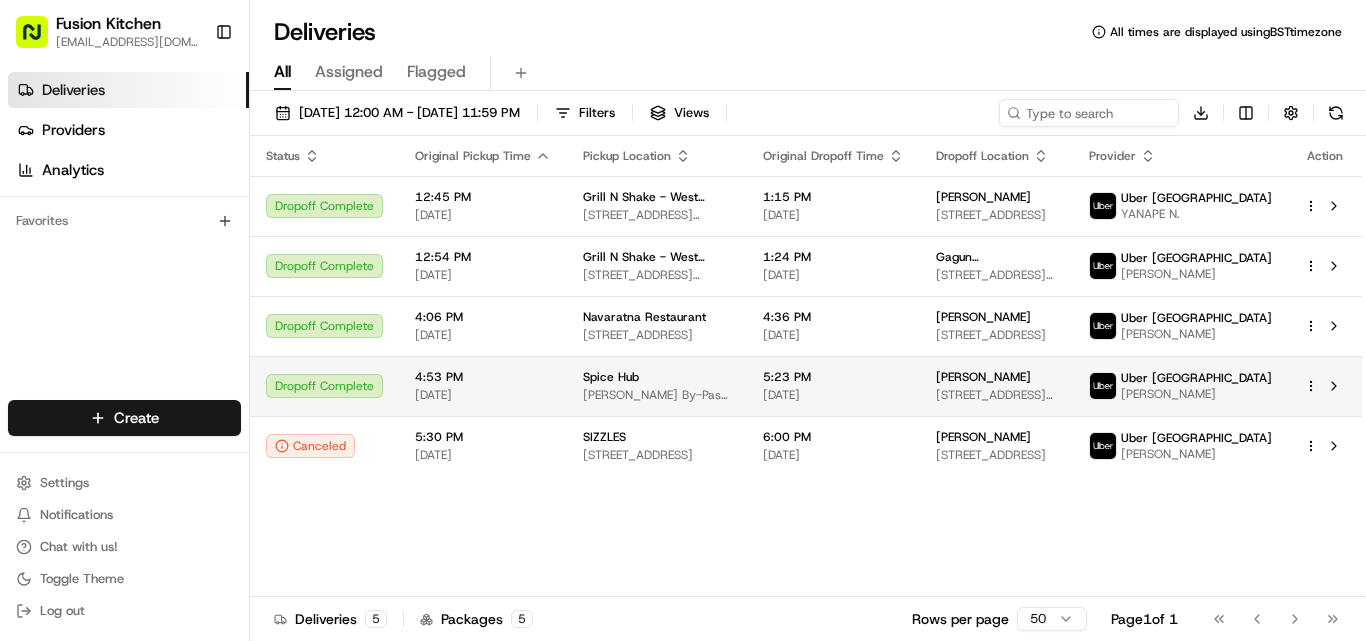 click on "Dropoff Complete" at bounding box center [324, 386] 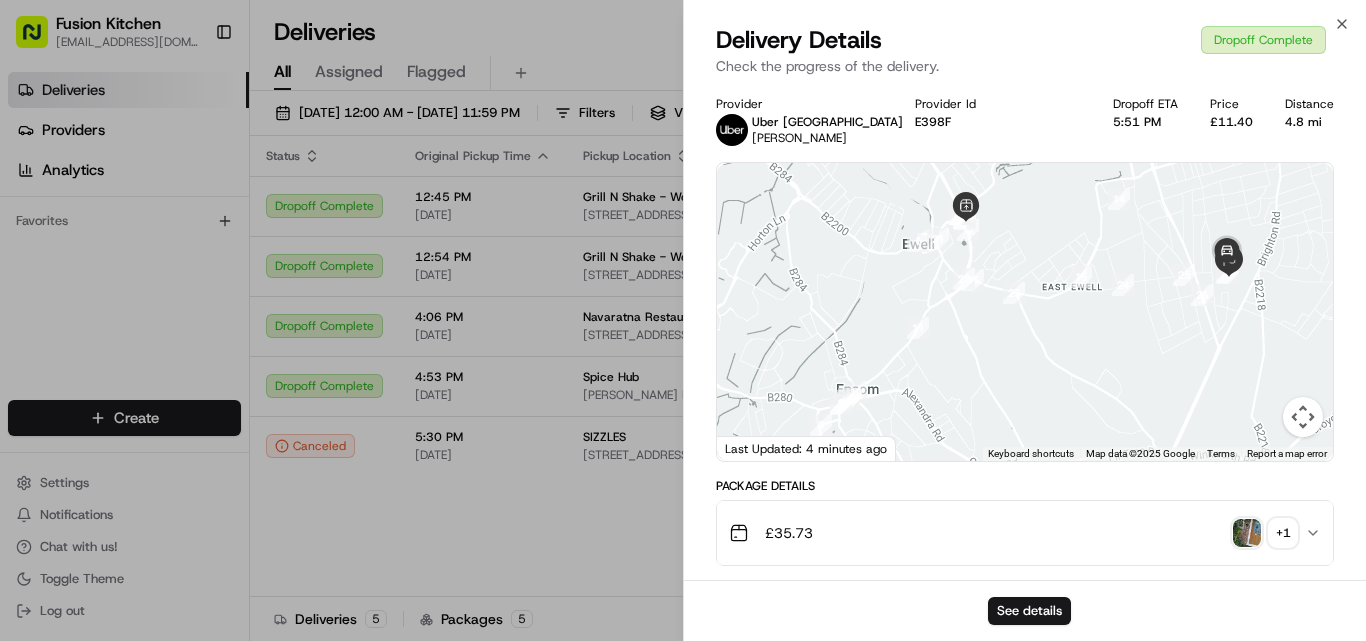 click at bounding box center [1247, 533] 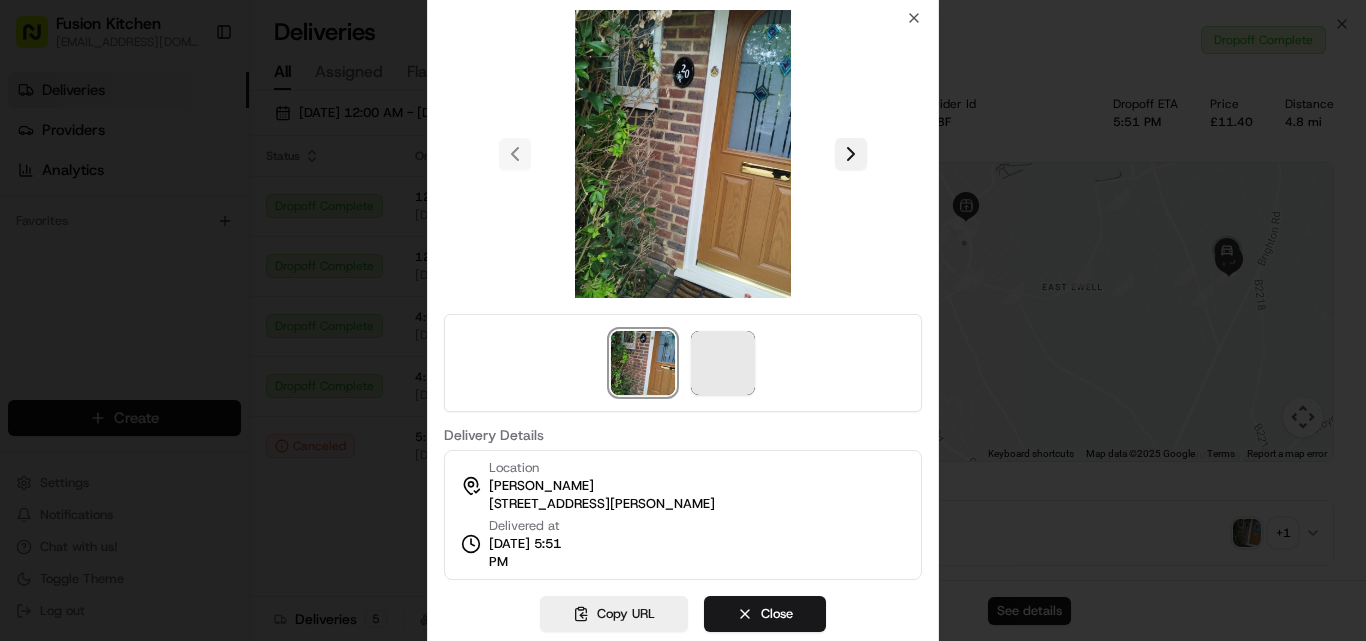 click at bounding box center (851, 154) 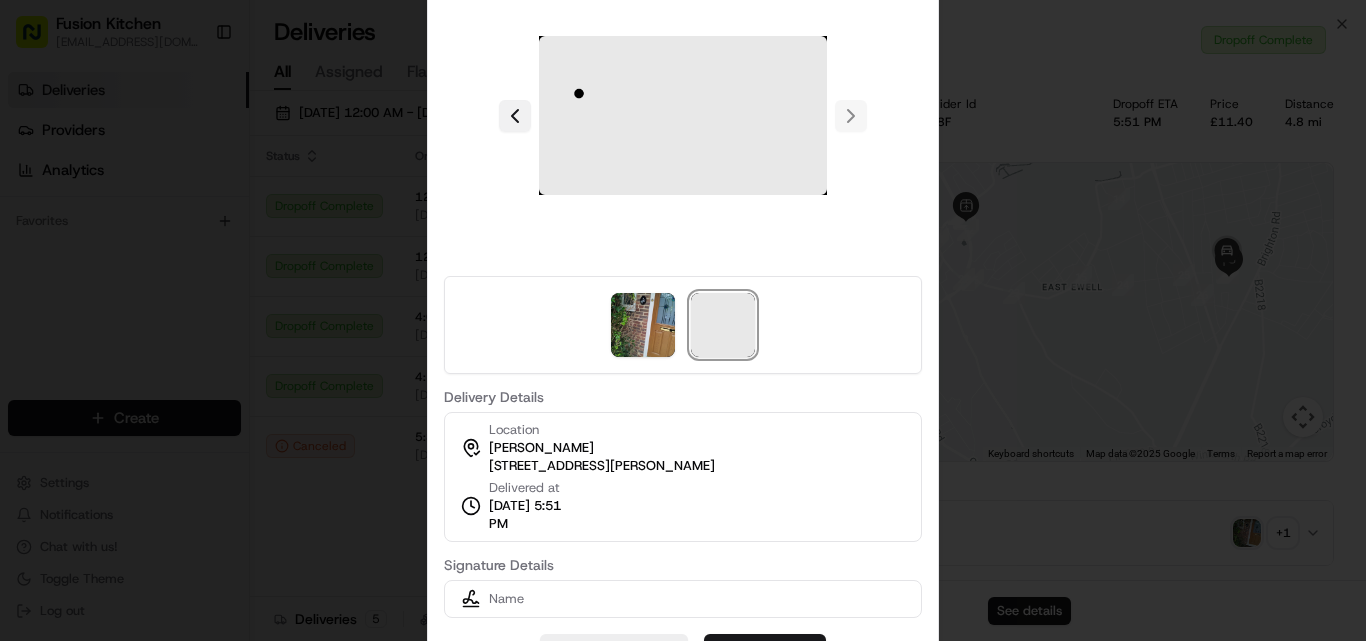 click at bounding box center [515, 116] 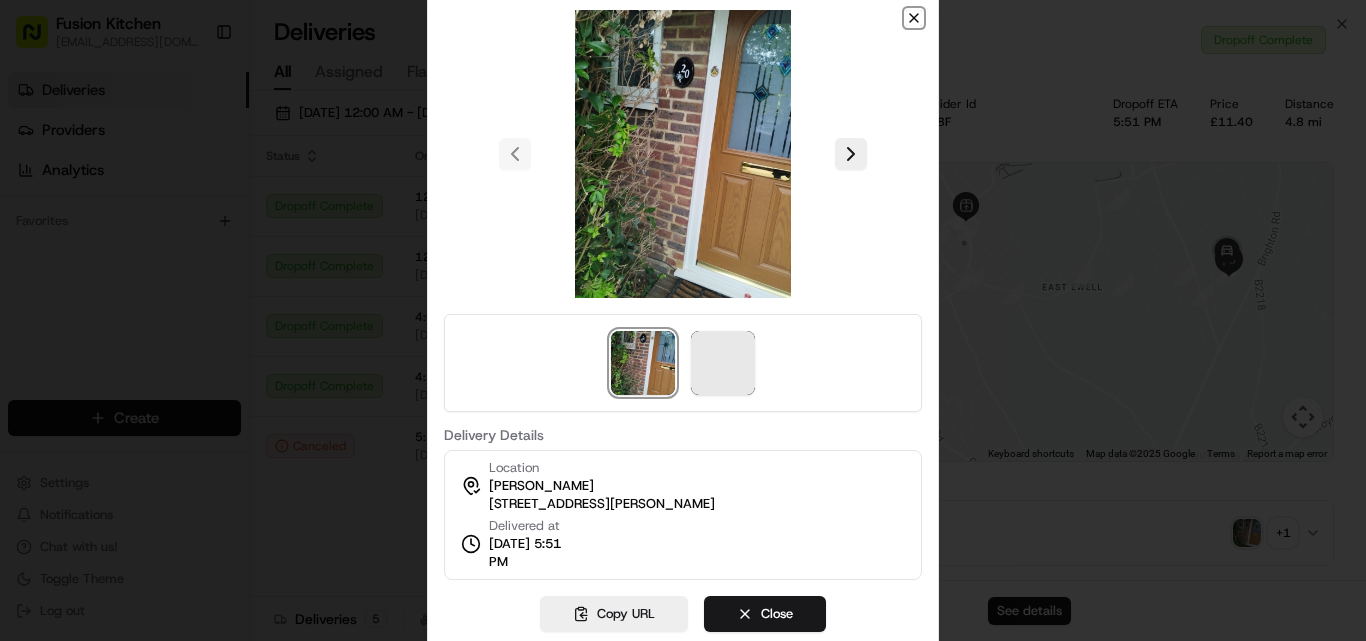 click 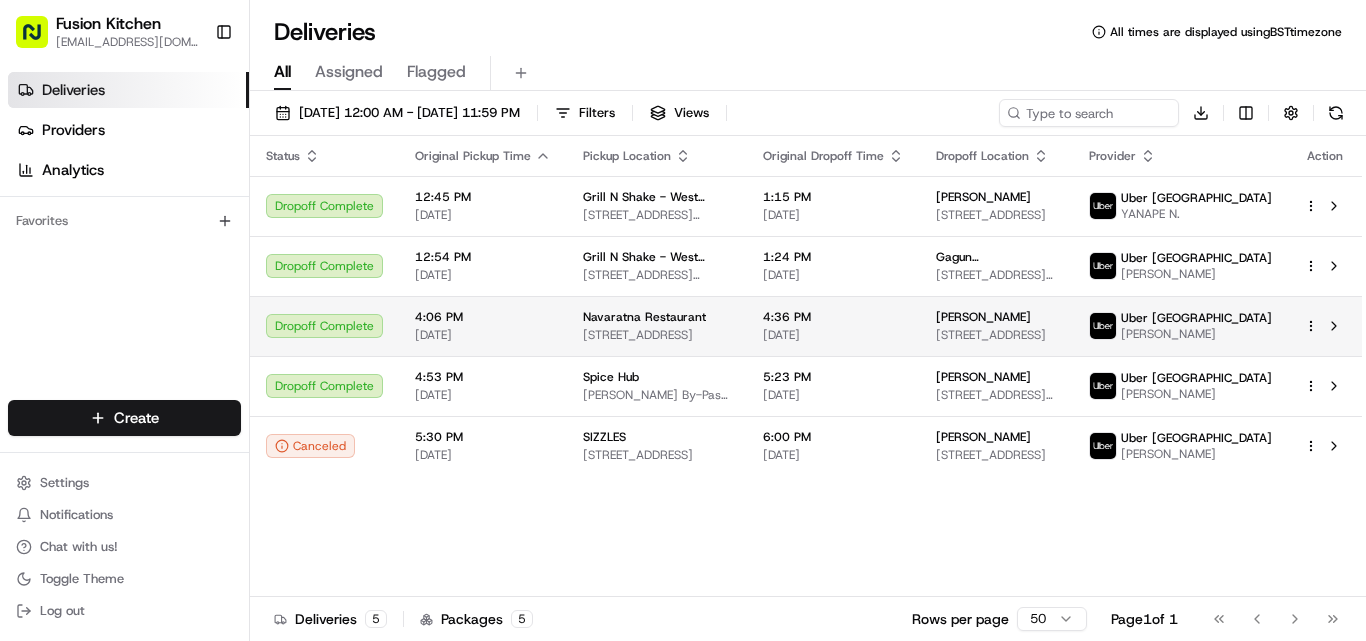 click on "4:06 PM" at bounding box center (483, 317) 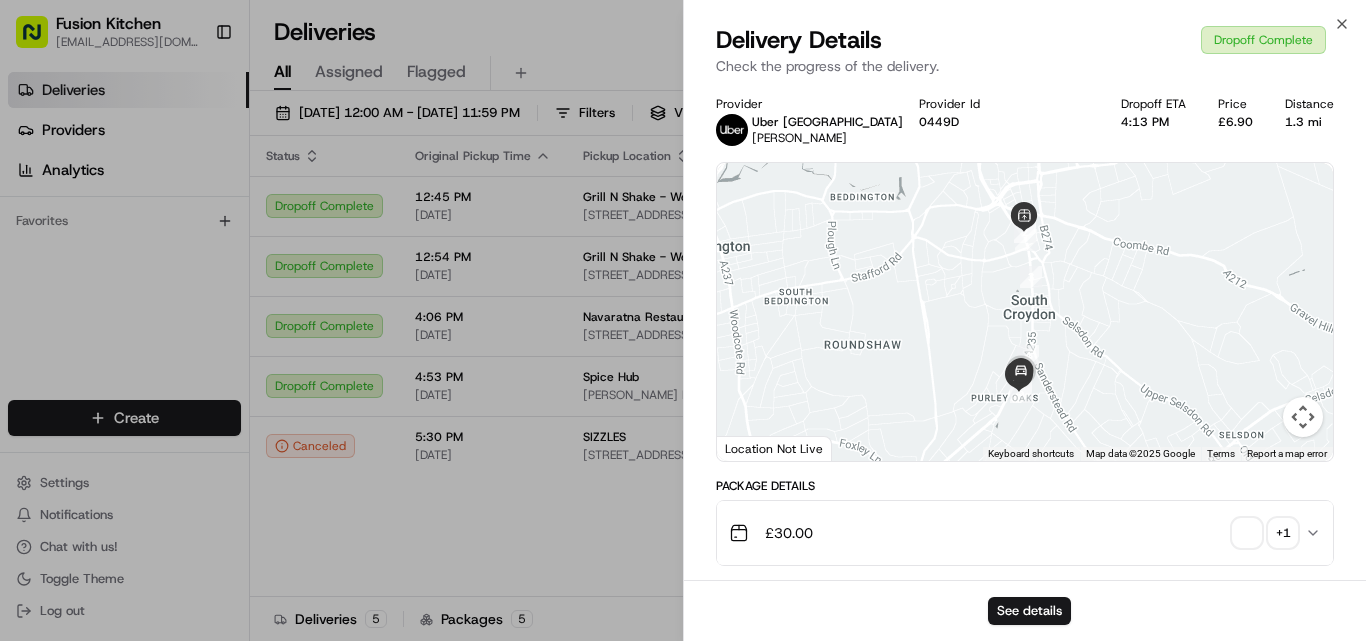 click on "+ 1" at bounding box center [1283, 533] 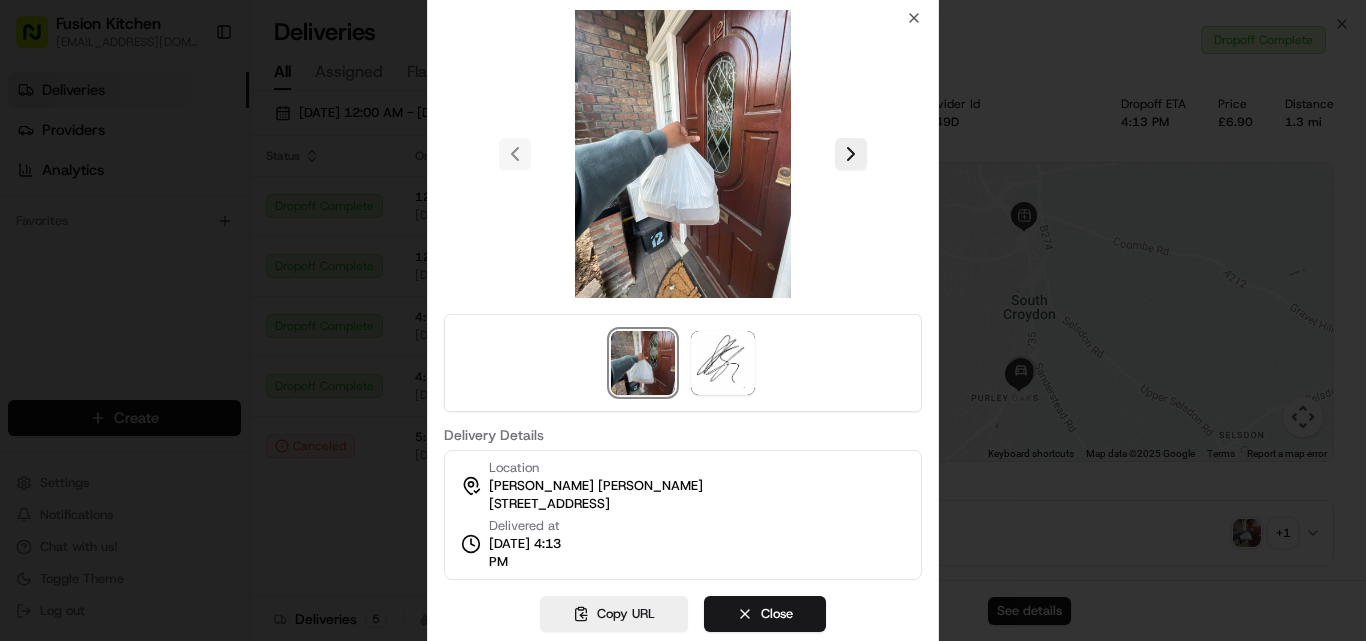 click at bounding box center (643, 363) 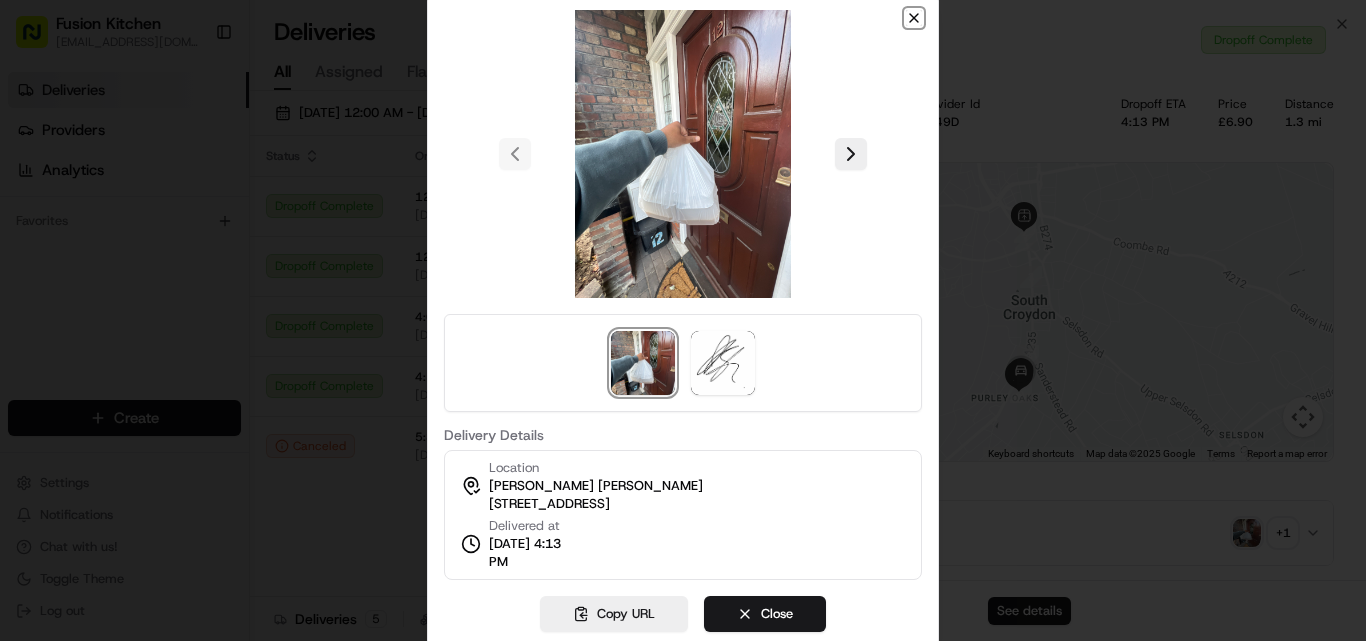 click 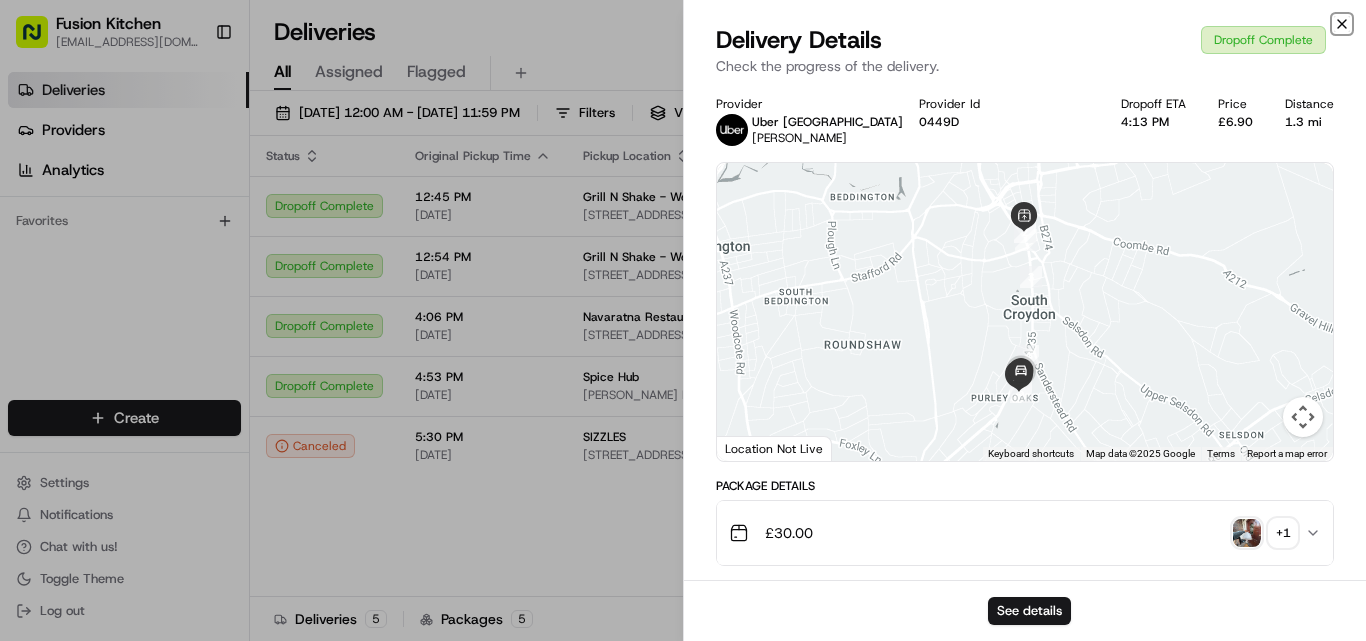 click 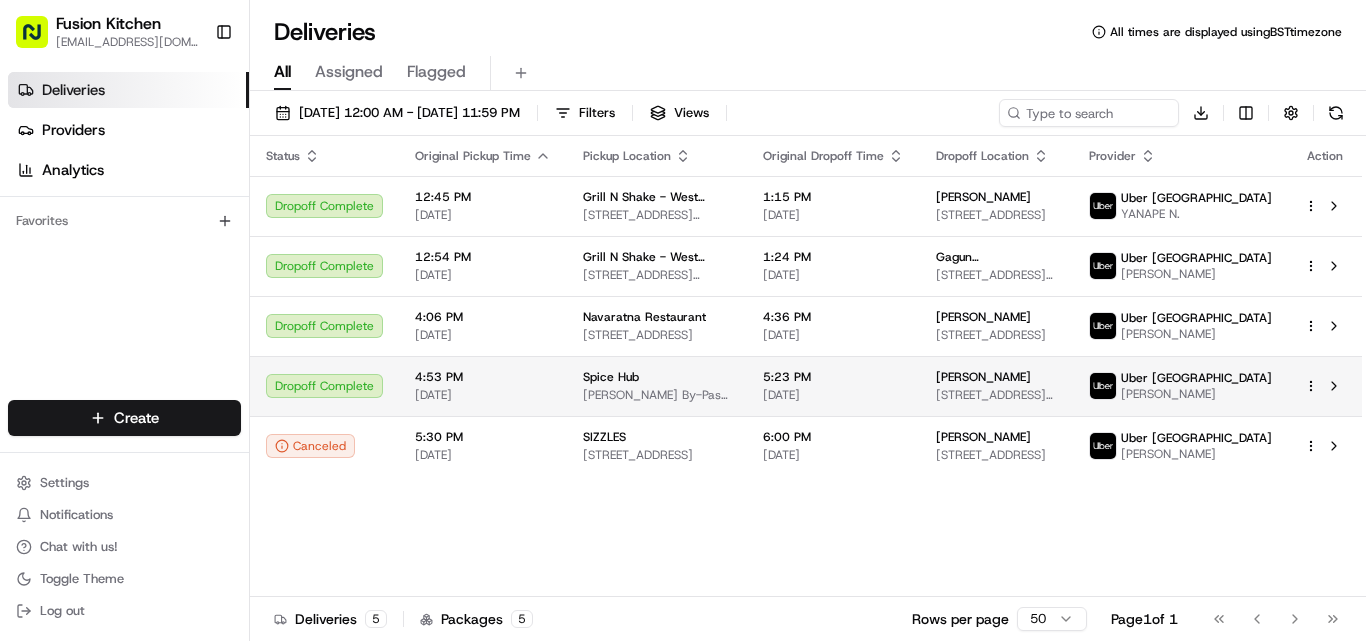 click on "4:53 PM [DATE]" at bounding box center [483, 386] 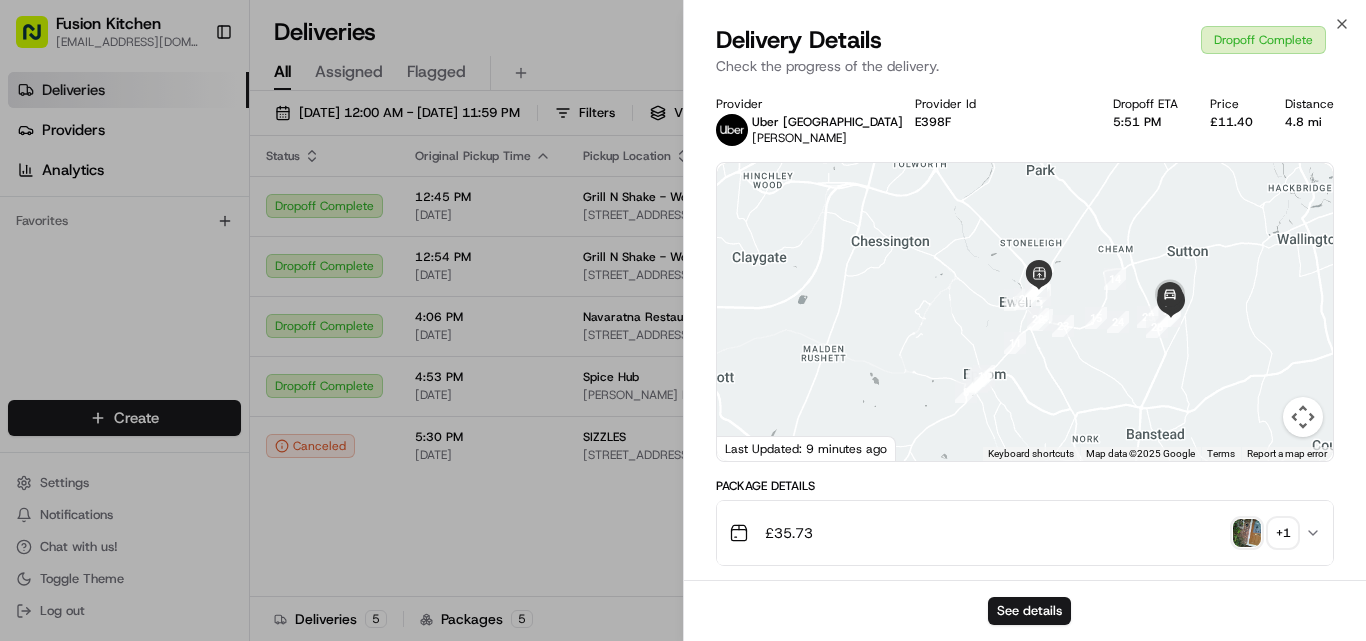 click at bounding box center (1247, 533) 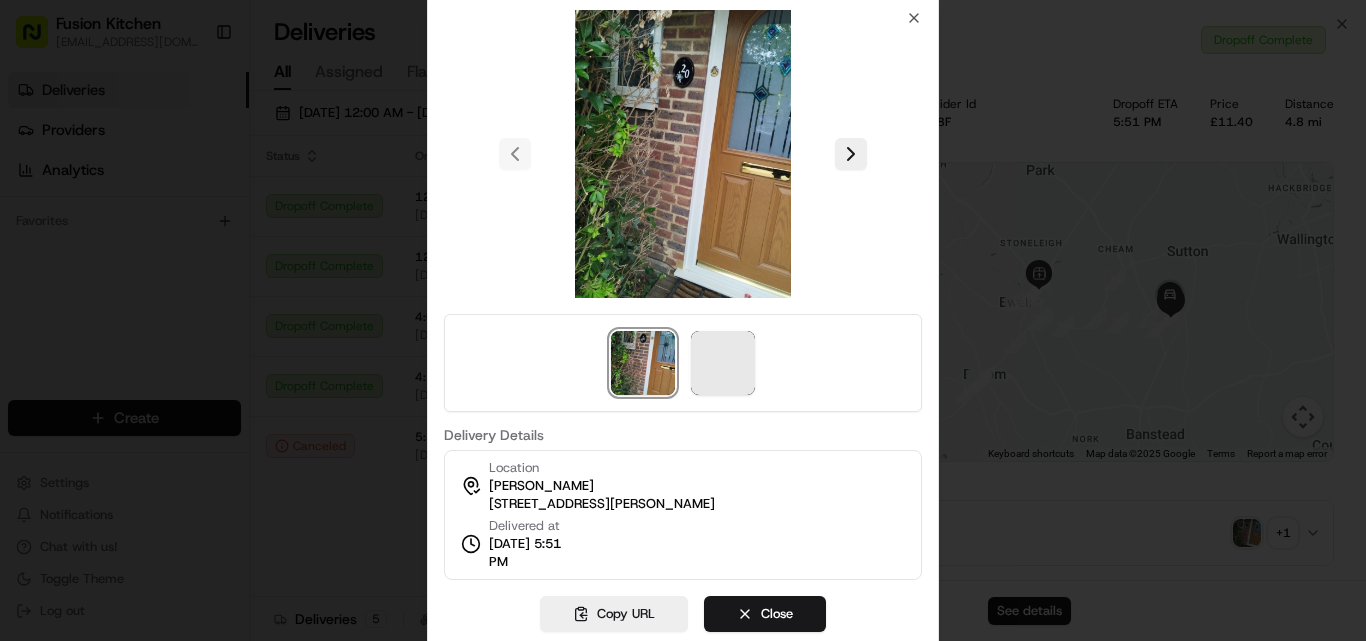 click at bounding box center (683, 154) 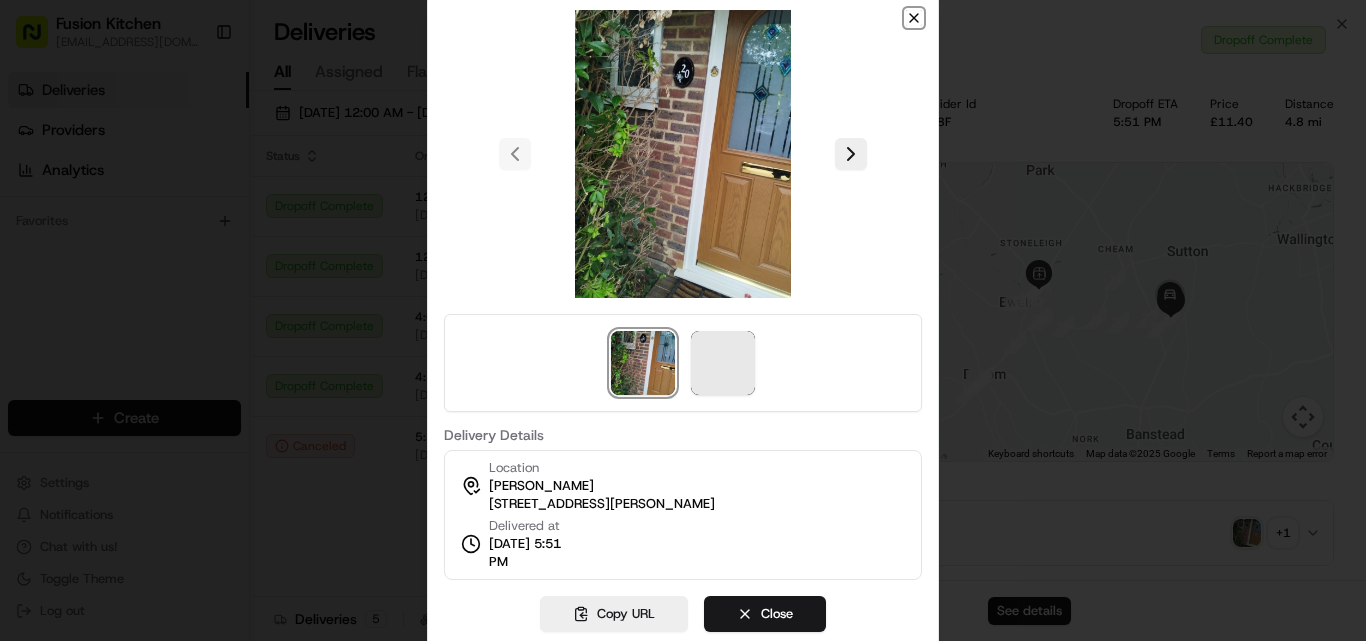 click 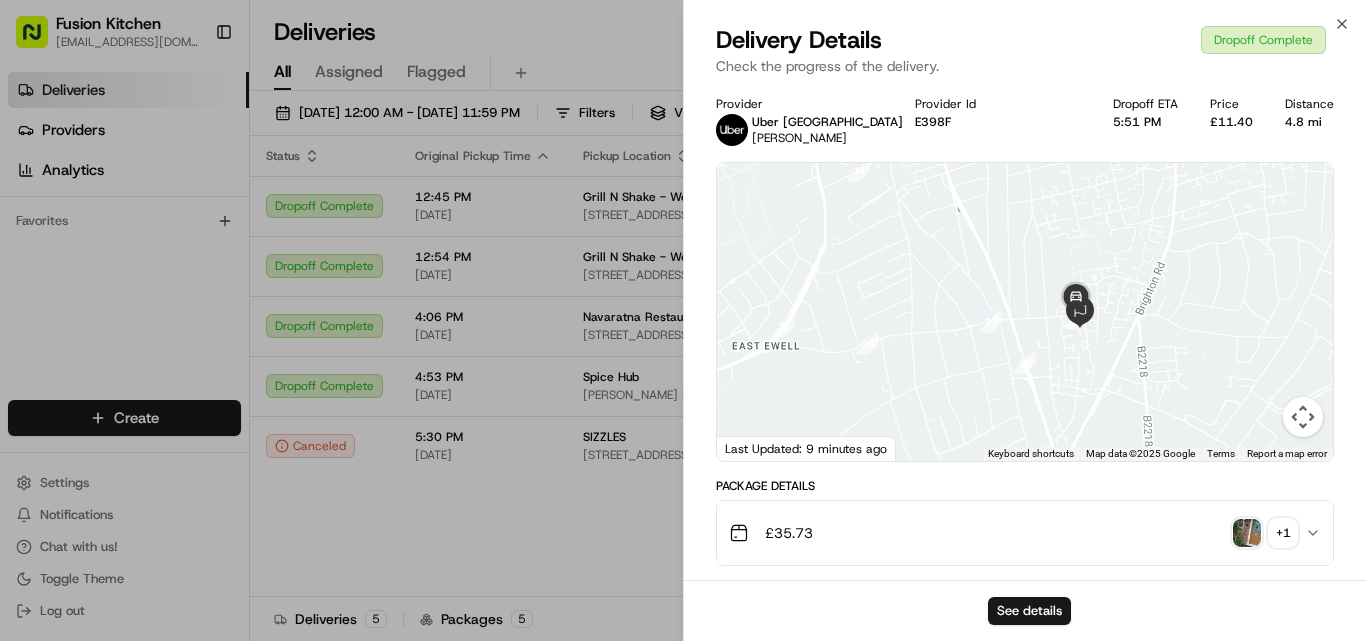 drag, startPoint x: 1124, startPoint y: 230, endPoint x: 1017, endPoint y: 341, distance: 154.17523 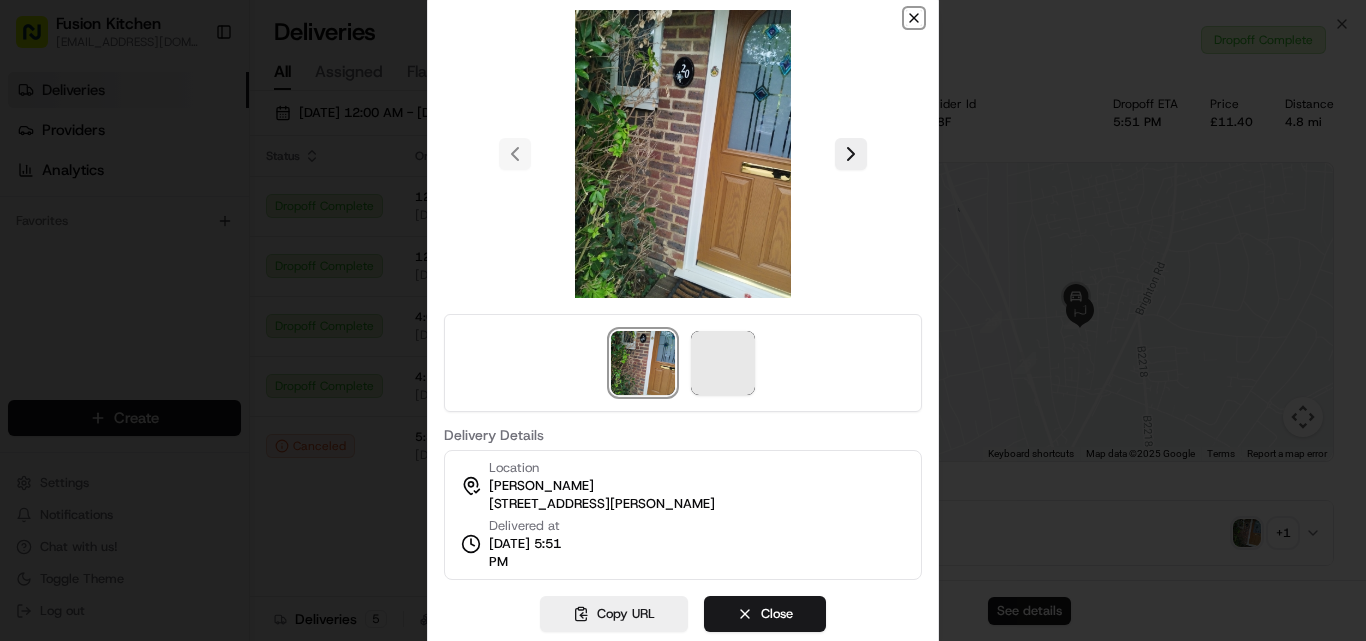 click 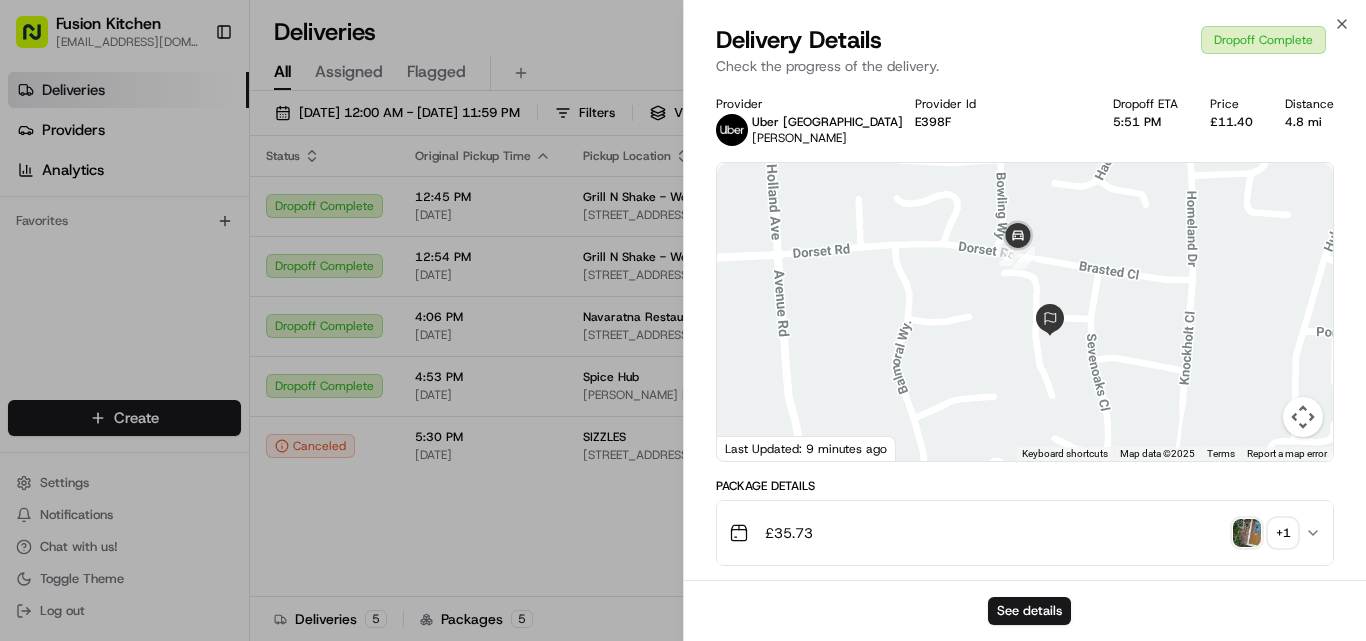 drag, startPoint x: 1061, startPoint y: 406, endPoint x: 1076, endPoint y: 278, distance: 128.87592 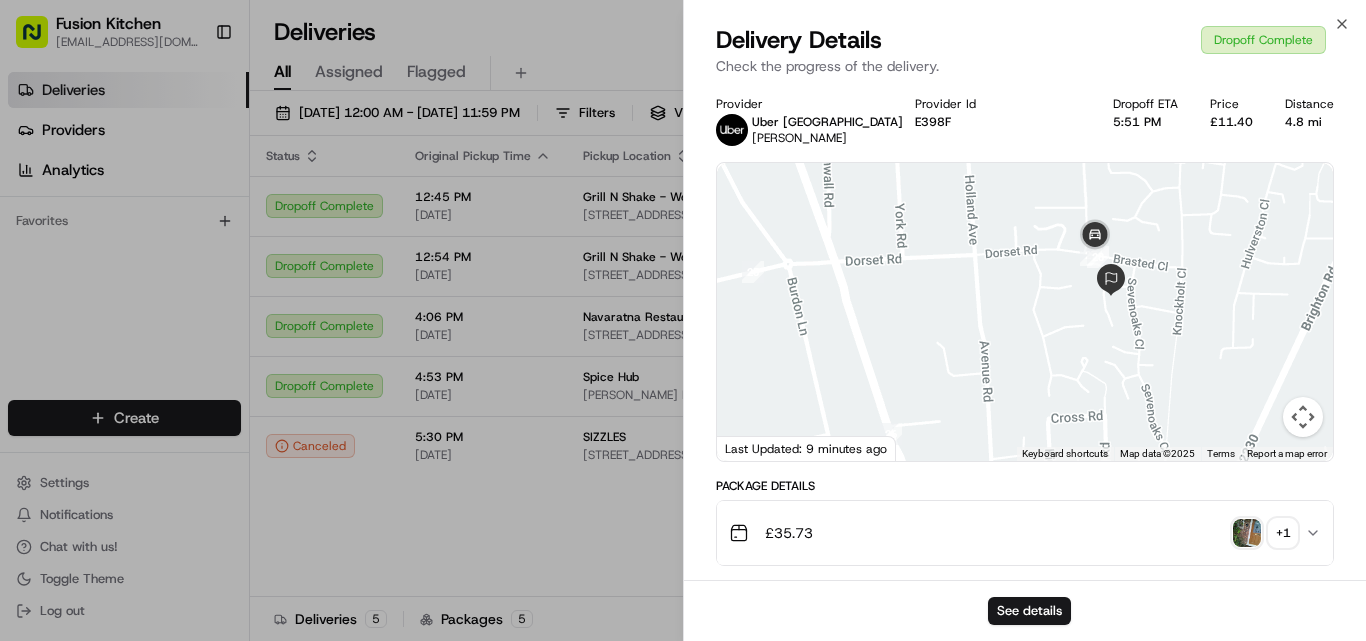 click on "Delivery Details Dropoff Complete" at bounding box center (1025, 40) 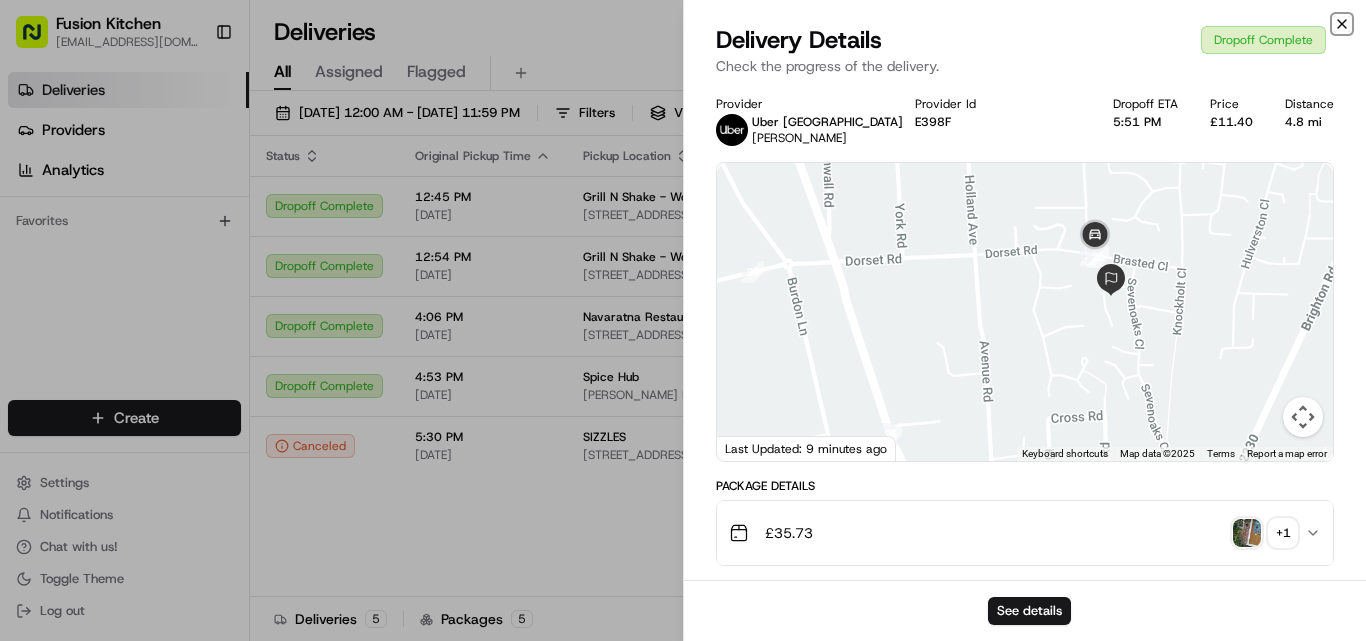 click 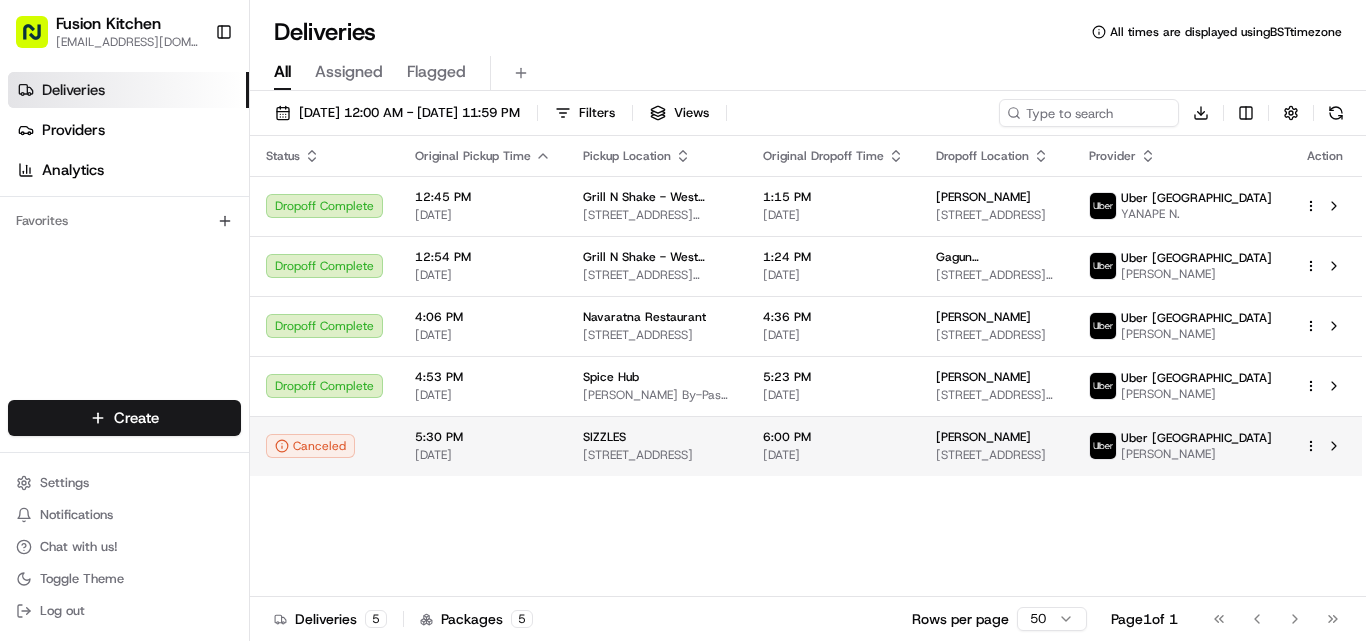 click on "Canceled" at bounding box center (324, 446) 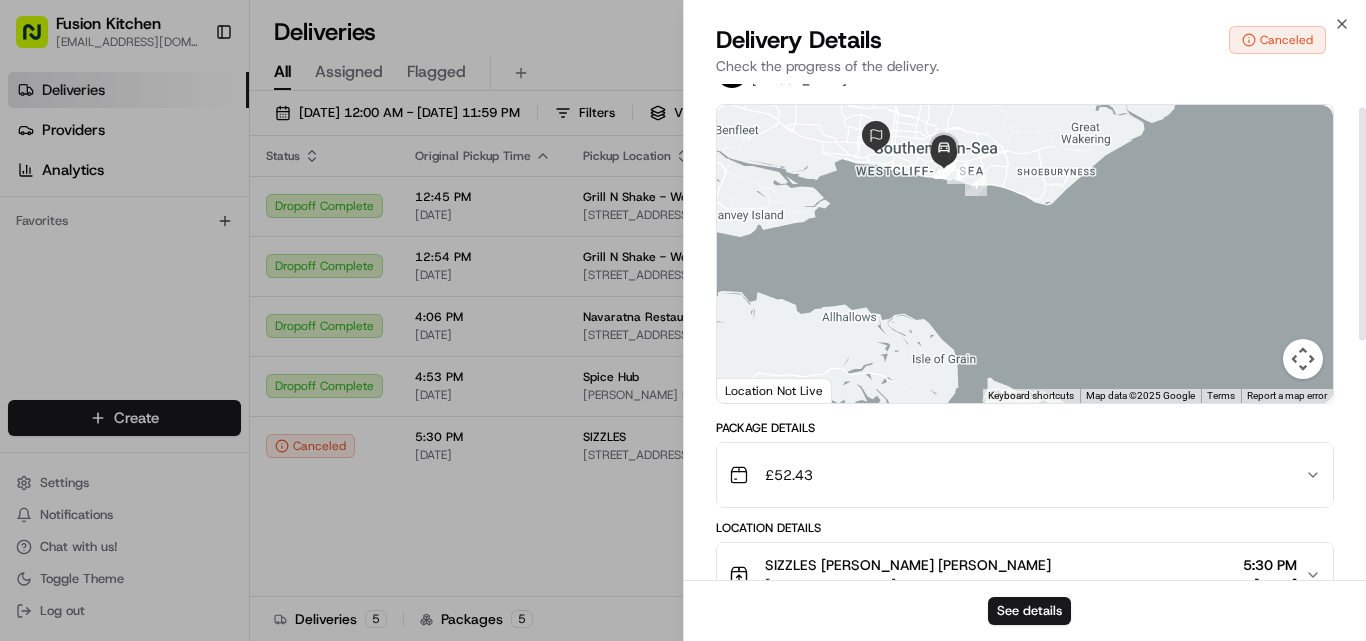 scroll, scrollTop: 0, scrollLeft: 0, axis: both 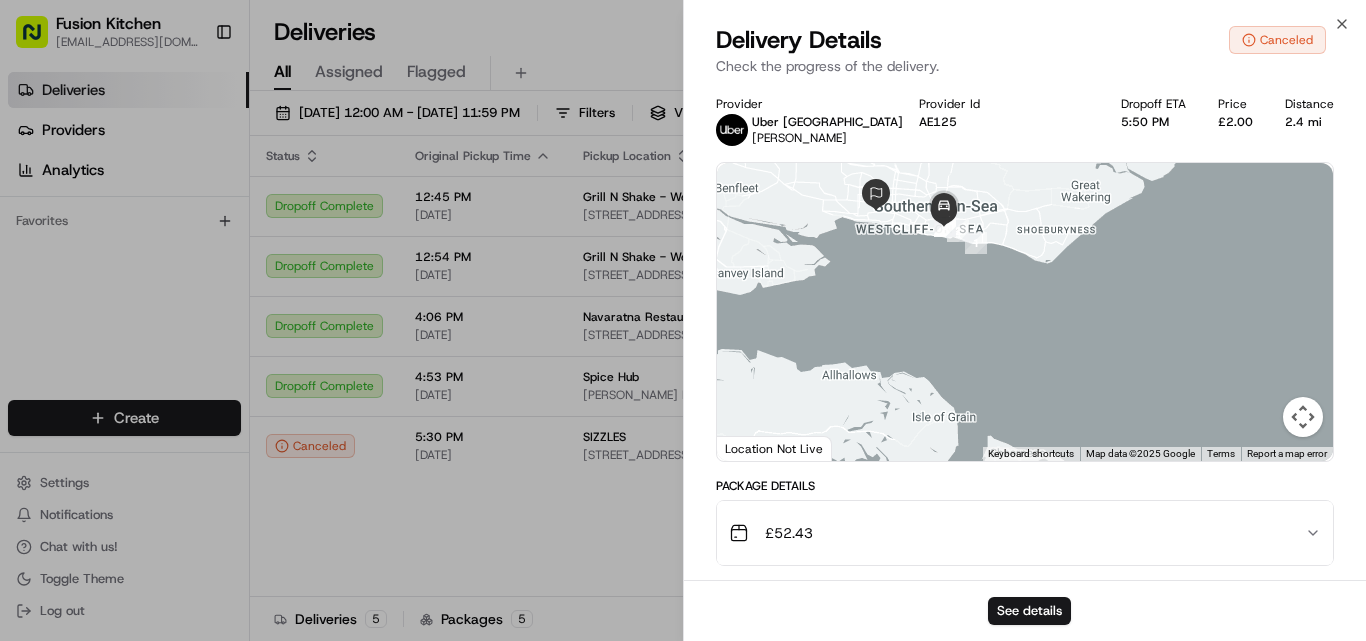 click on "Close Delivery Details Canceled Check the progress of the delivery. Provider Uber UK [PERSON_NAME] Provider Id AE125 Dropoff ETA 5:50 PM Price £2.00 Distance 2.4 mi ← Move left → Move right ↑ Move up ↓ Move down + Zoom in - Zoom out Home Jump left by 75% End Jump right by 75% Page Up Jump up by 75% Page Down Jump down by 75% 1 2 3 4 5 Keyboard shortcuts Map Data Map data ©2025 Google Map data ©2025 Google 2 km  Click to toggle between metric and imperial units Terms Report a map error Location Not Live Package Details £ 52.43 Location Details SIZZLES [PERSON_NAME] [PERSON_NAME] [STREET_ADDRESS] 5:30 PM [DATE] [PERSON_NAME] [STREET_ADDRESS] 6:00 PM [DATE] Delivery Activity Add Event Created (Sent To Provider) Uber [GEOGRAPHIC_DATA] [DATE] 5:25 PM BST Not Assigned Driver Uber UK [DATE] 5:25 PM BST Assigned Driver Uber UK [DATE] 5:27 PM BST Driver Updated [PERSON_NAME] Uber UK [DATE] 5:27 PM BST Pickup Enroute [GEOGRAPHIC_DATA] UK [DATE] 5:27 PM BST" at bounding box center [1024, 320] 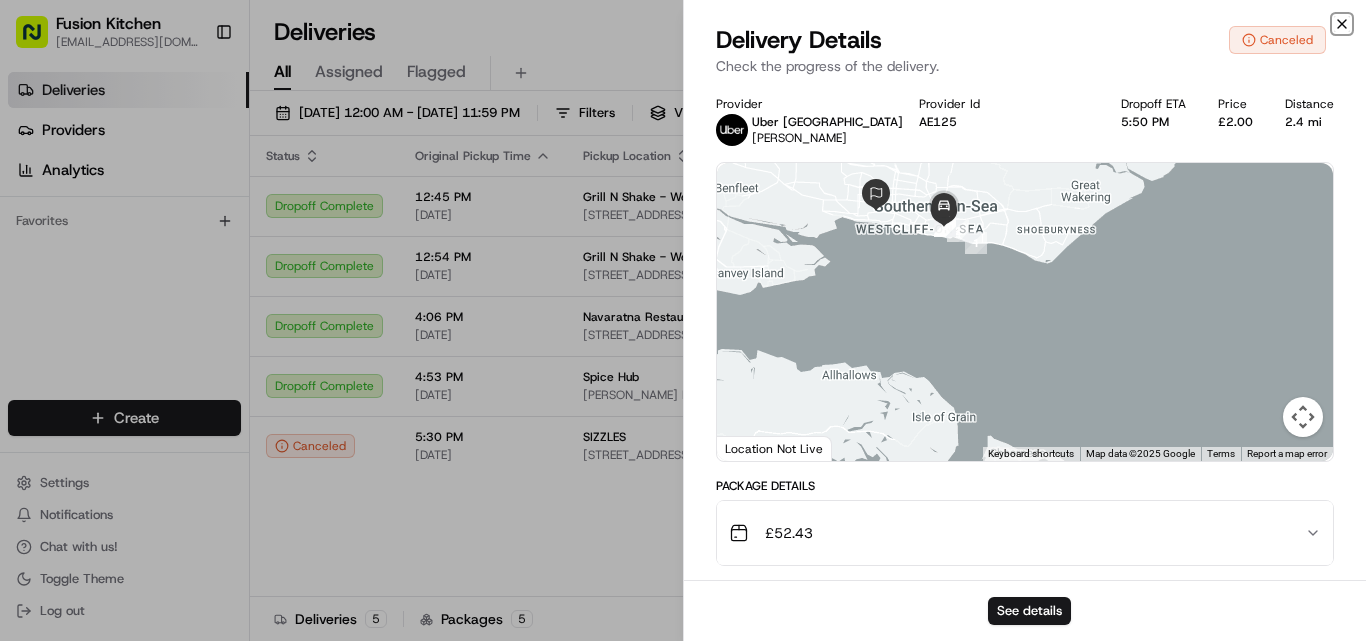 click 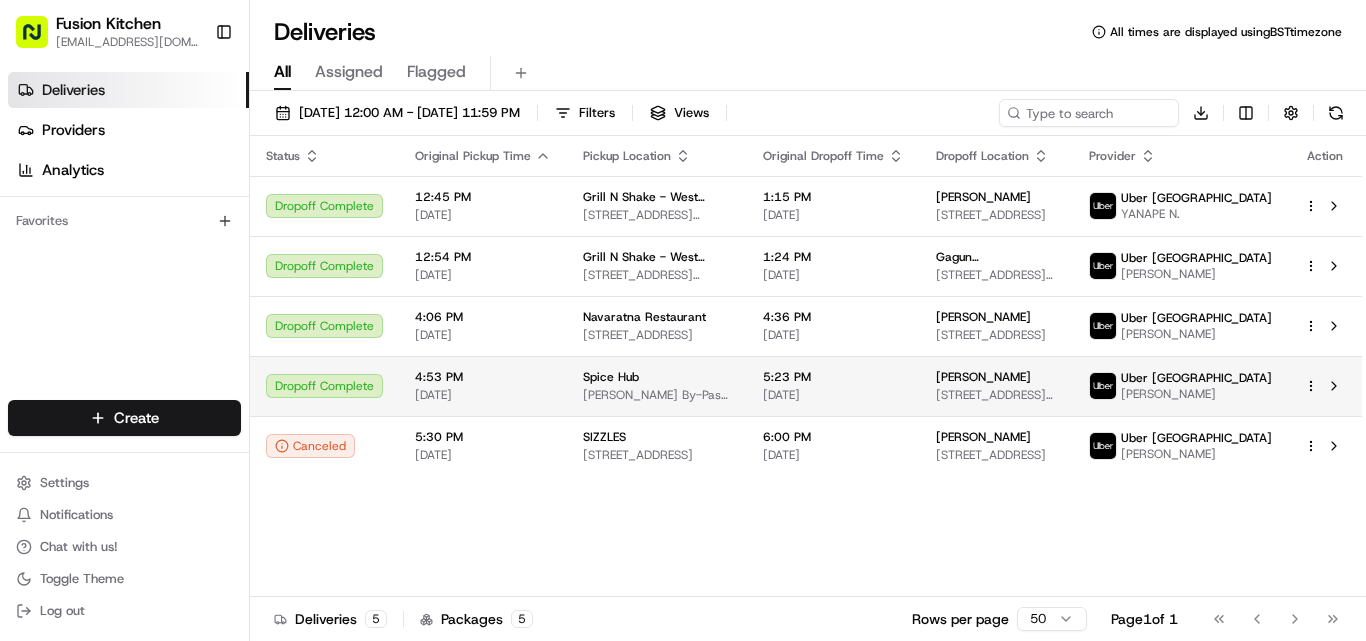 click at bounding box center [1325, 386] 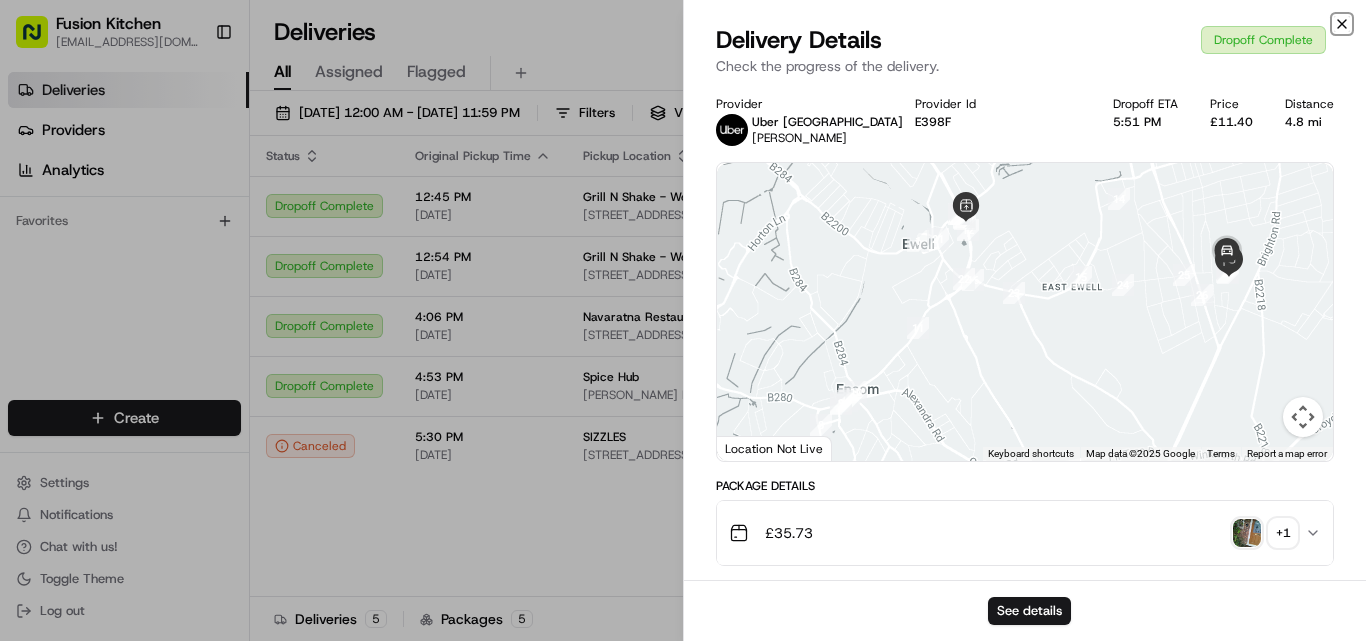 click 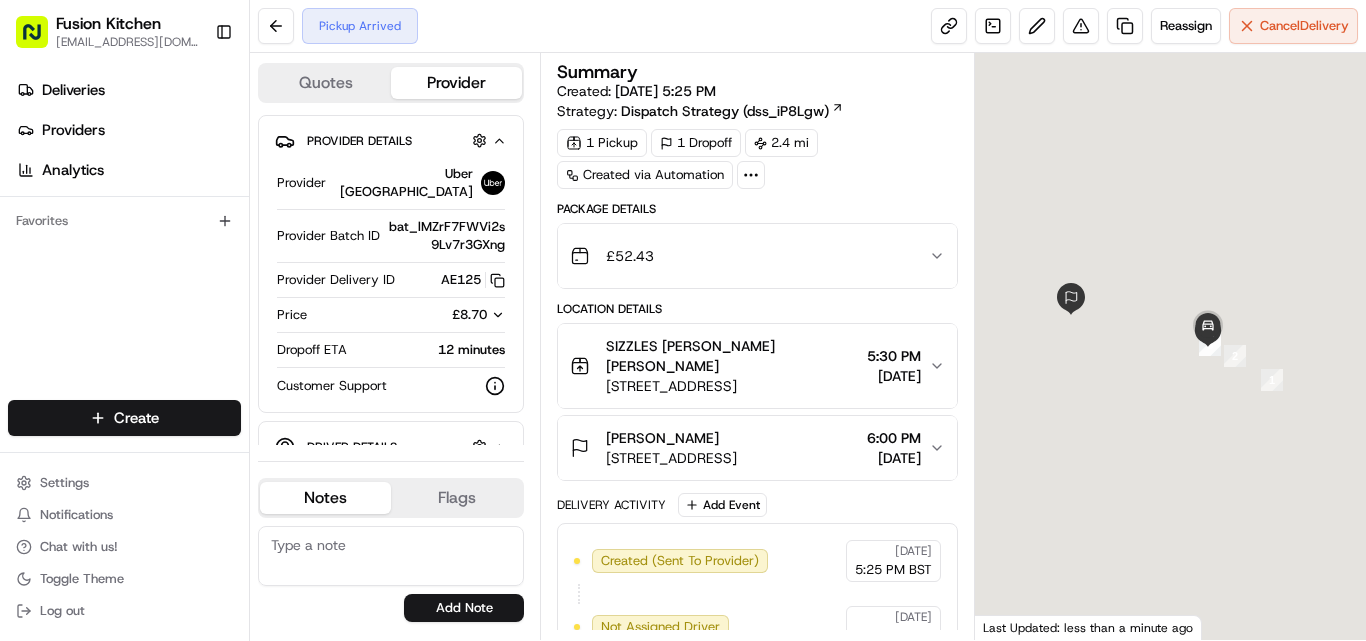 scroll, scrollTop: 0, scrollLeft: 0, axis: both 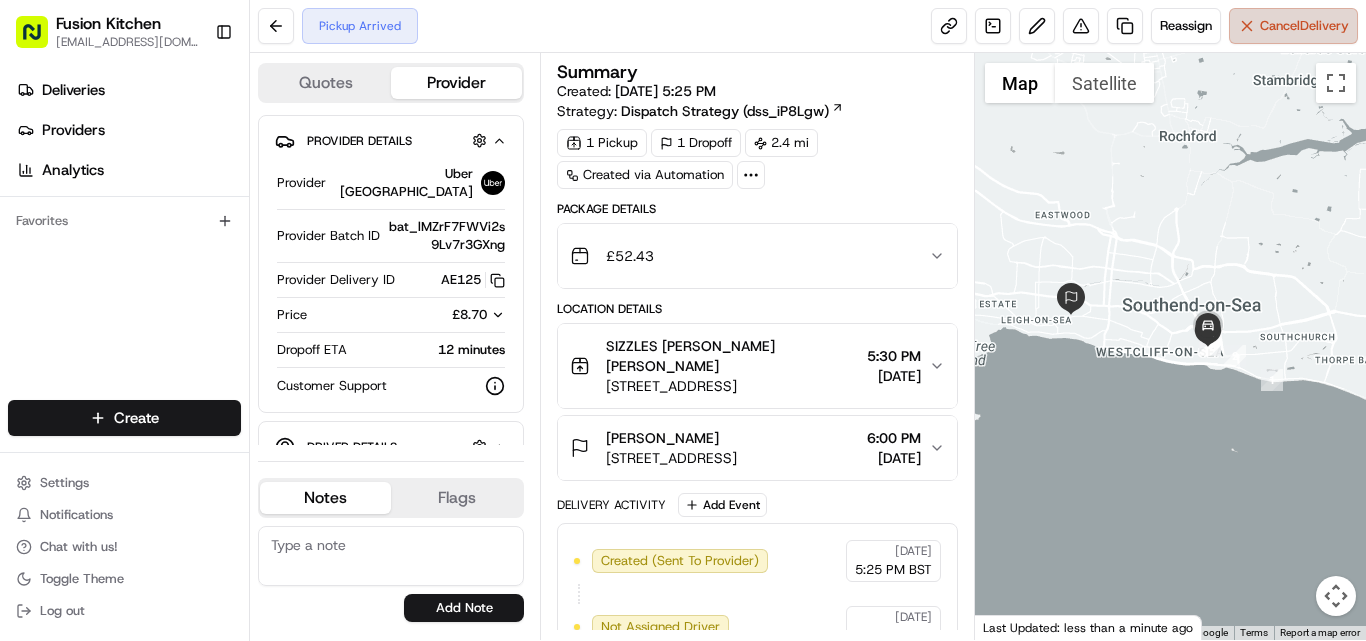 click on "Cancel  Delivery" at bounding box center (1304, 26) 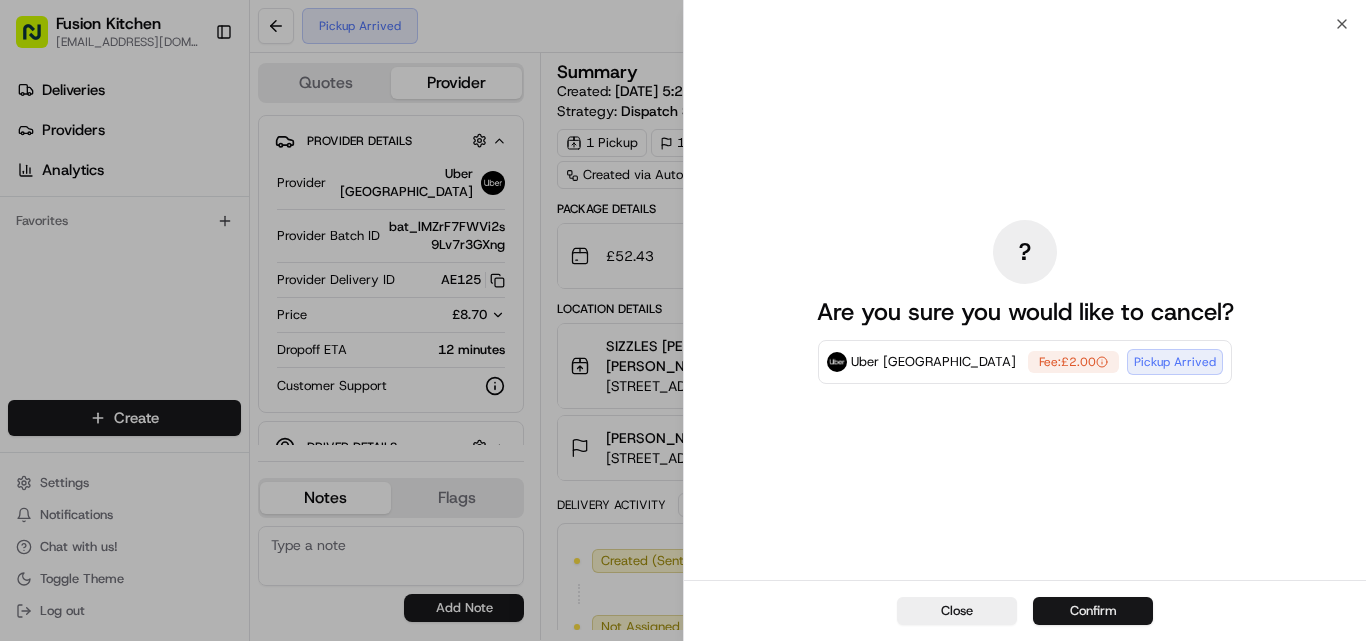click on "Confirm" at bounding box center [1093, 611] 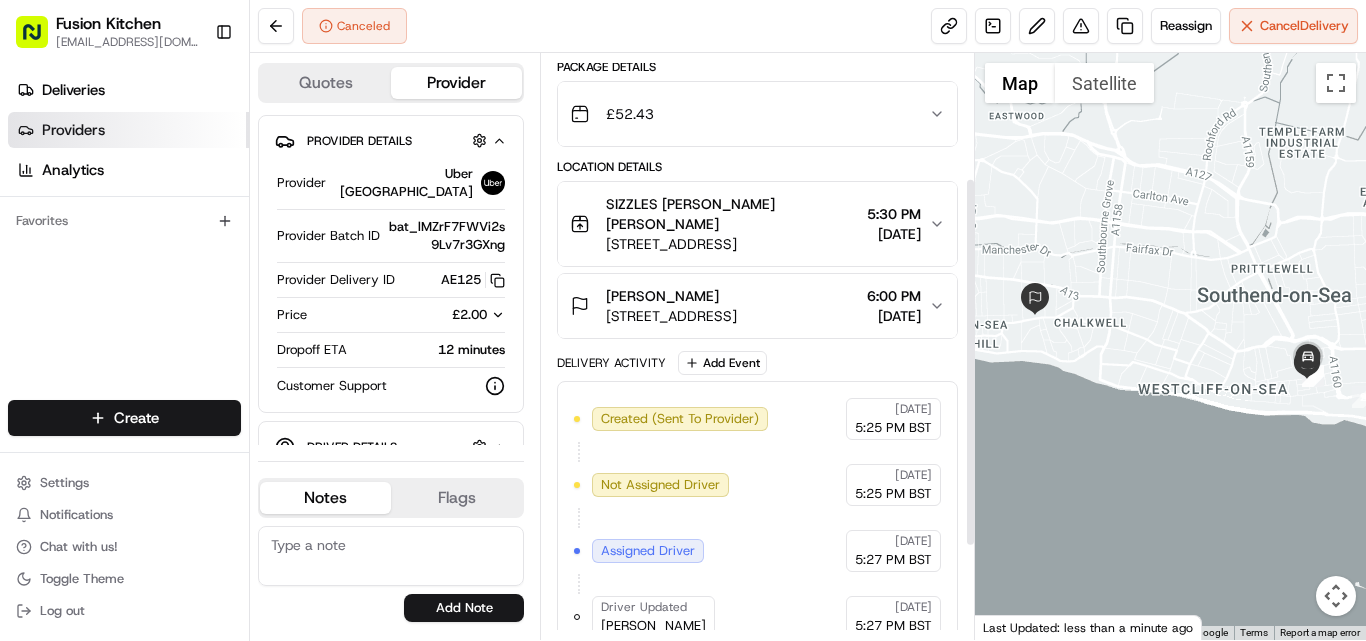 scroll, scrollTop: 0, scrollLeft: 0, axis: both 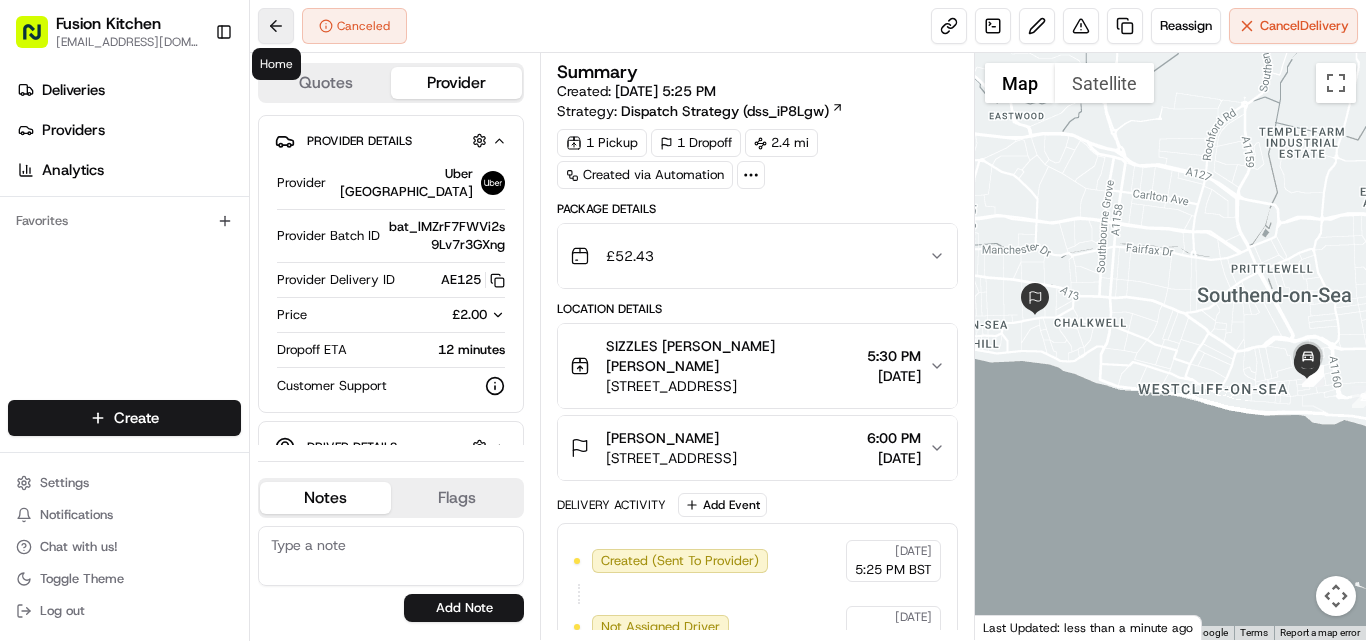 click at bounding box center (276, 26) 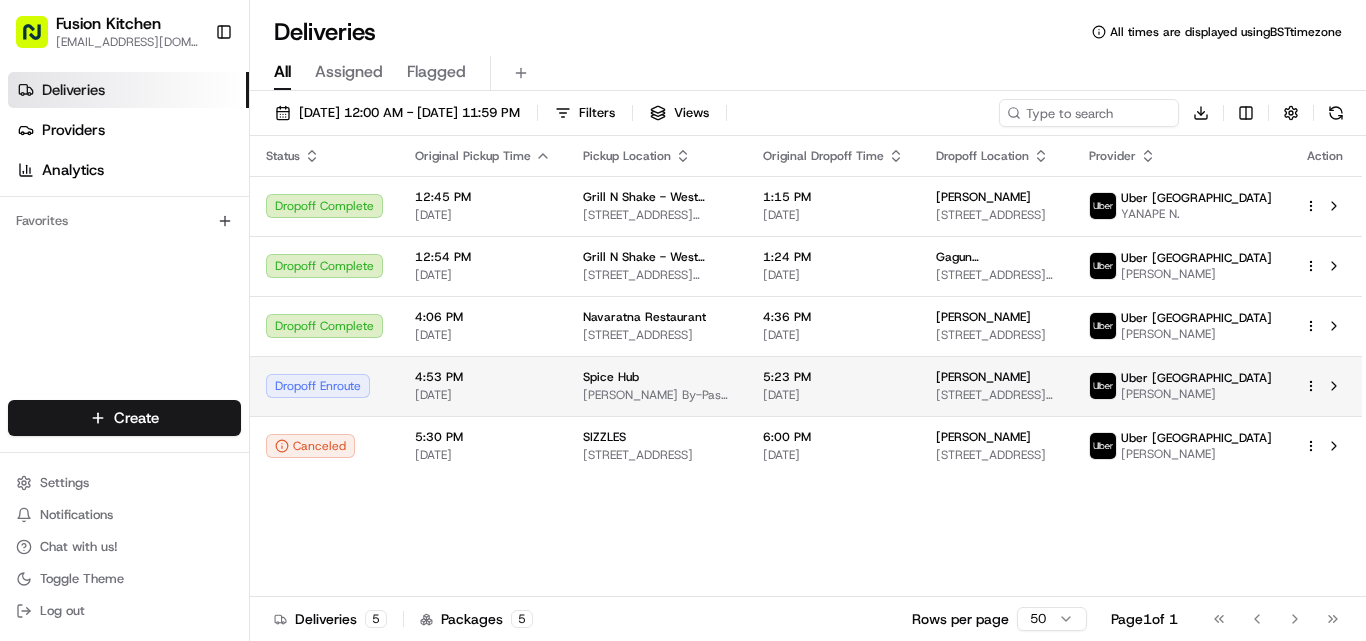 click on "Dropoff Enroute" at bounding box center (324, 386) 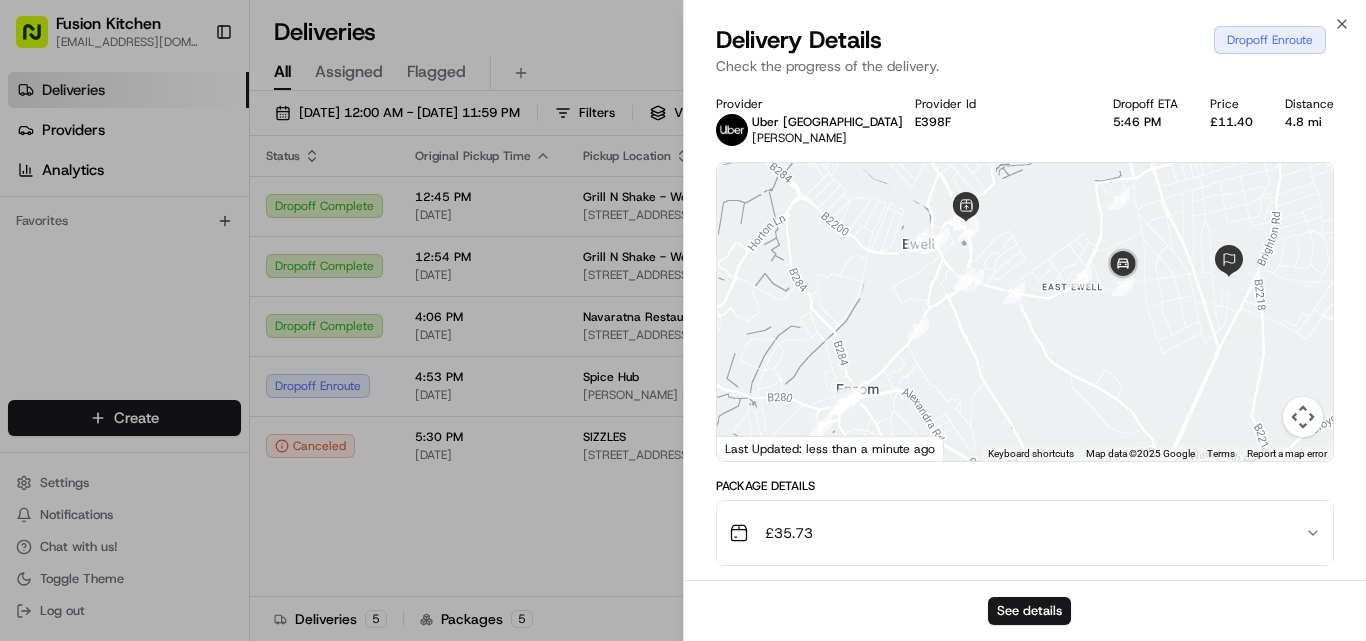 click at bounding box center (1025, 312) 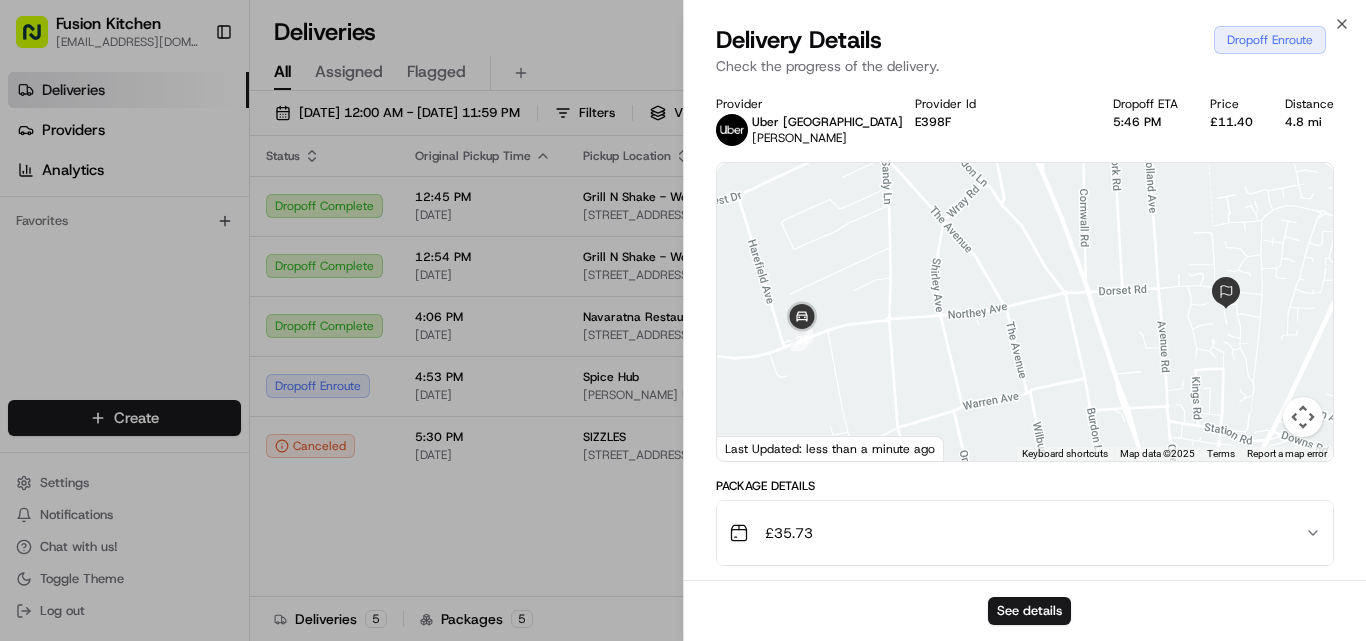 drag, startPoint x: 1102, startPoint y: 319, endPoint x: 952, endPoint y: 359, distance: 155.24174 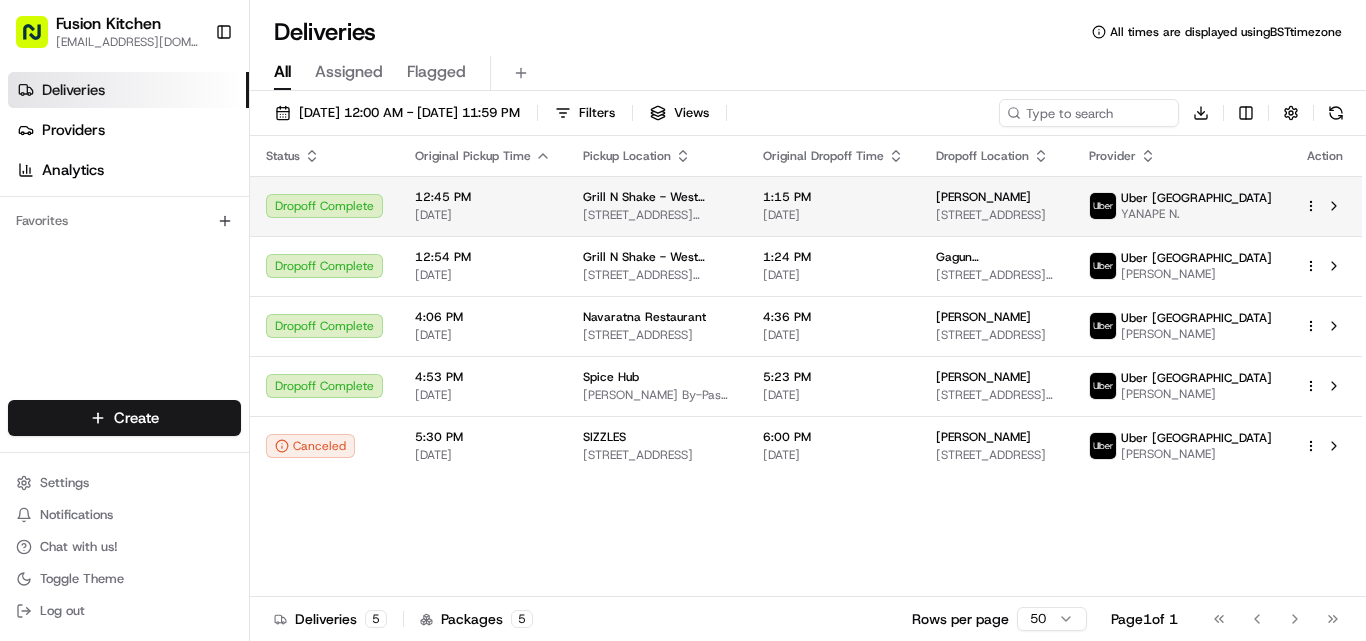 scroll, scrollTop: 0, scrollLeft: 0, axis: both 